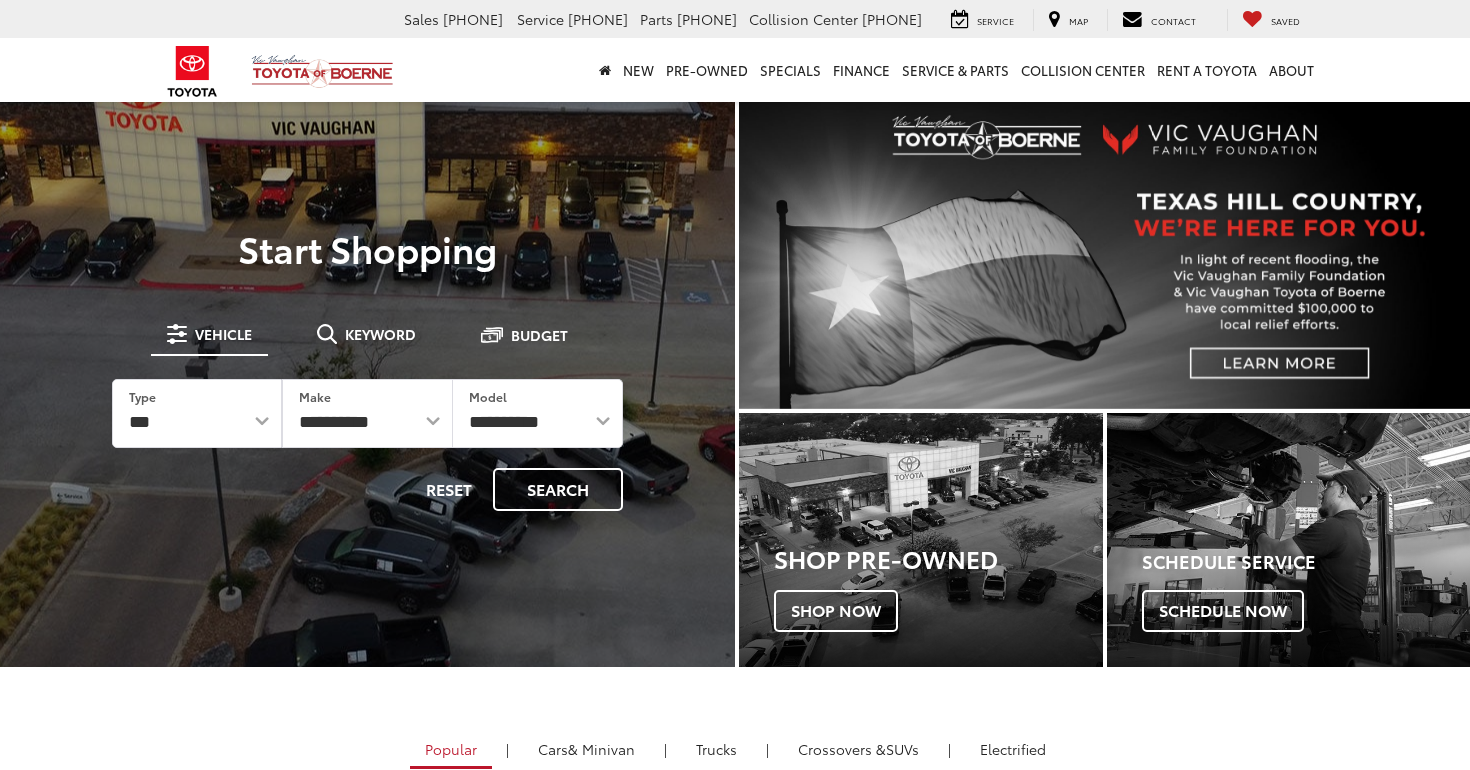 scroll, scrollTop: 0, scrollLeft: 0, axis: both 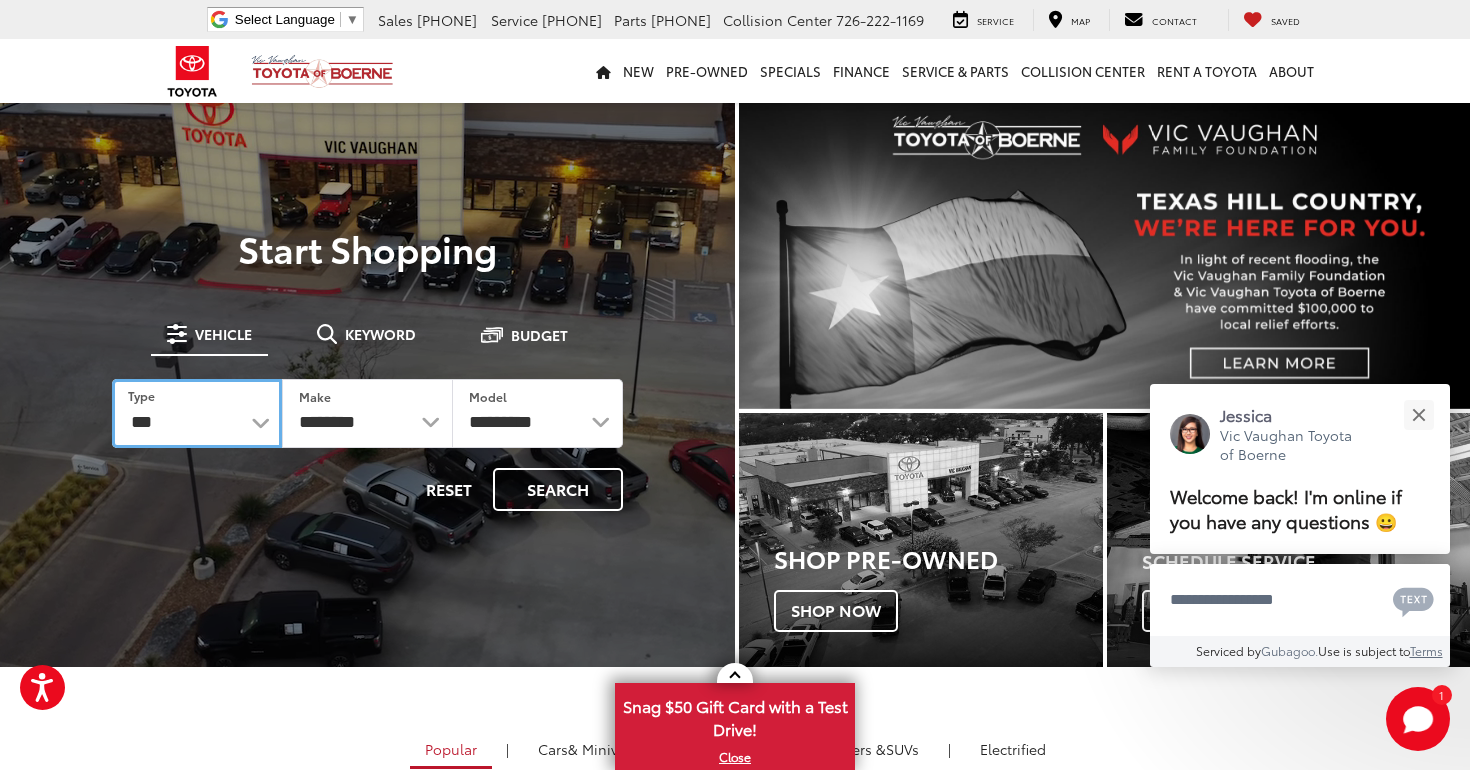 select on "******" 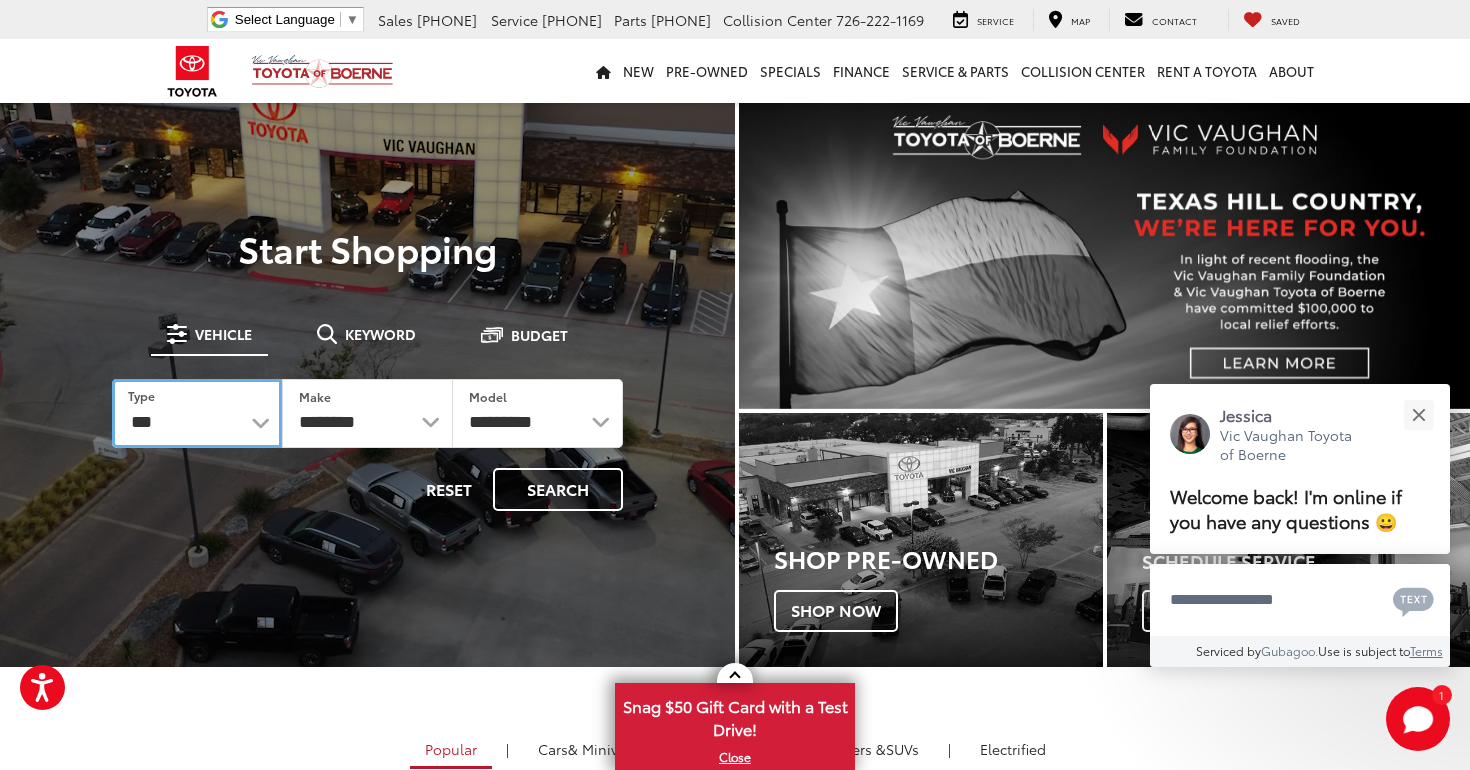 select on "******" 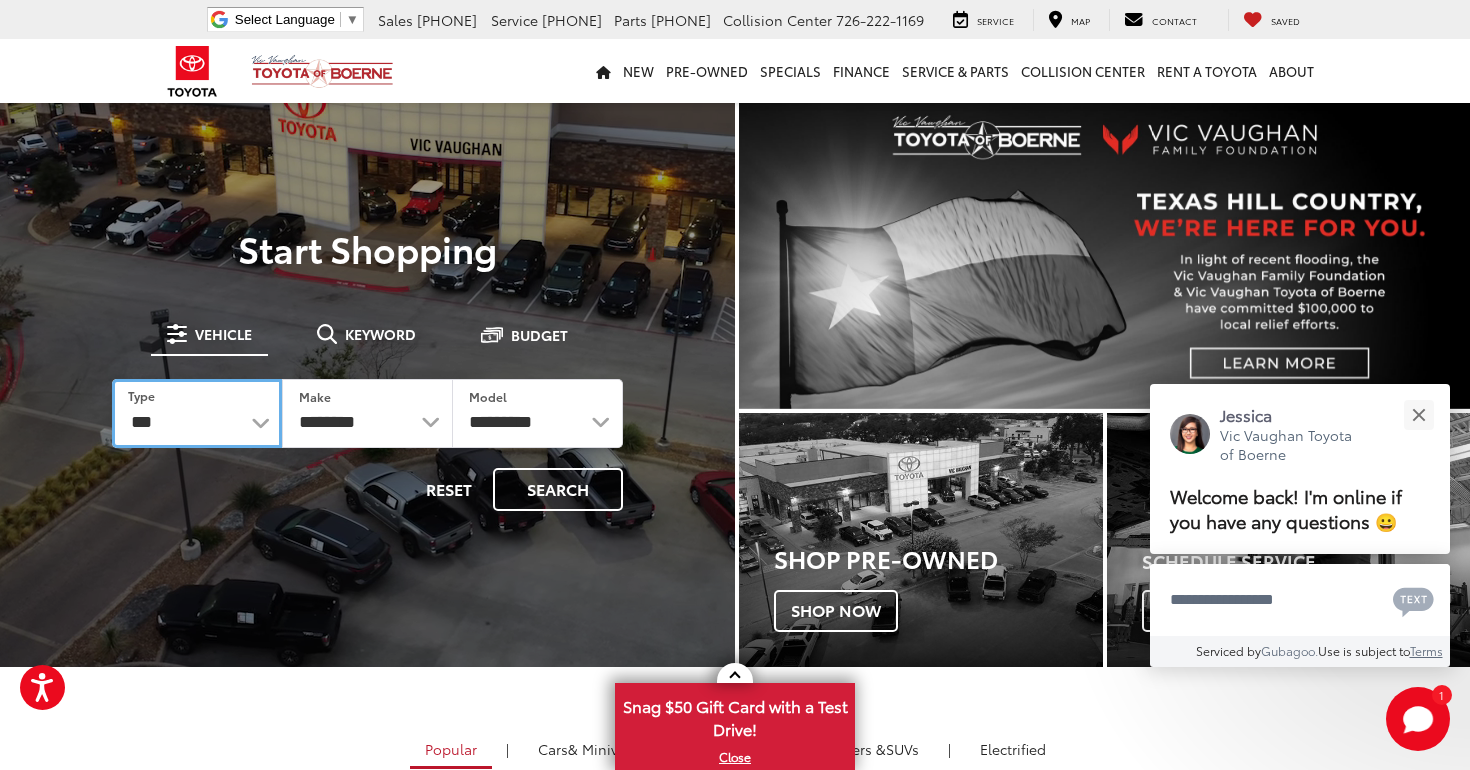 select 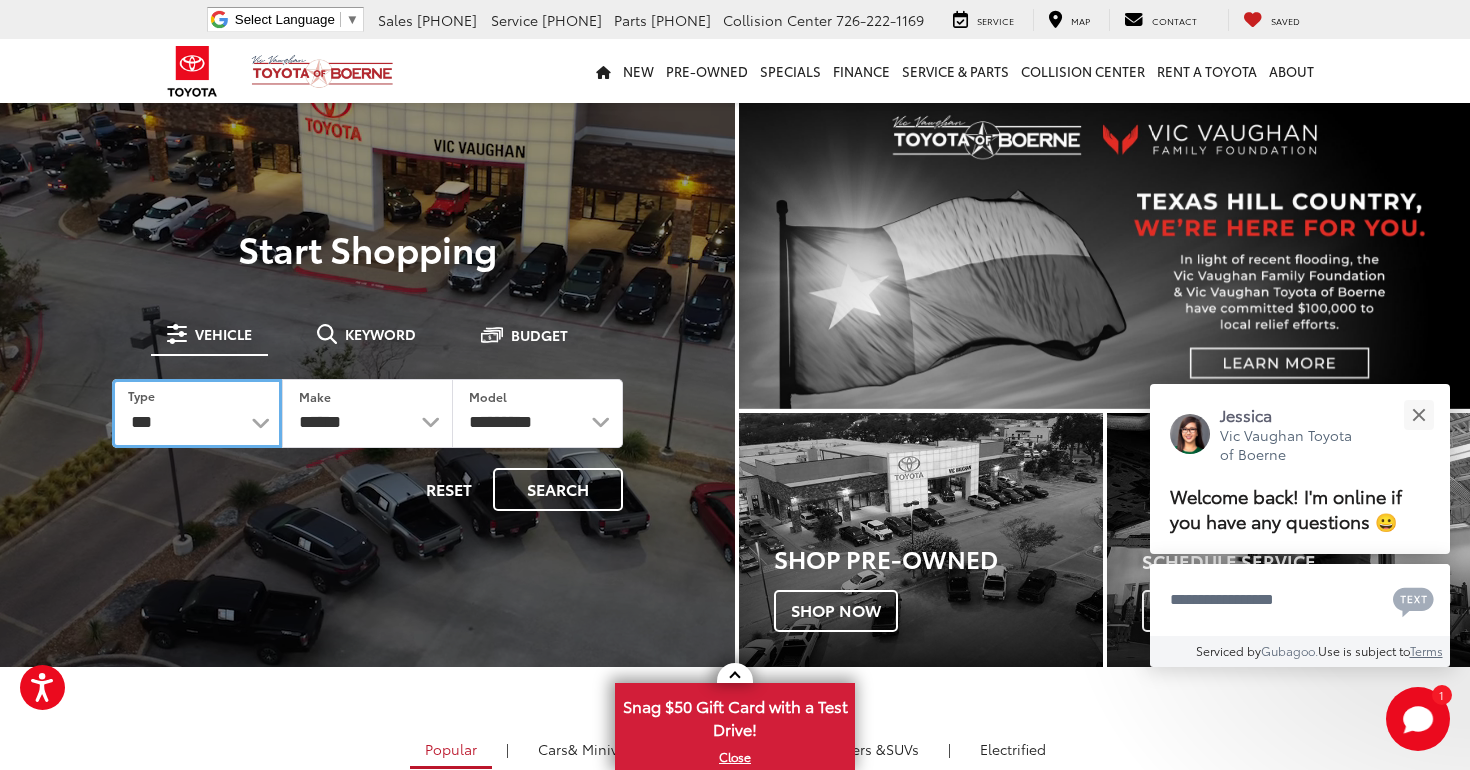 select on "******" 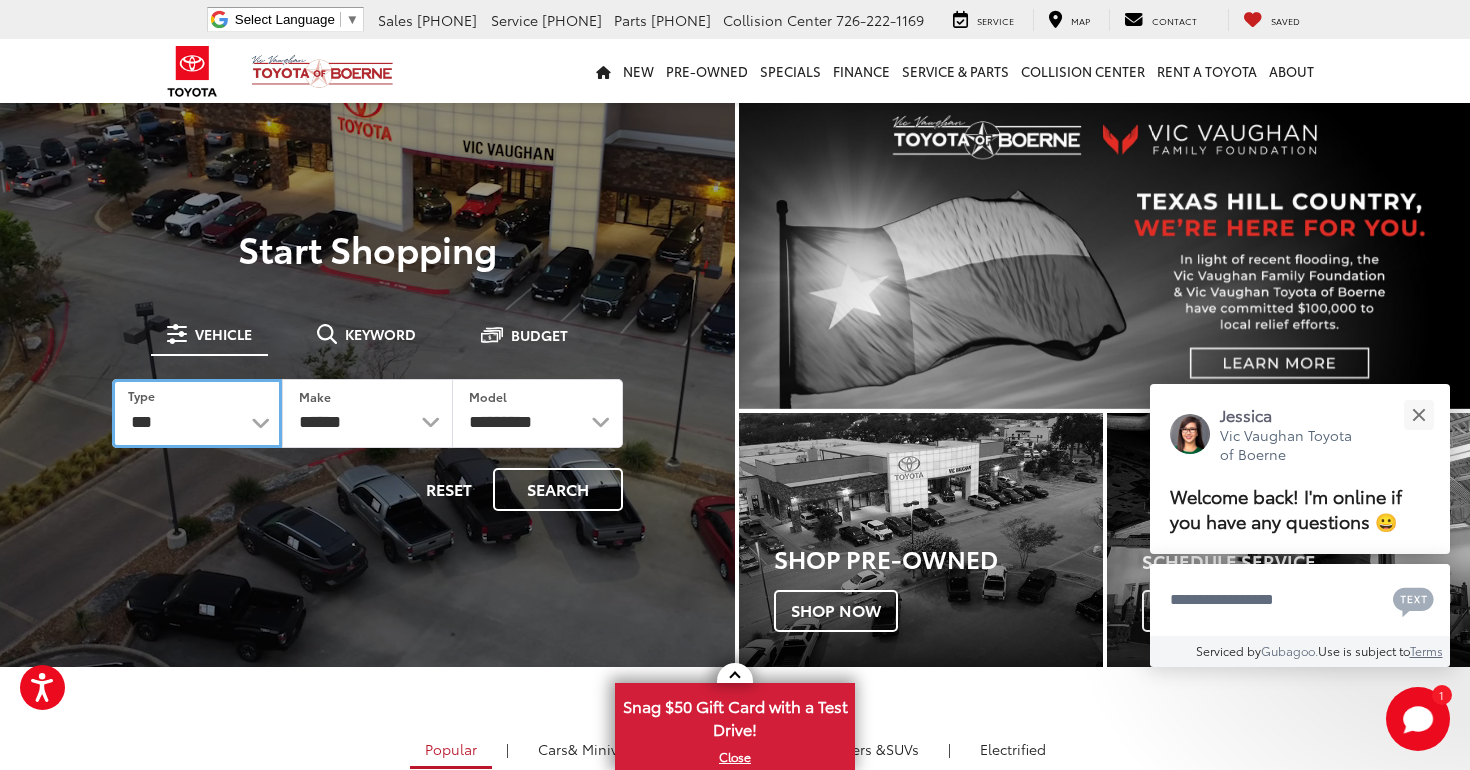select 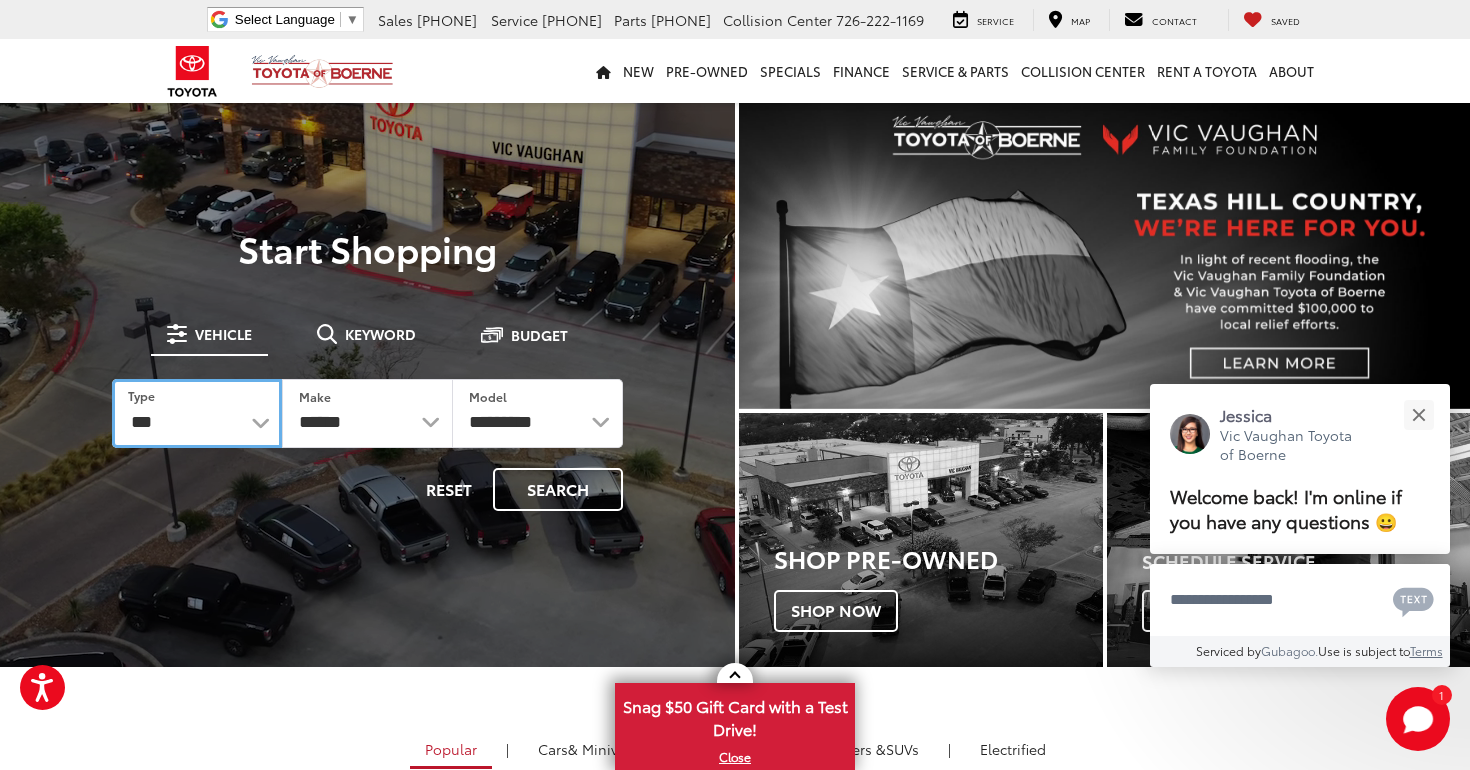 select 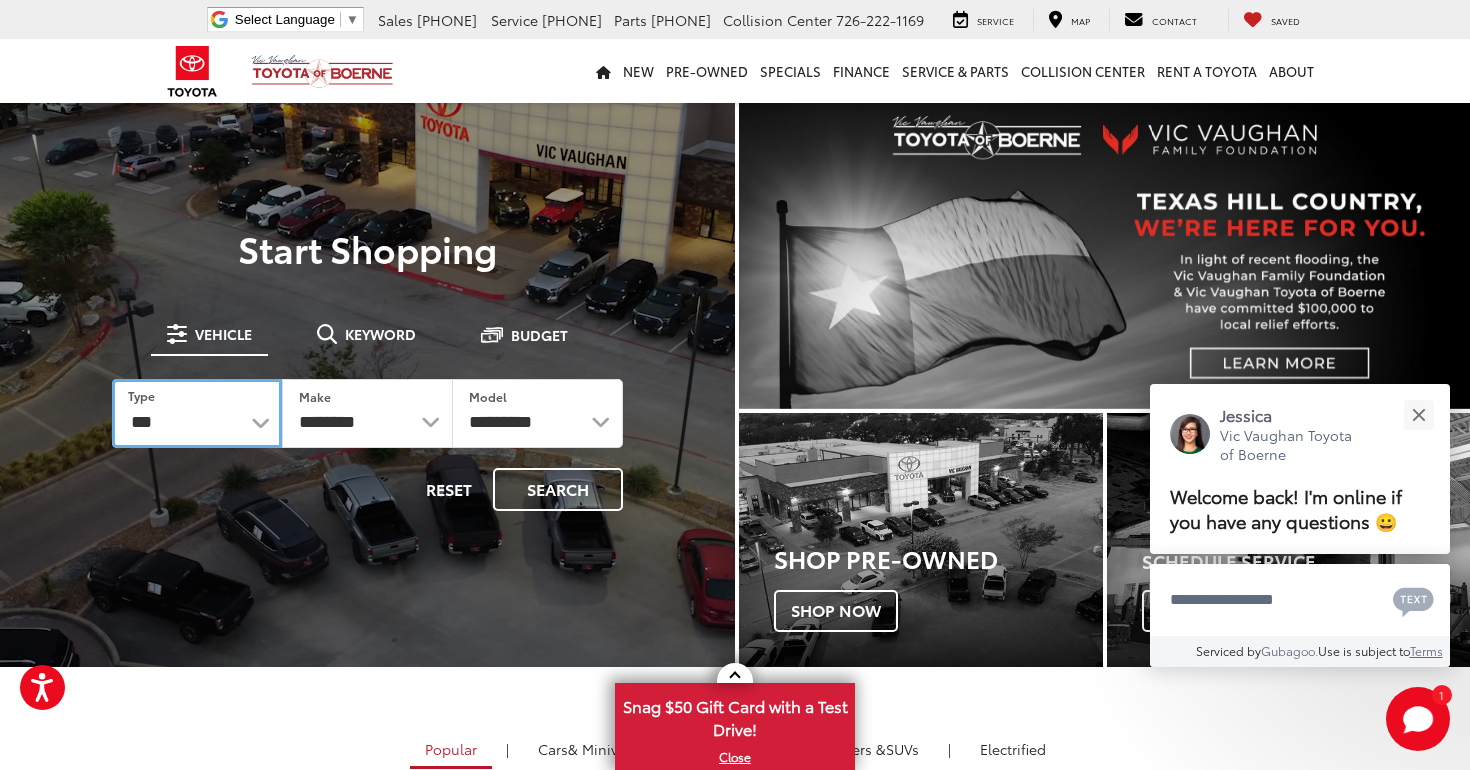 select on "******" 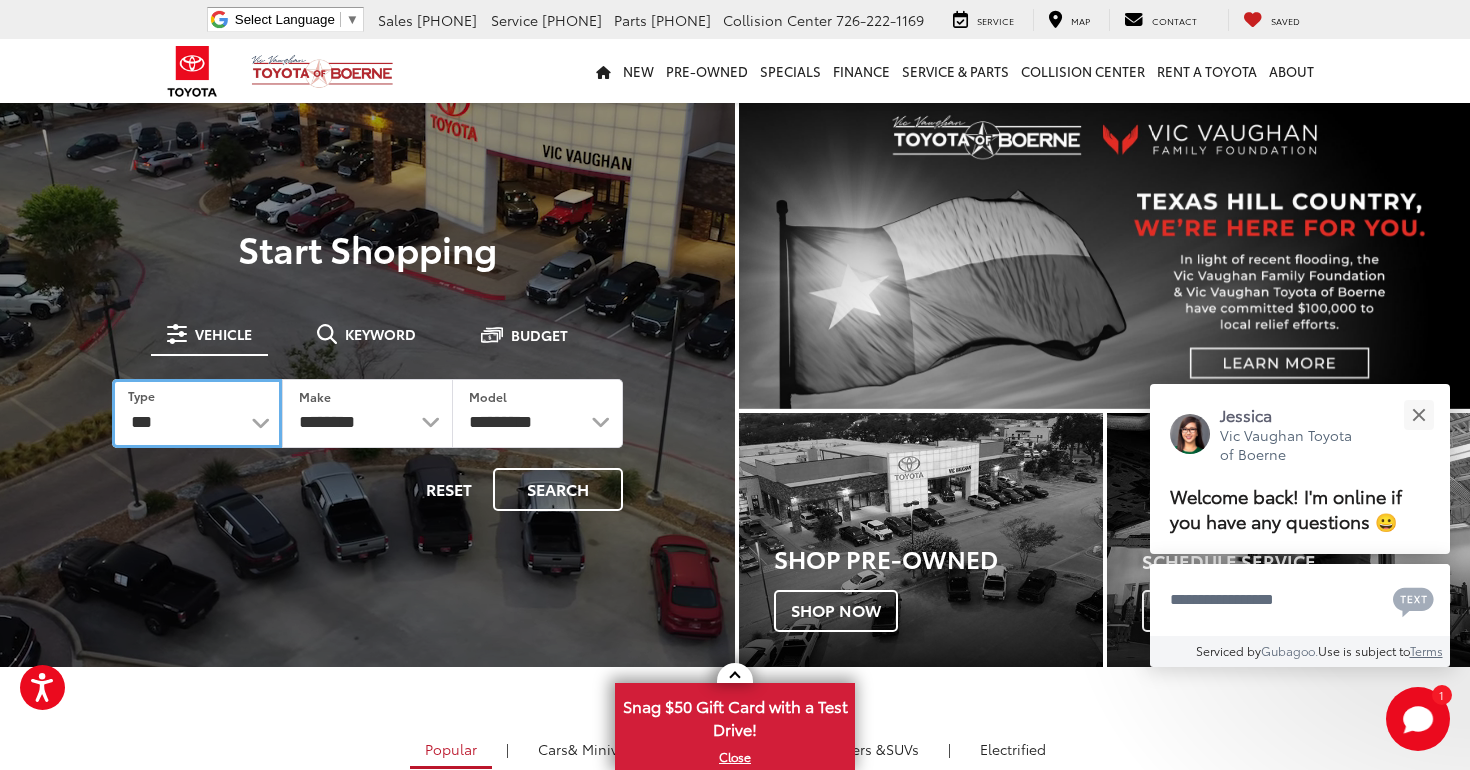 select 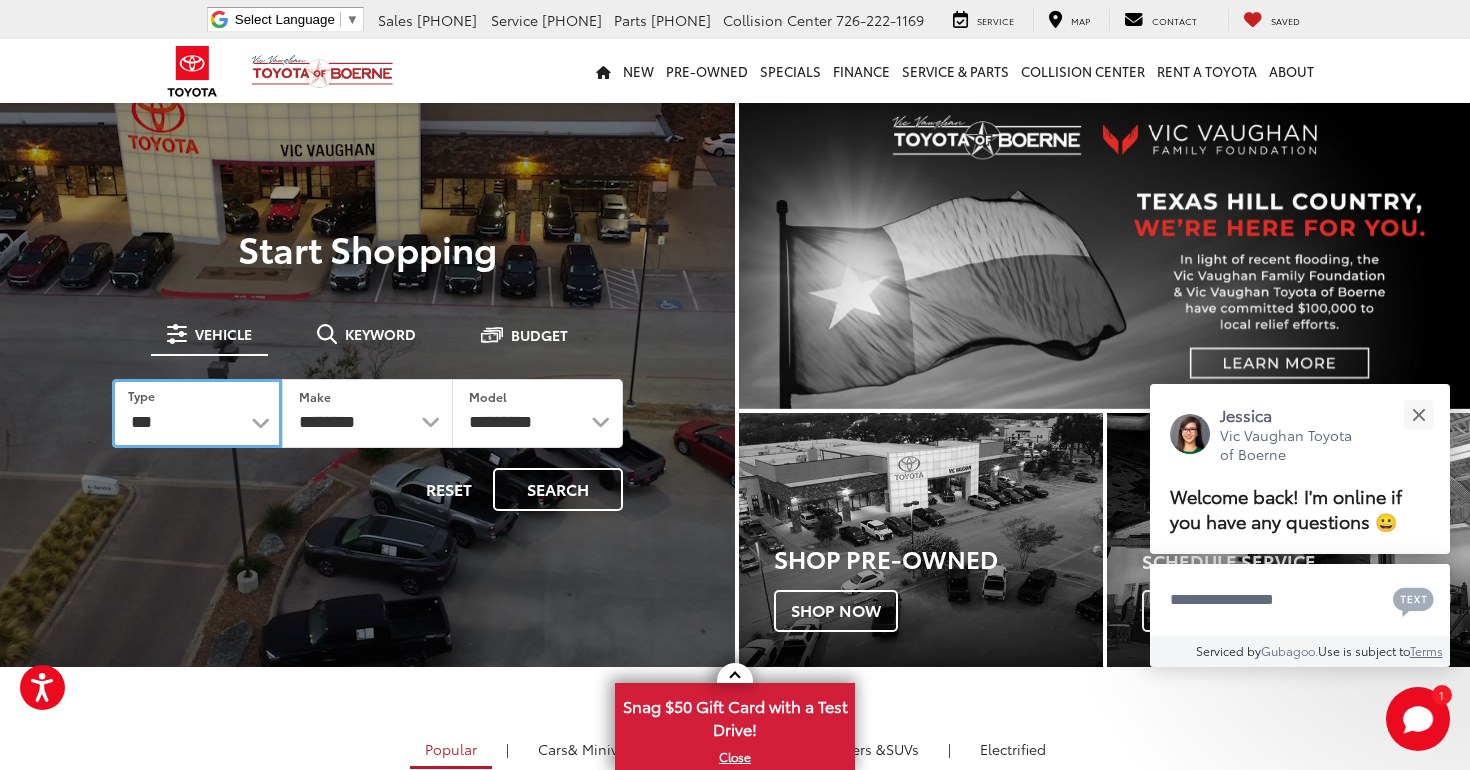 select 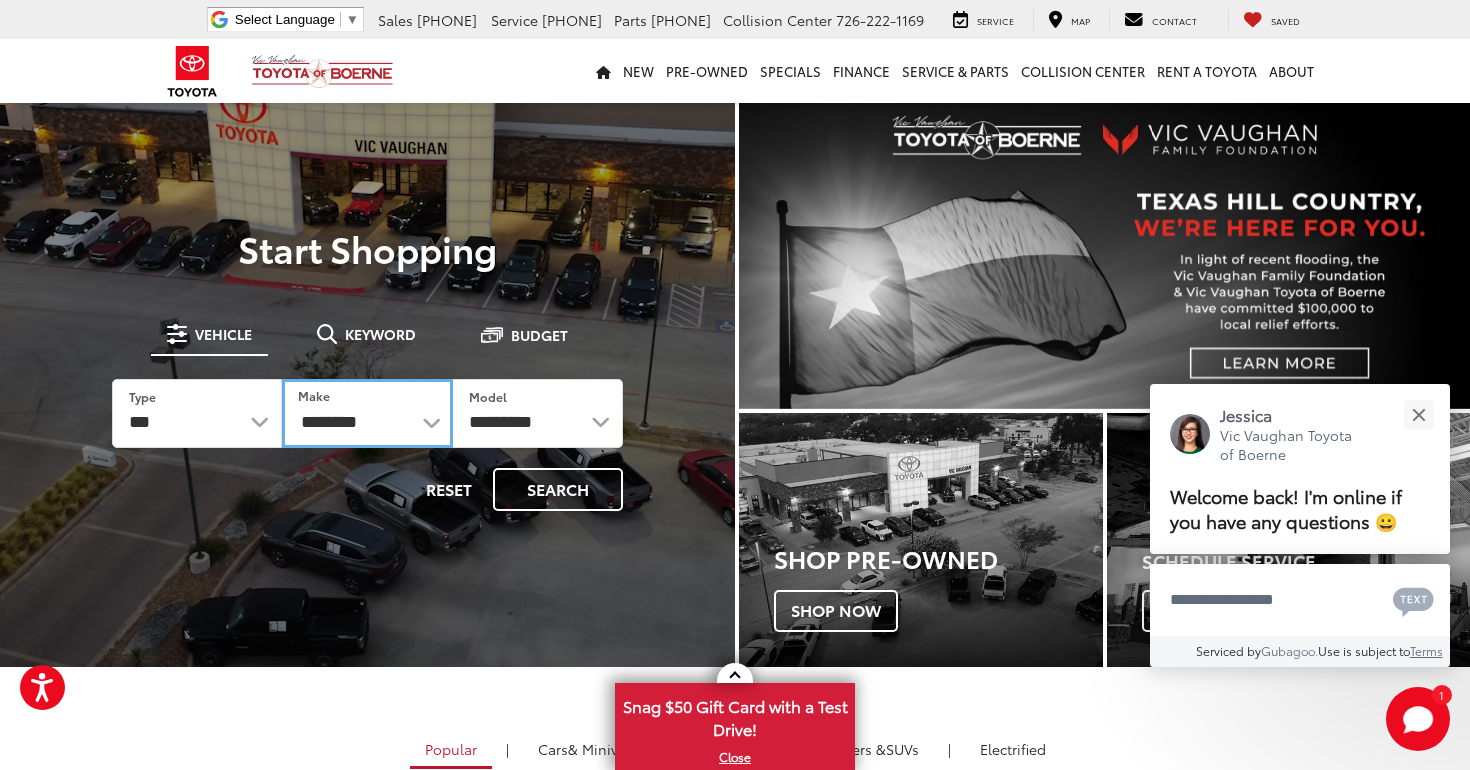select on "******" 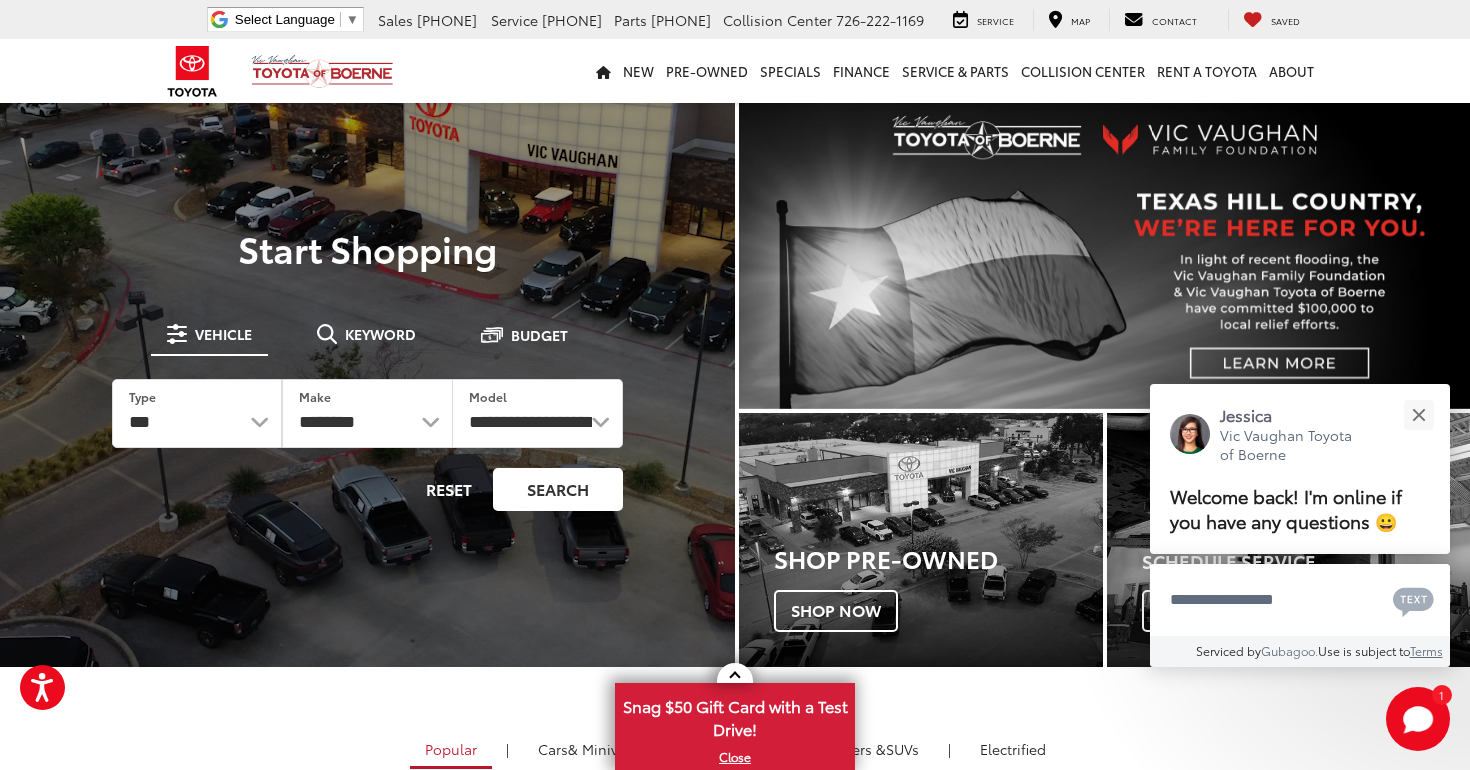 click on "Search" at bounding box center [558, 489] 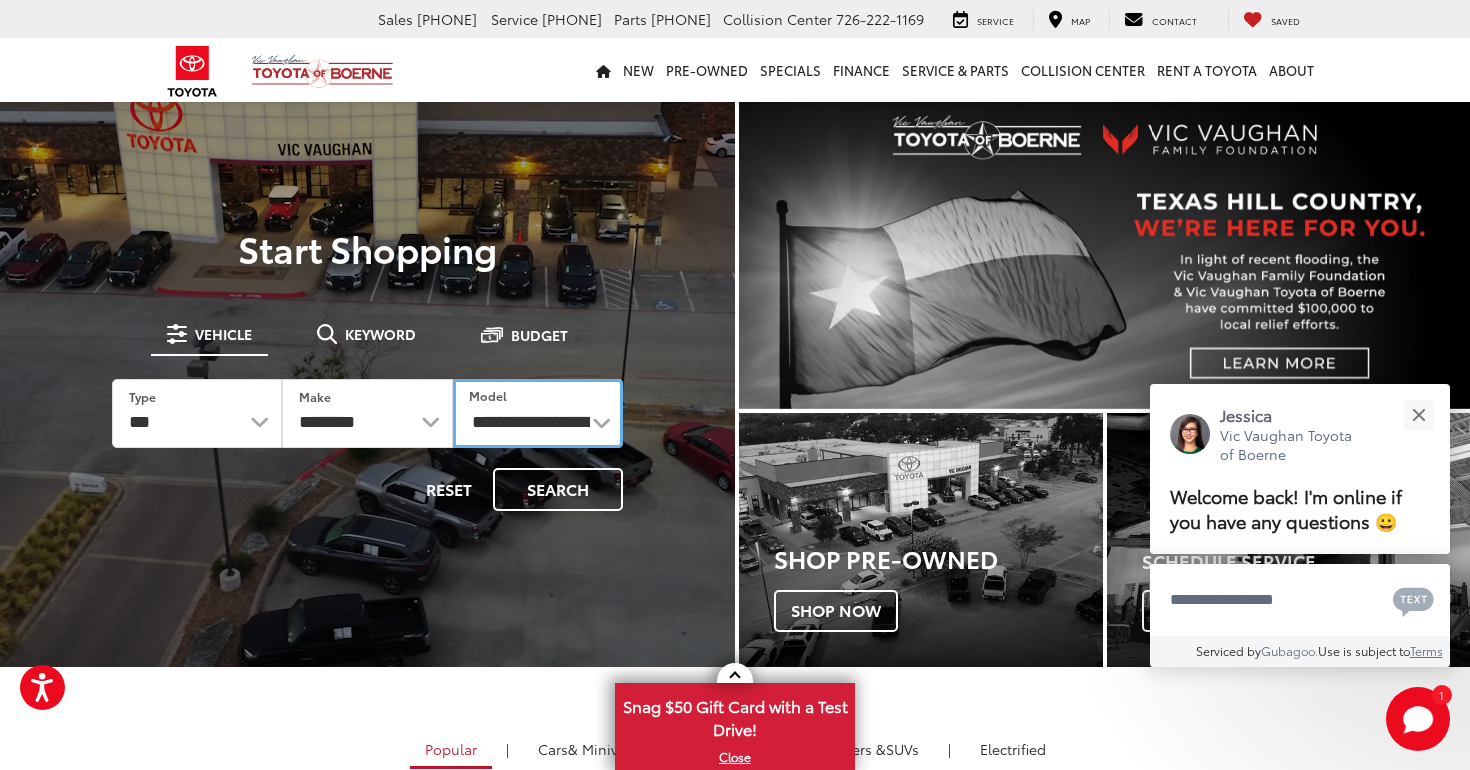 select on "*******" 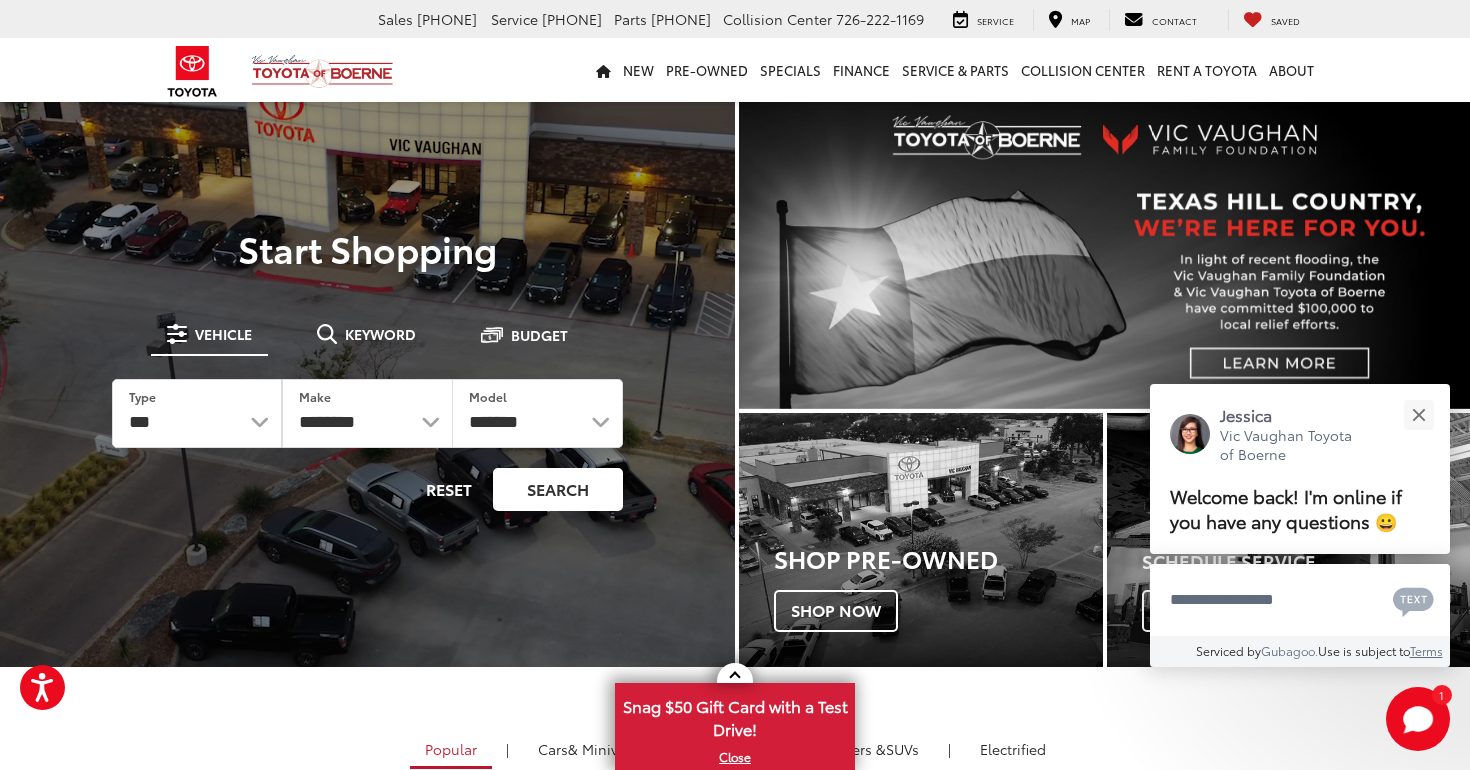 click on "Search" at bounding box center (558, 489) 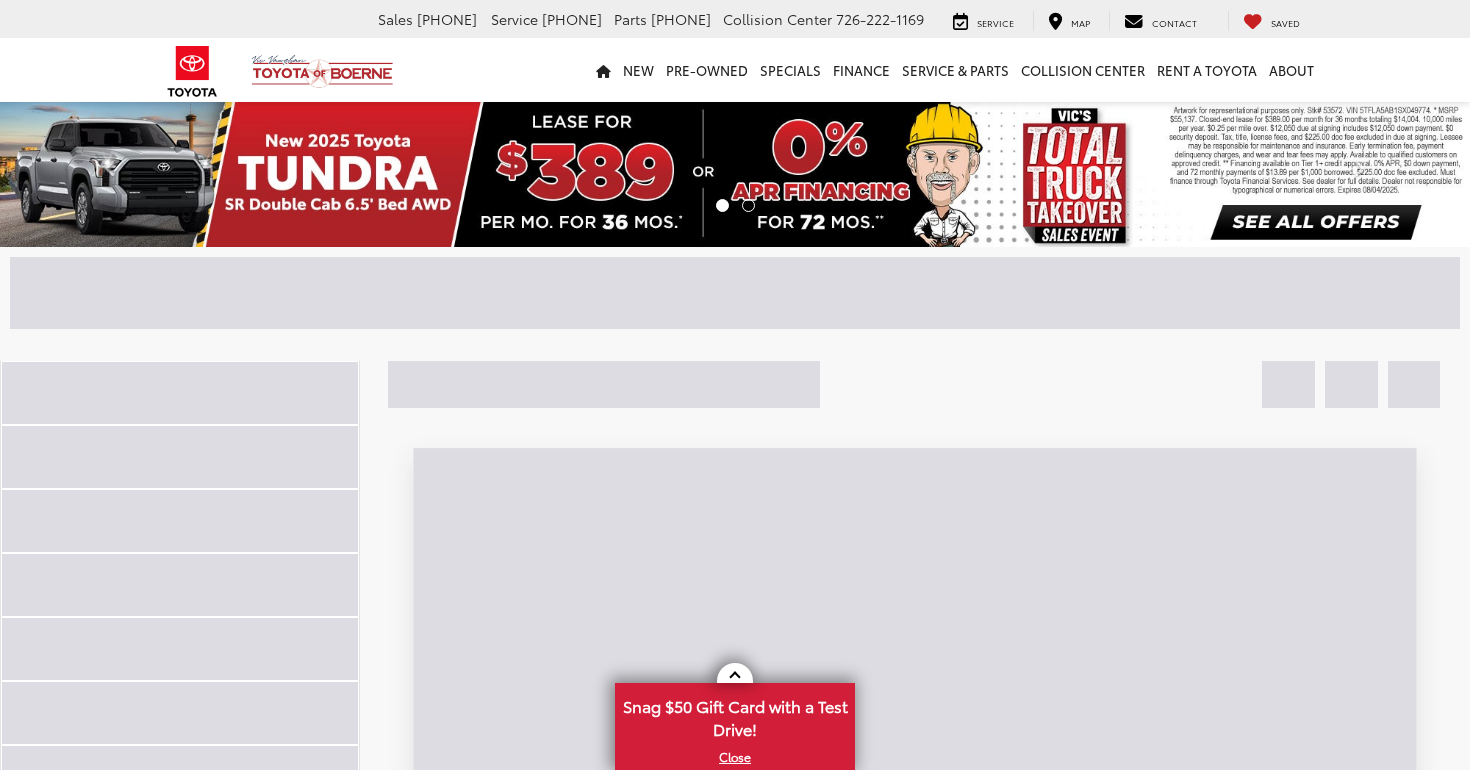 scroll, scrollTop: 0, scrollLeft: 0, axis: both 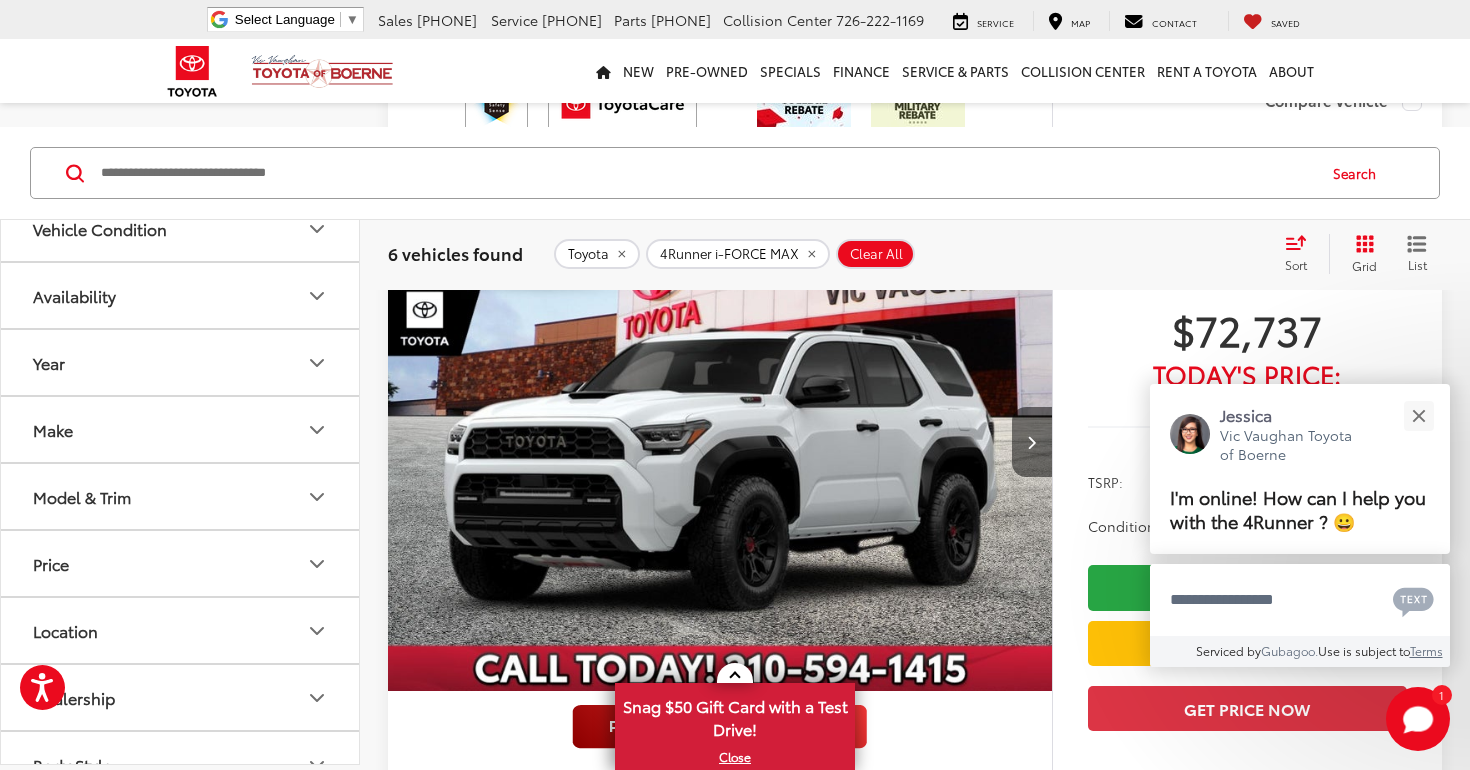 click at bounding box center (1032, 442) 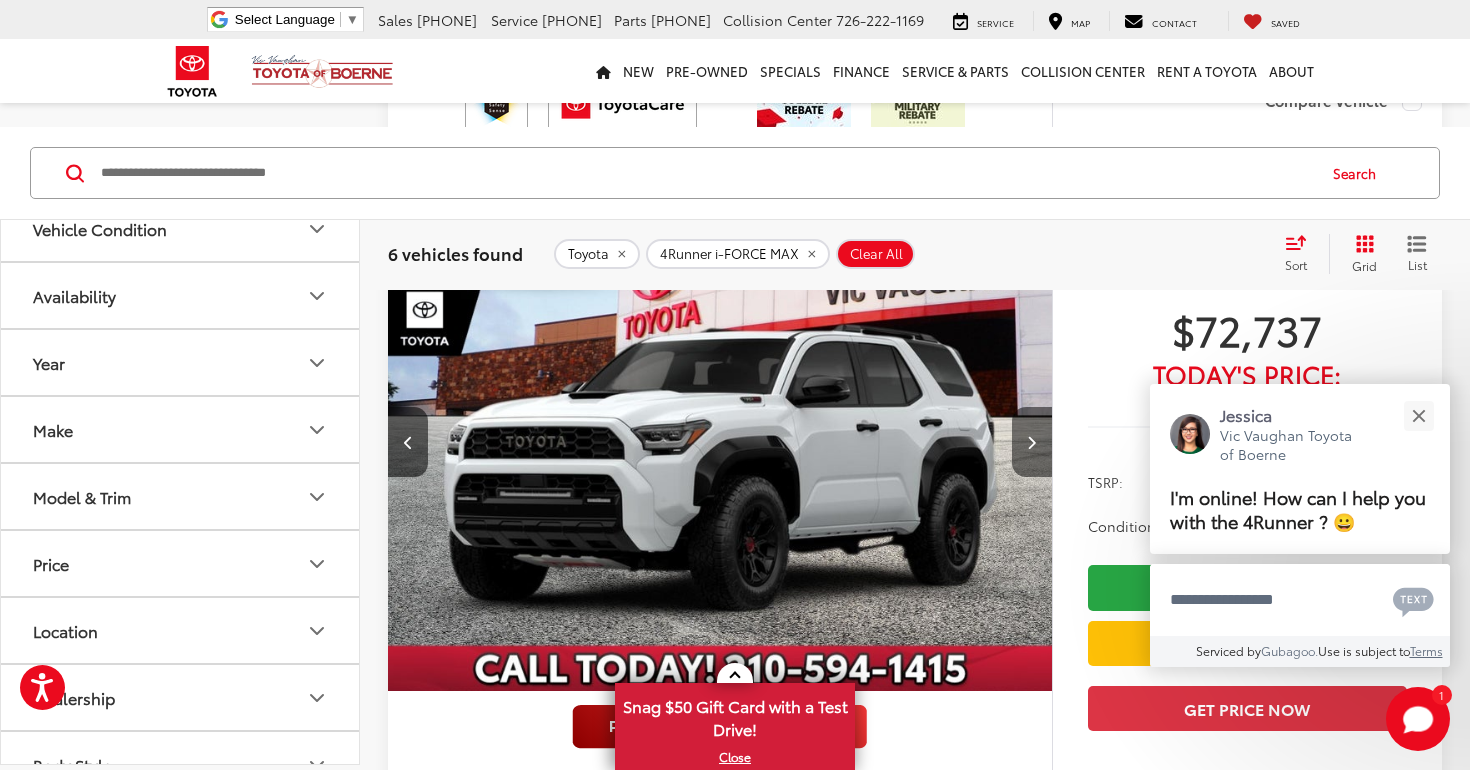 scroll, scrollTop: 0, scrollLeft: 667, axis: horizontal 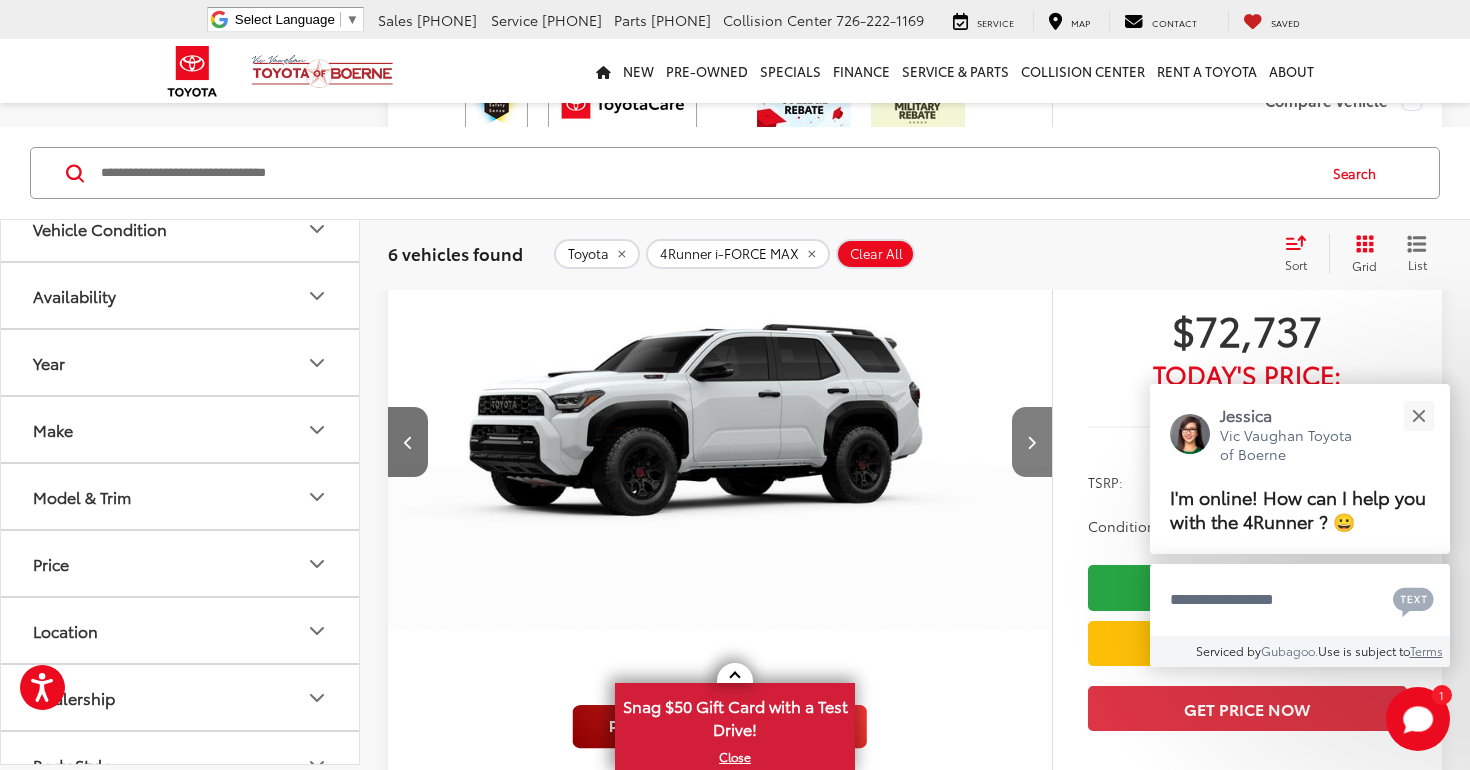 click at bounding box center (1032, 442) 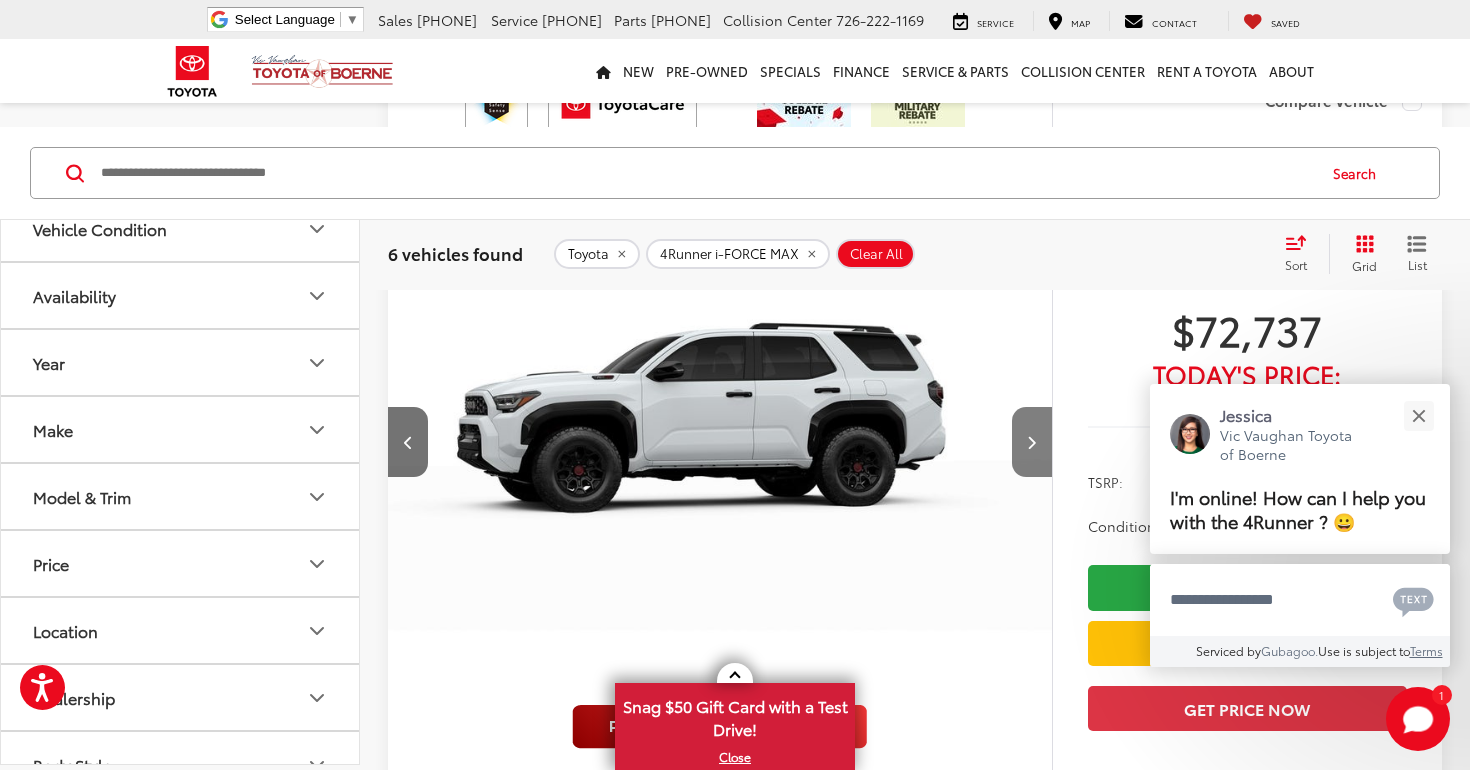 click at bounding box center [1032, 442] 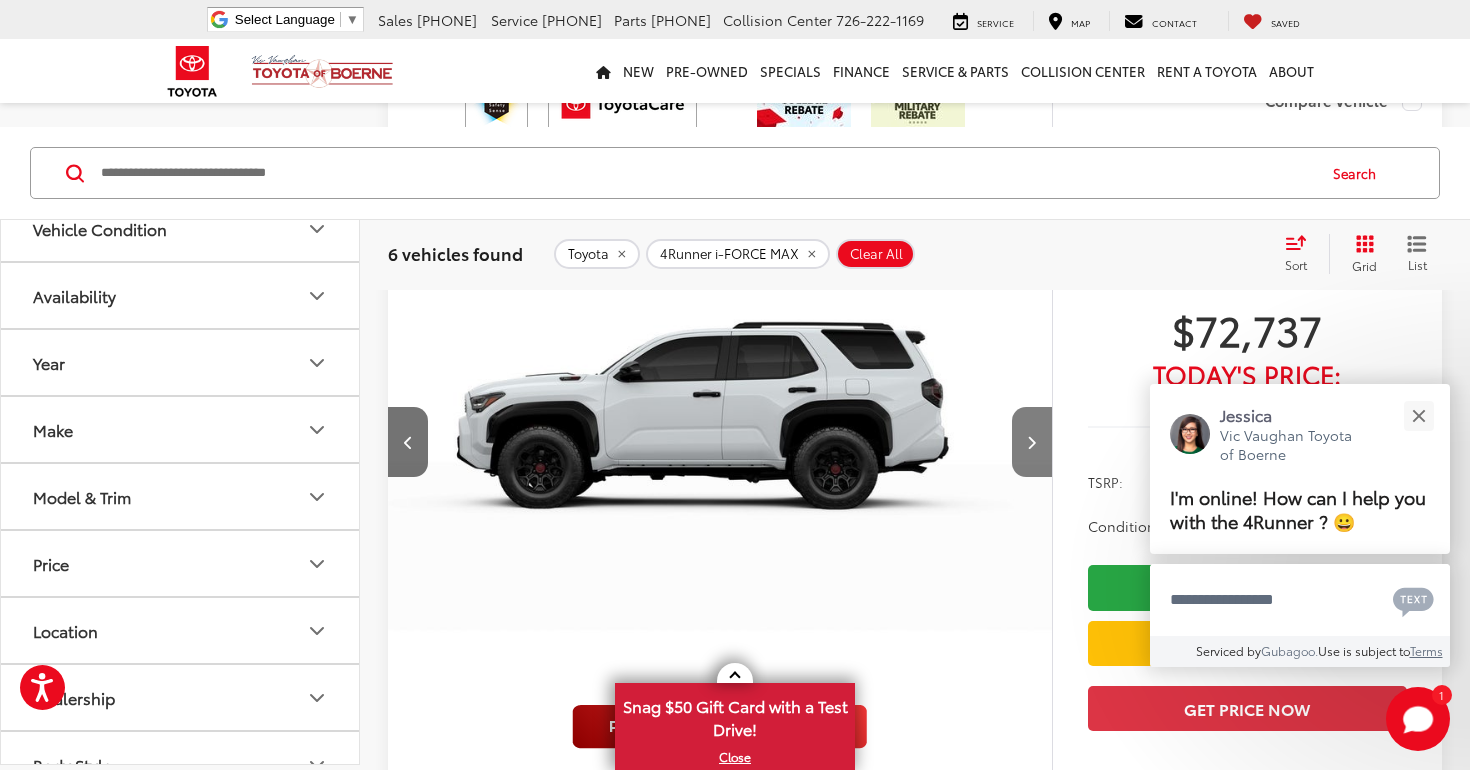 click at bounding box center (1032, 442) 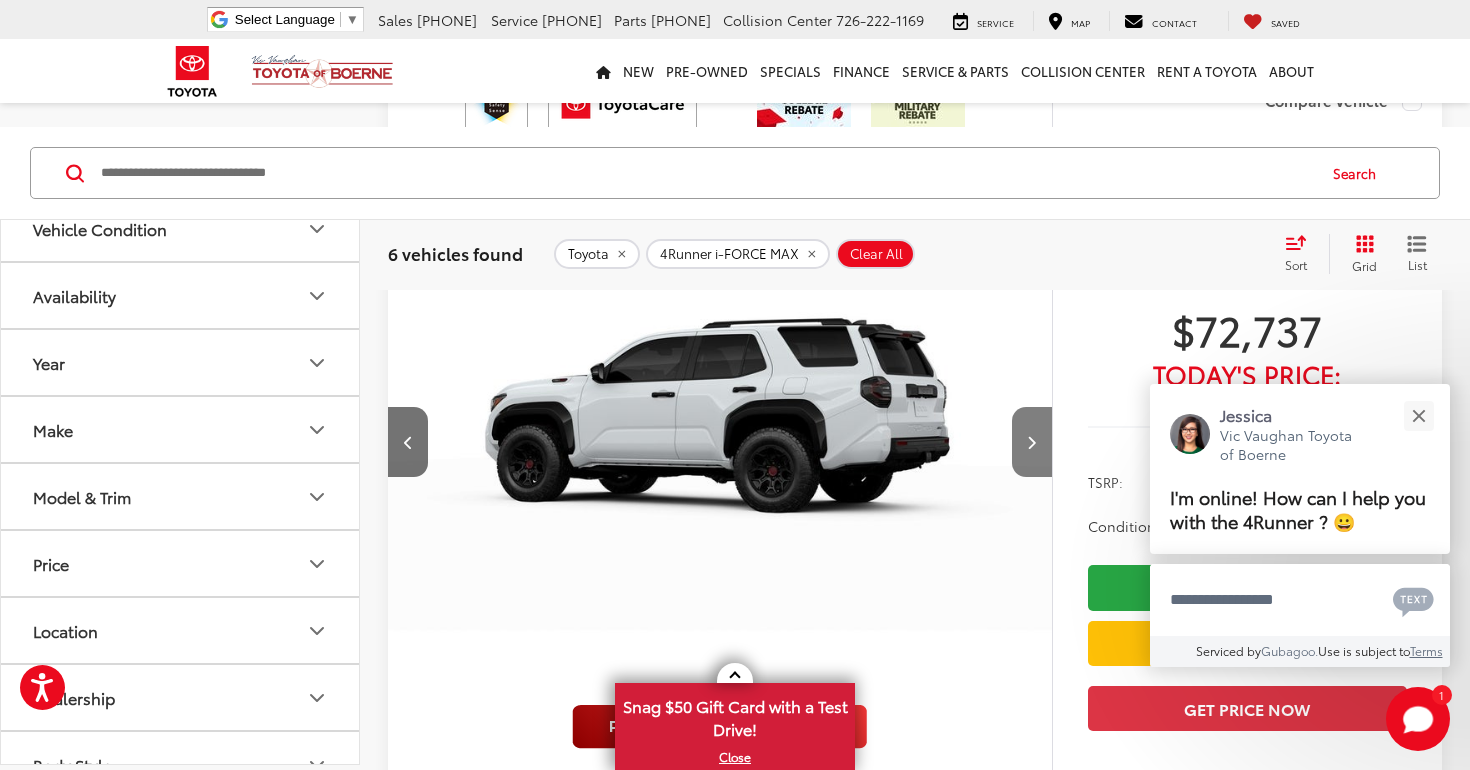 click at bounding box center [1032, 442] 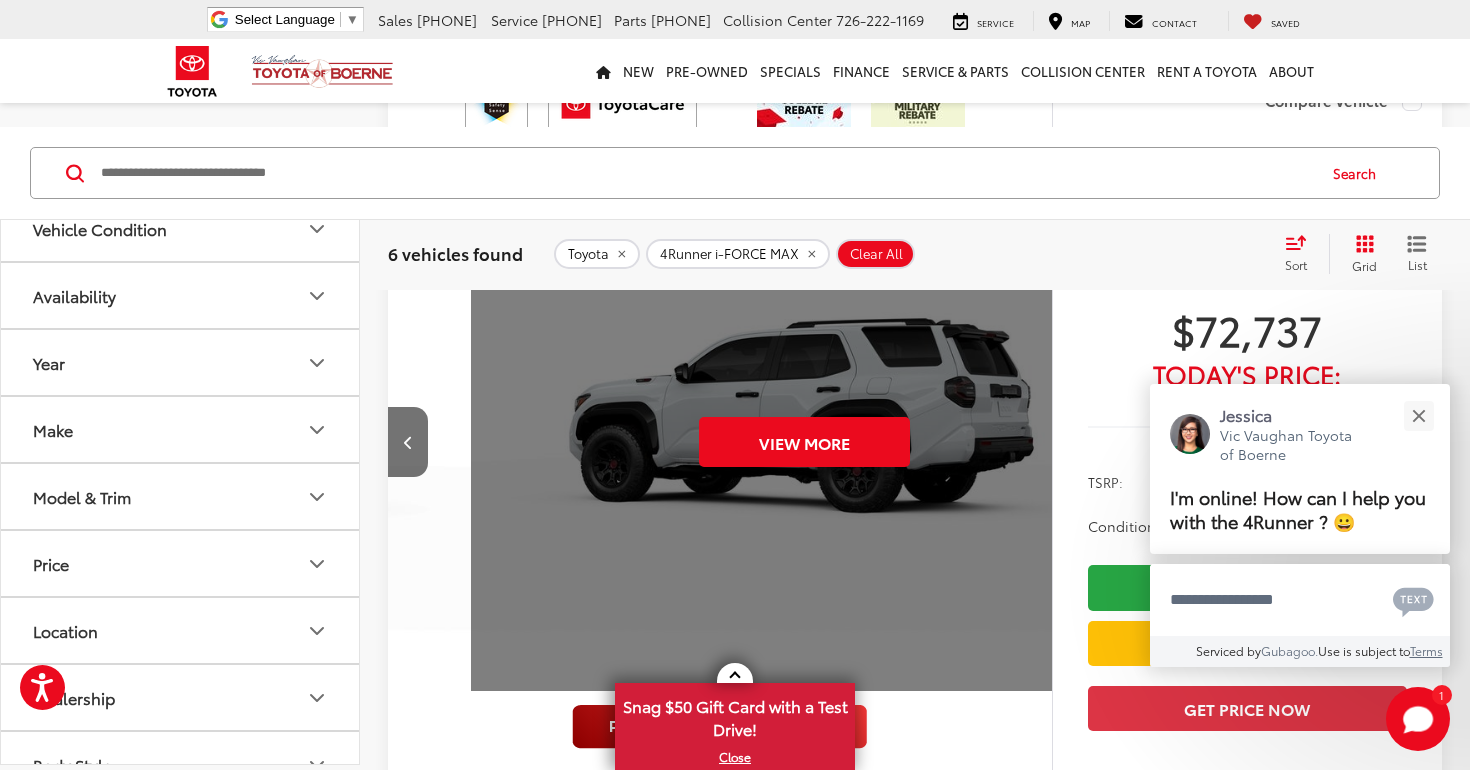 scroll, scrollTop: 0, scrollLeft: 3335, axis: horizontal 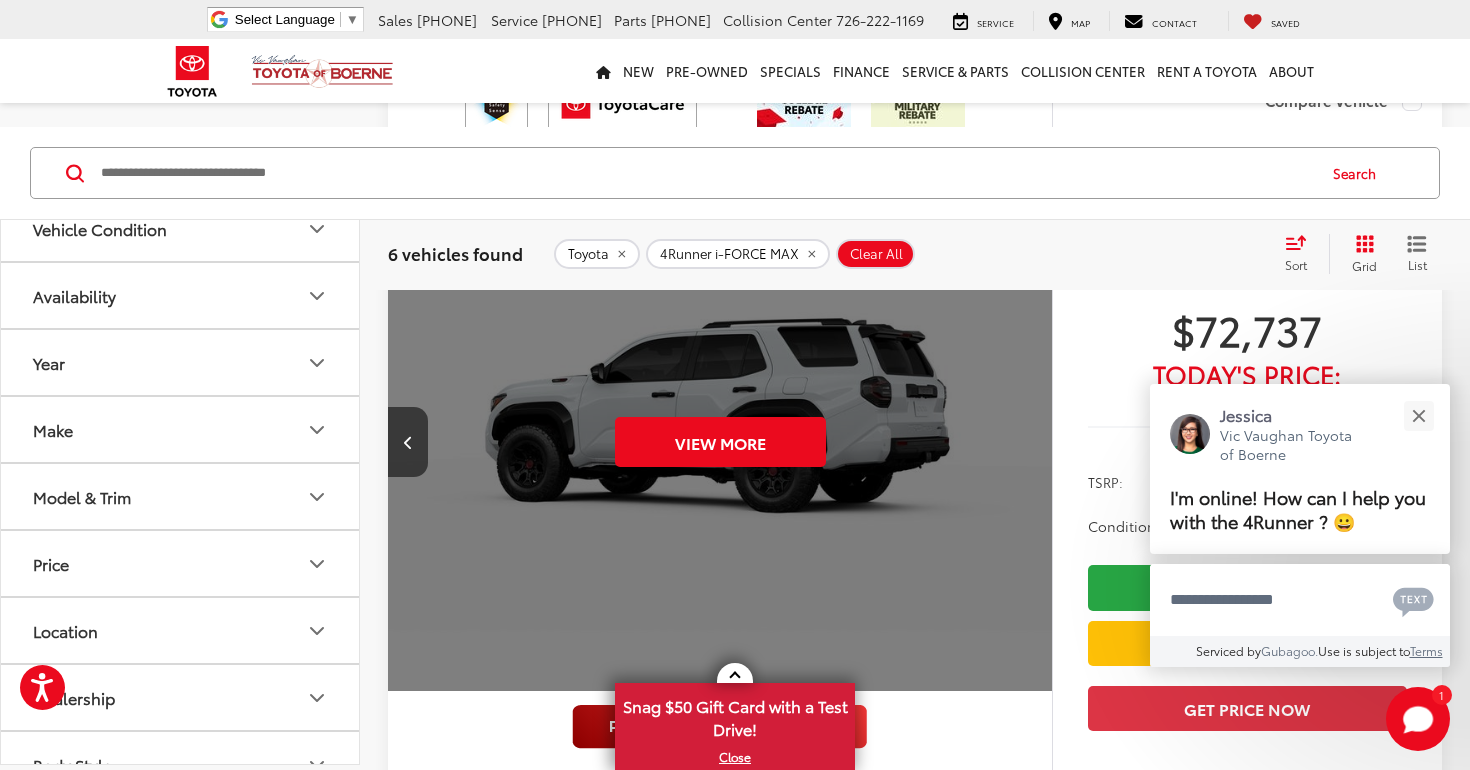 click on "View More" at bounding box center (720, 442) 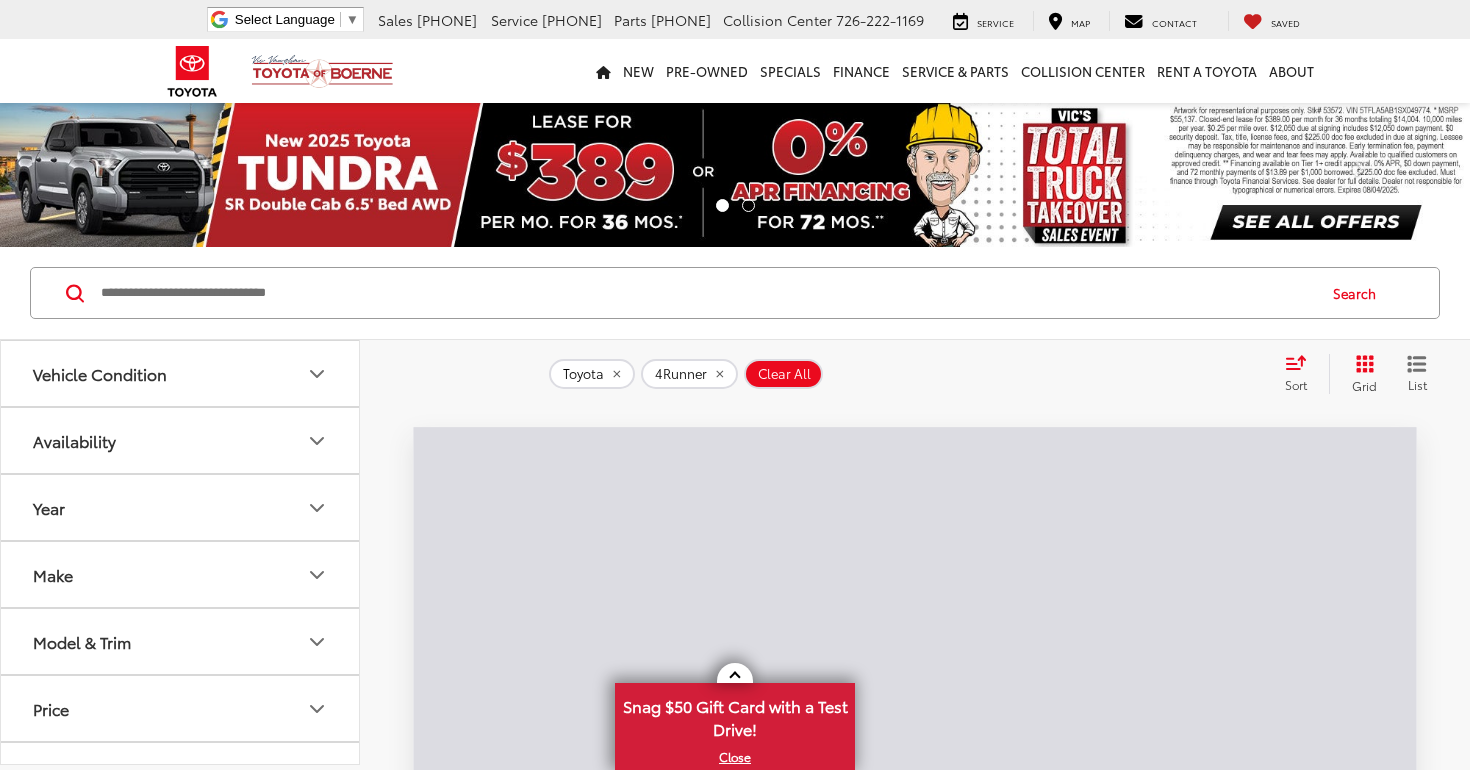 scroll, scrollTop: 0, scrollLeft: 0, axis: both 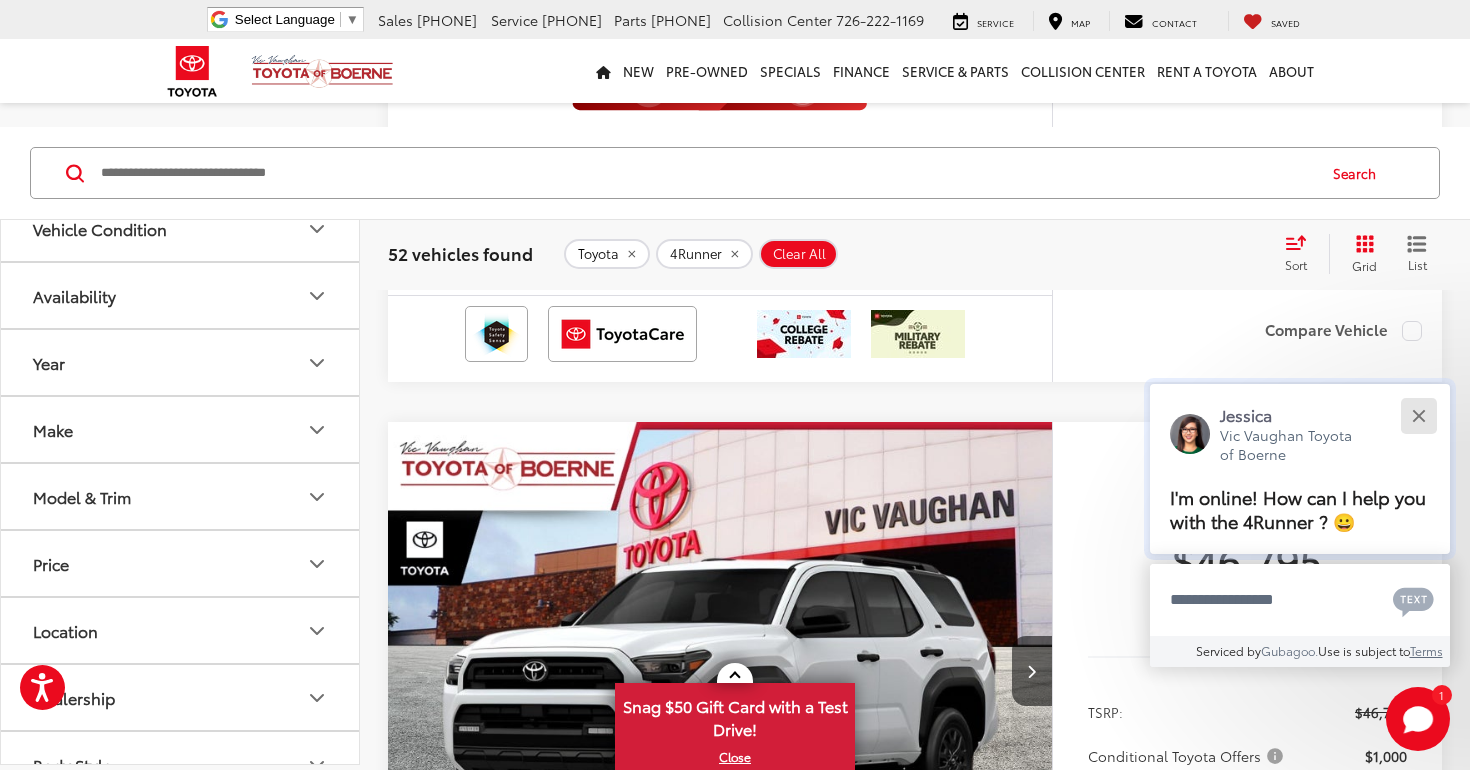 click at bounding box center (1418, 415) 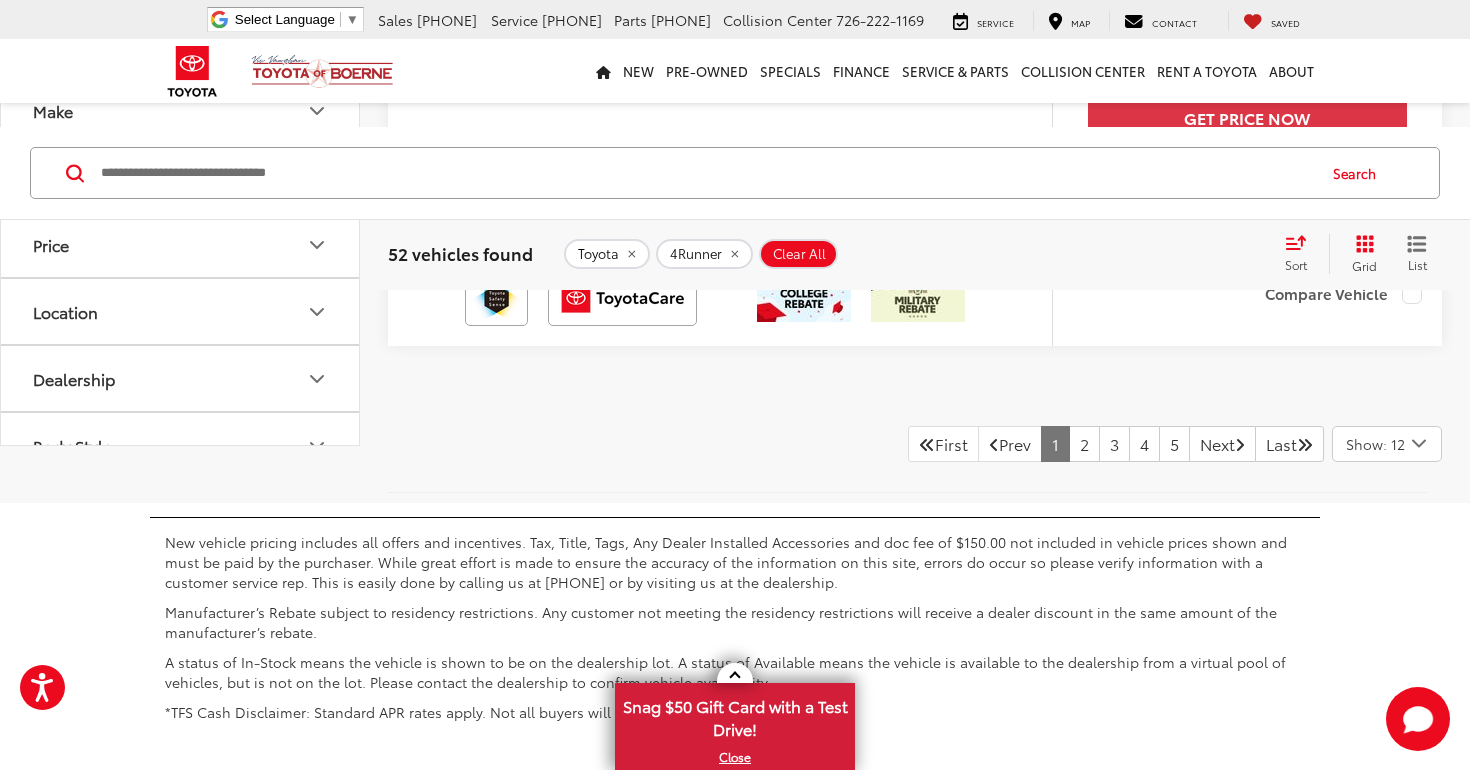 scroll, scrollTop: 10049, scrollLeft: 0, axis: vertical 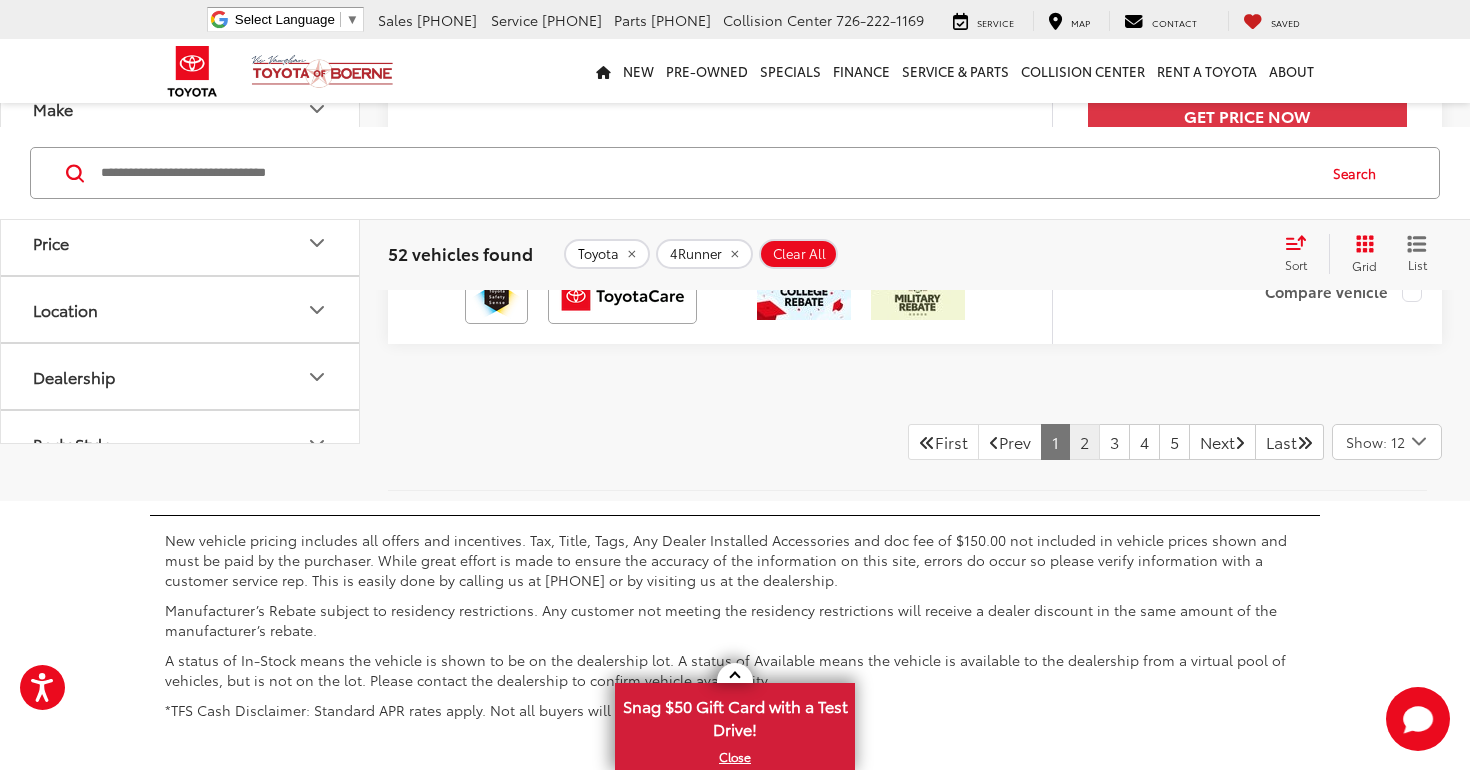 click on "2" at bounding box center (1084, 442) 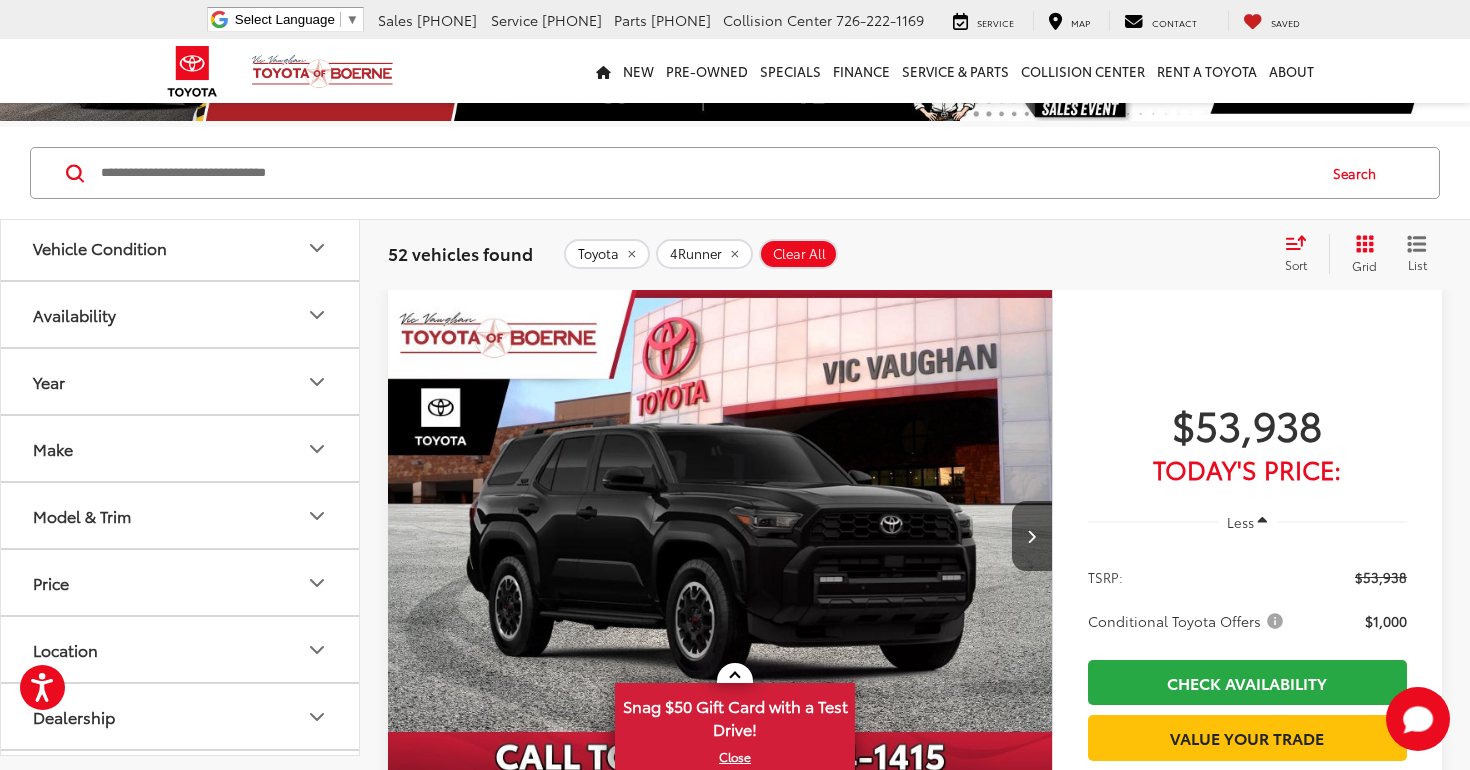 scroll, scrollTop: 60, scrollLeft: 0, axis: vertical 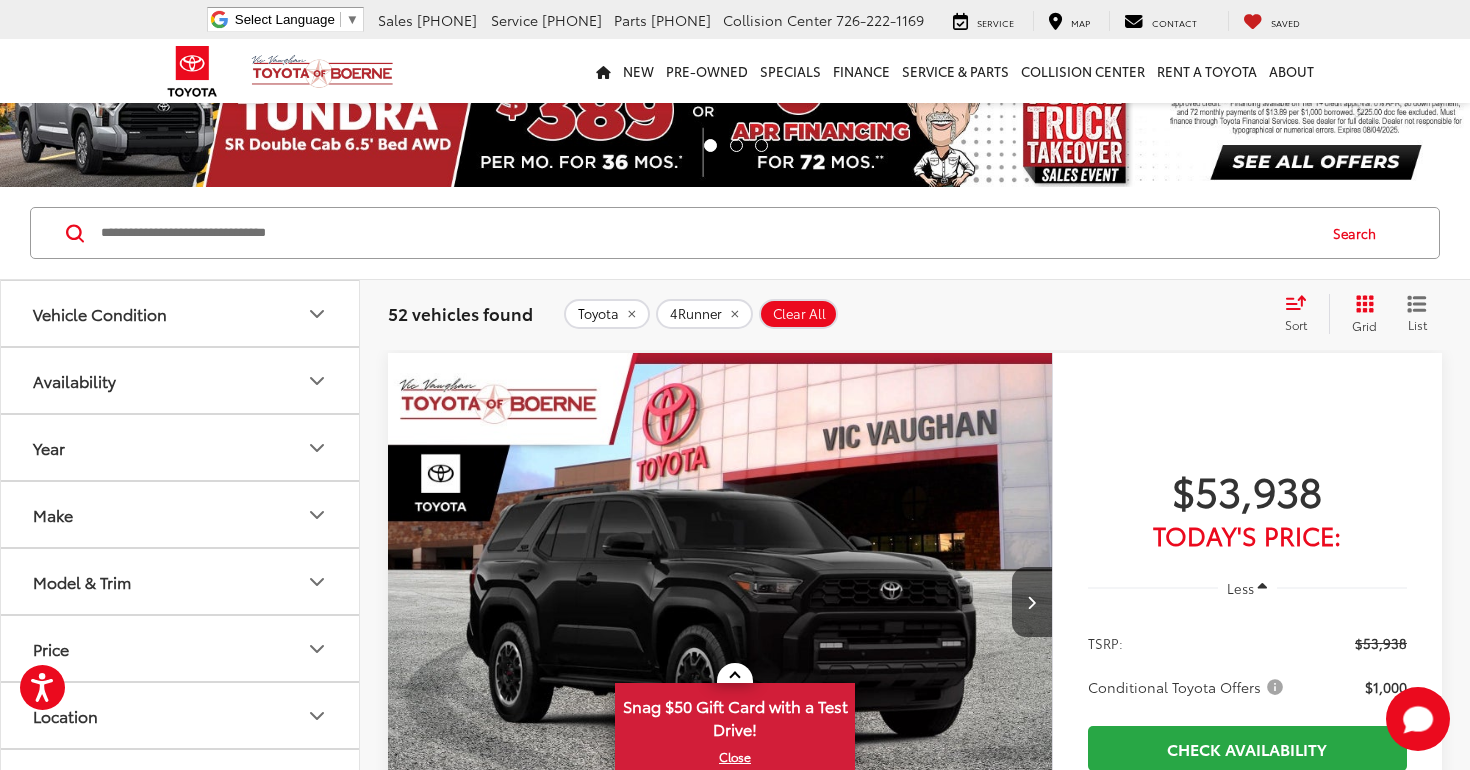 click on "Sort" at bounding box center [1296, 324] 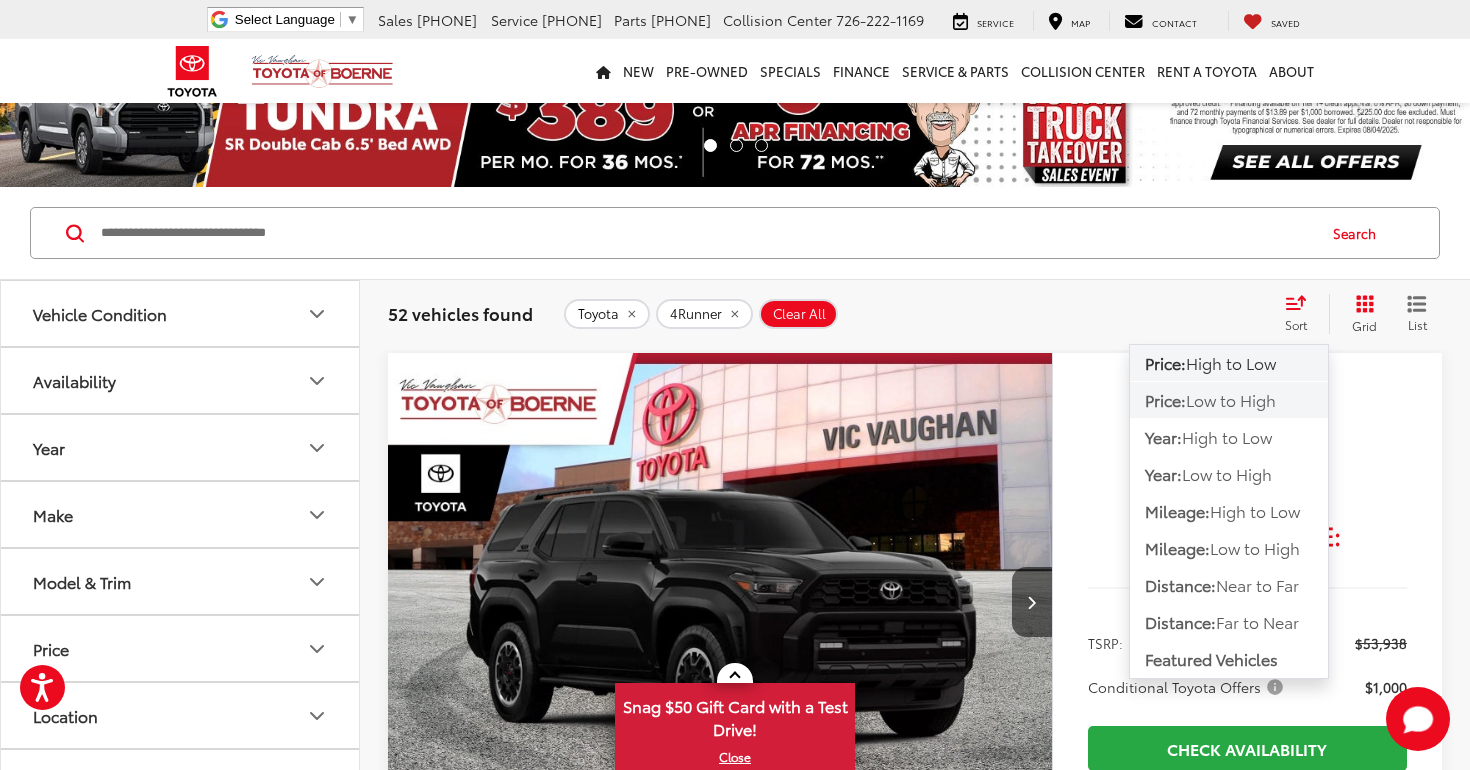 click on "Price:  Low to High" 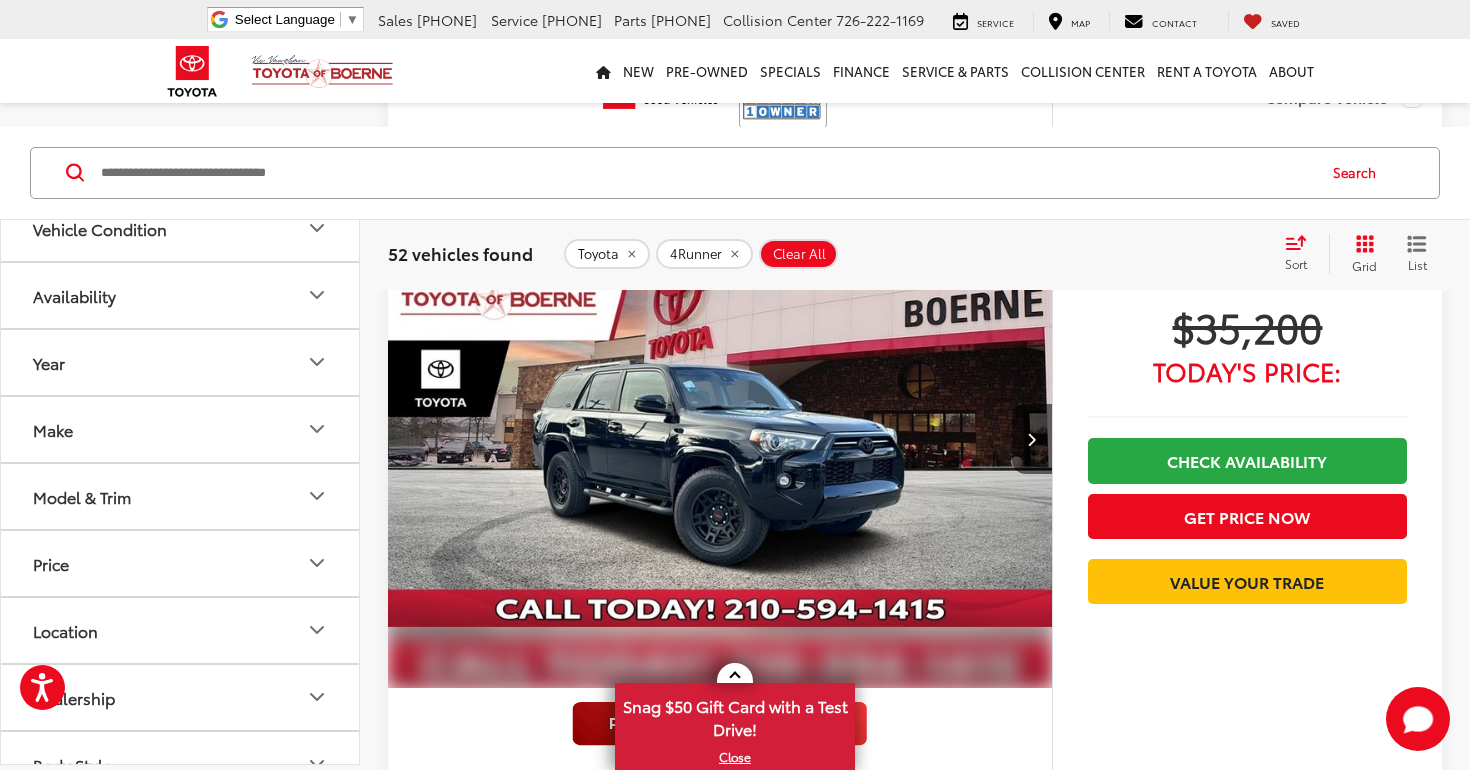 scroll, scrollTop: 3580, scrollLeft: 0, axis: vertical 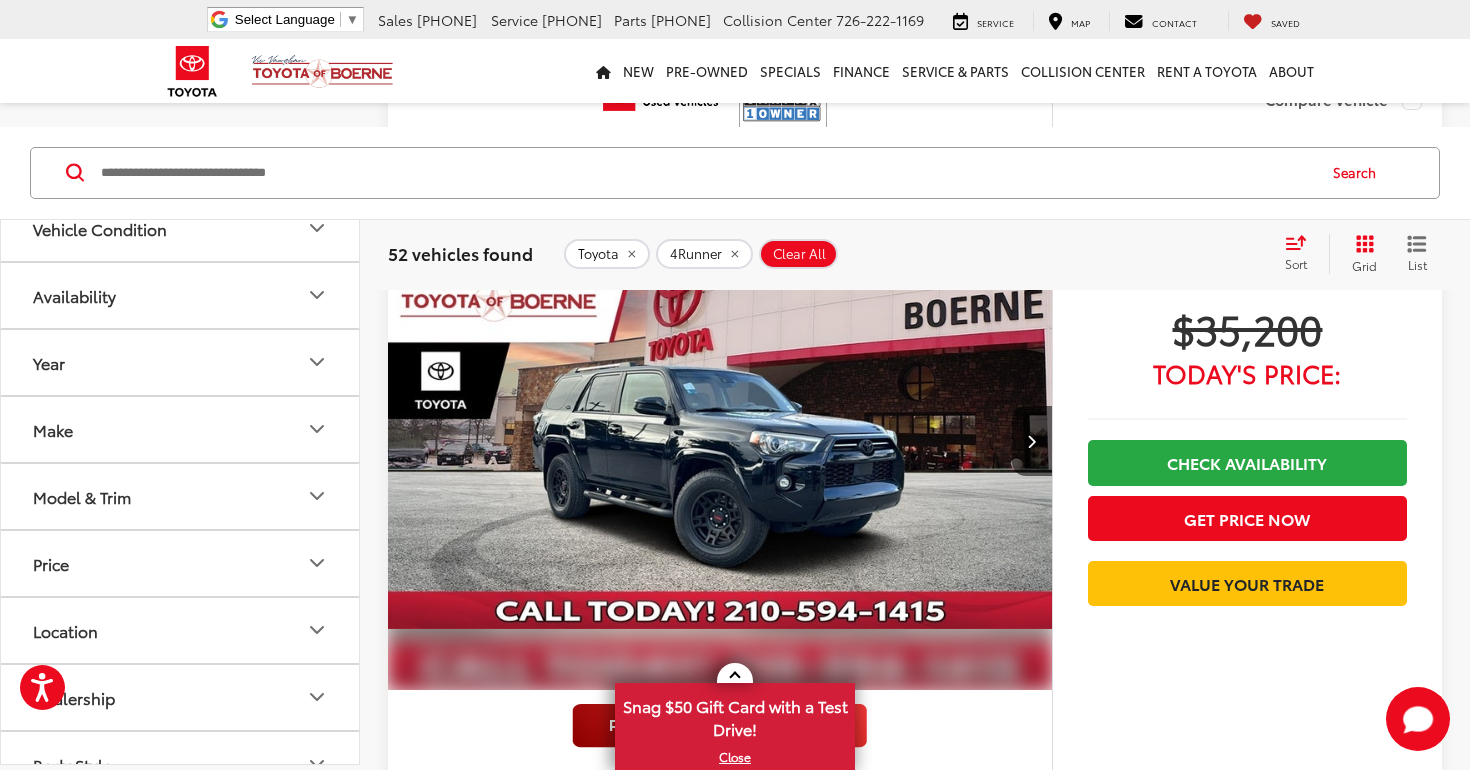 click at bounding box center (720, 441) 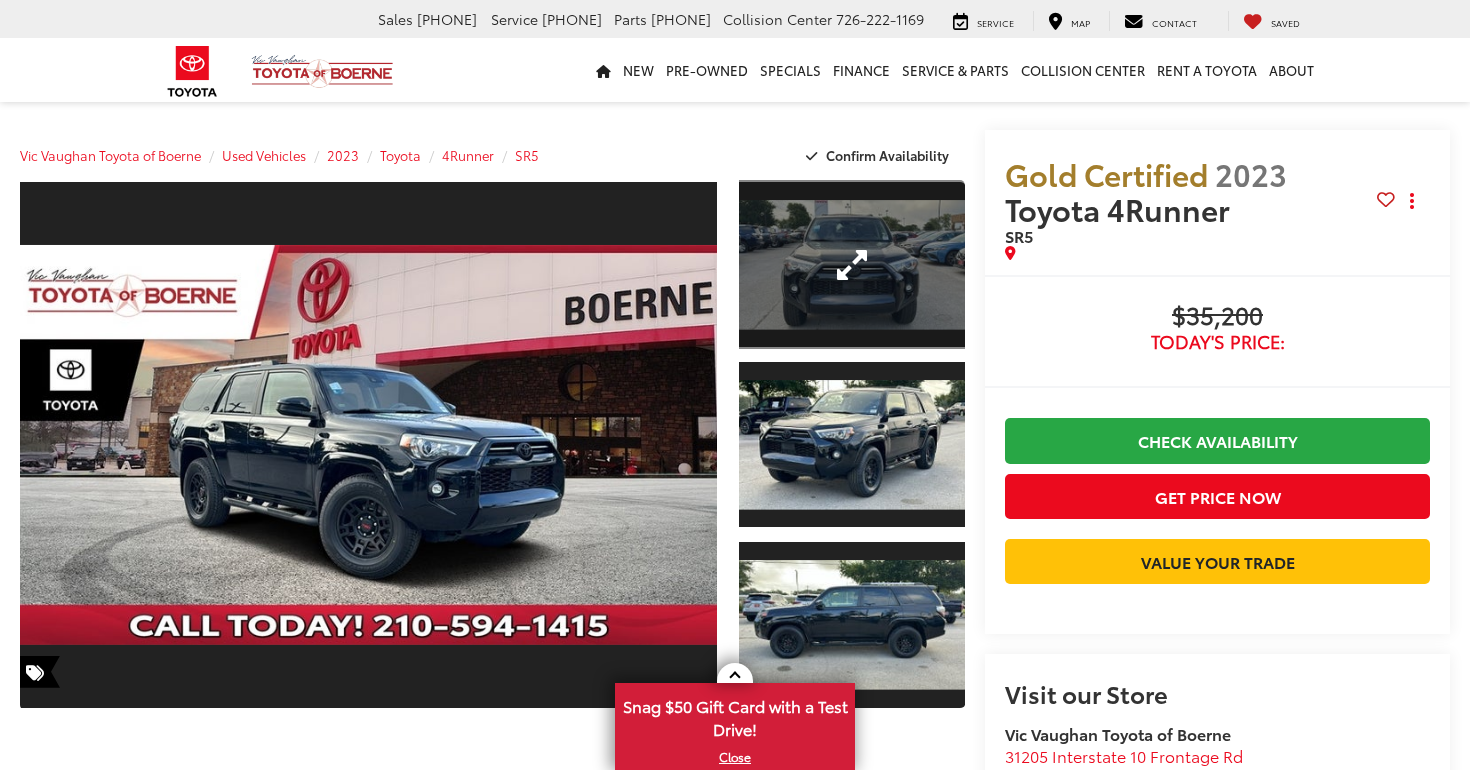 scroll, scrollTop: 0, scrollLeft: 0, axis: both 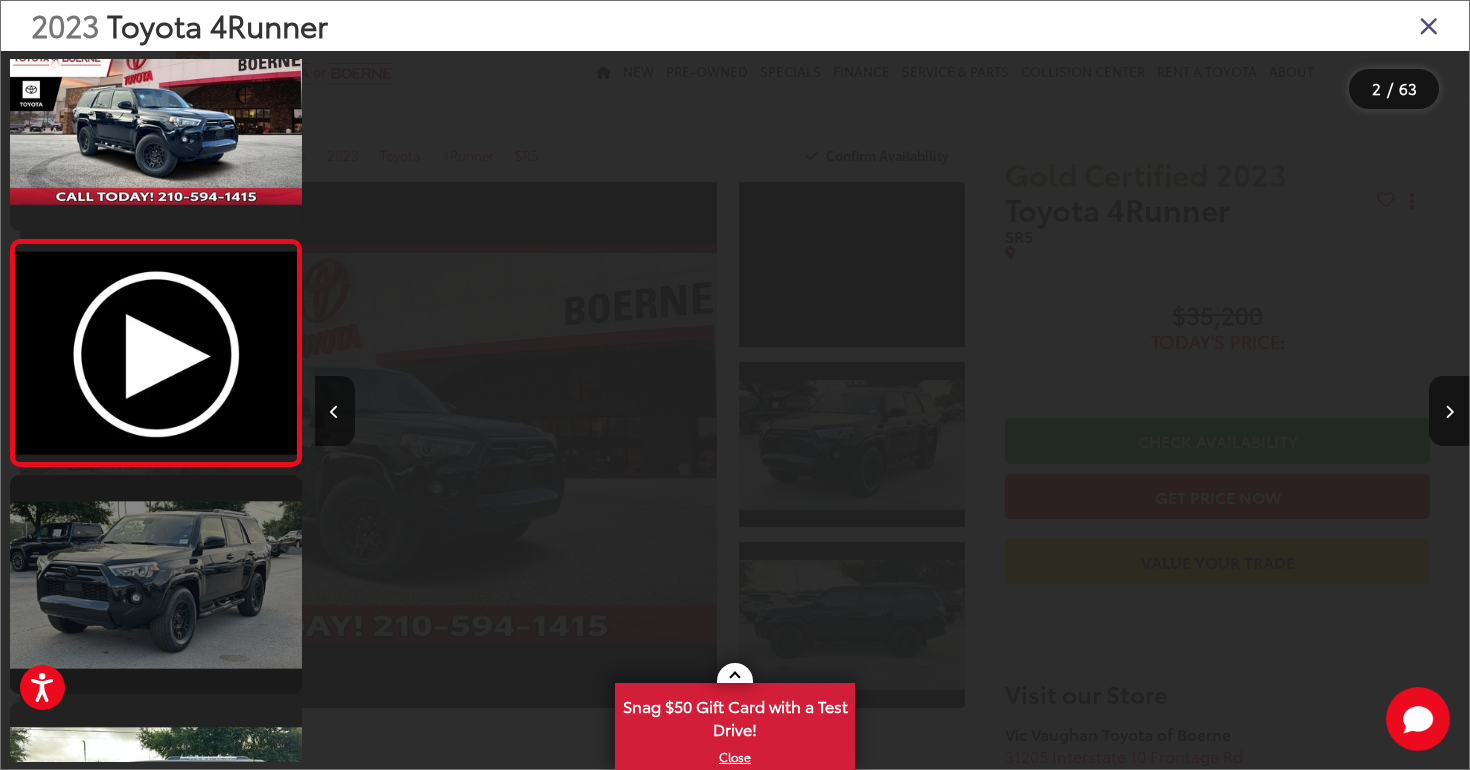 click at bounding box center (156, 584) 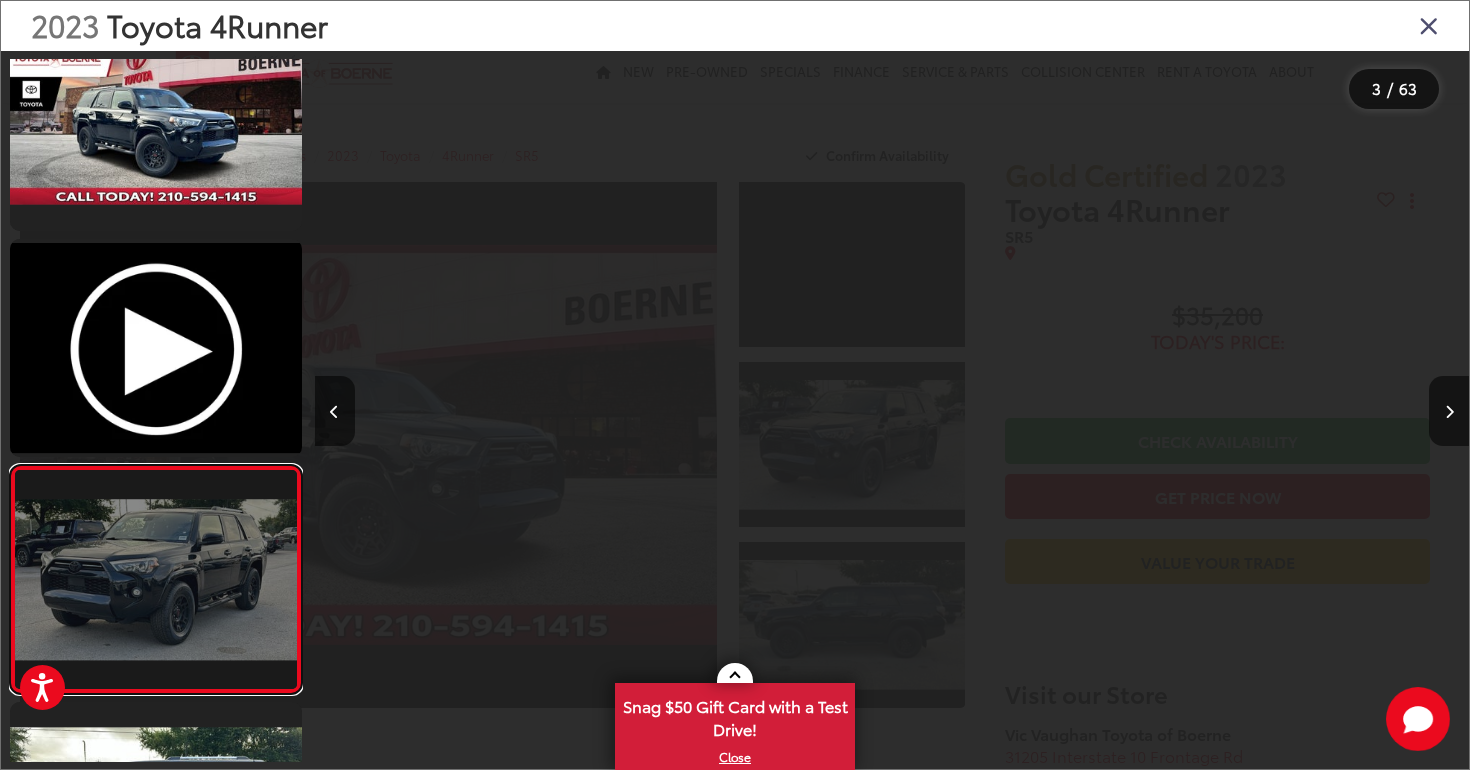 scroll, scrollTop: 0, scrollLeft: 2309, axis: horizontal 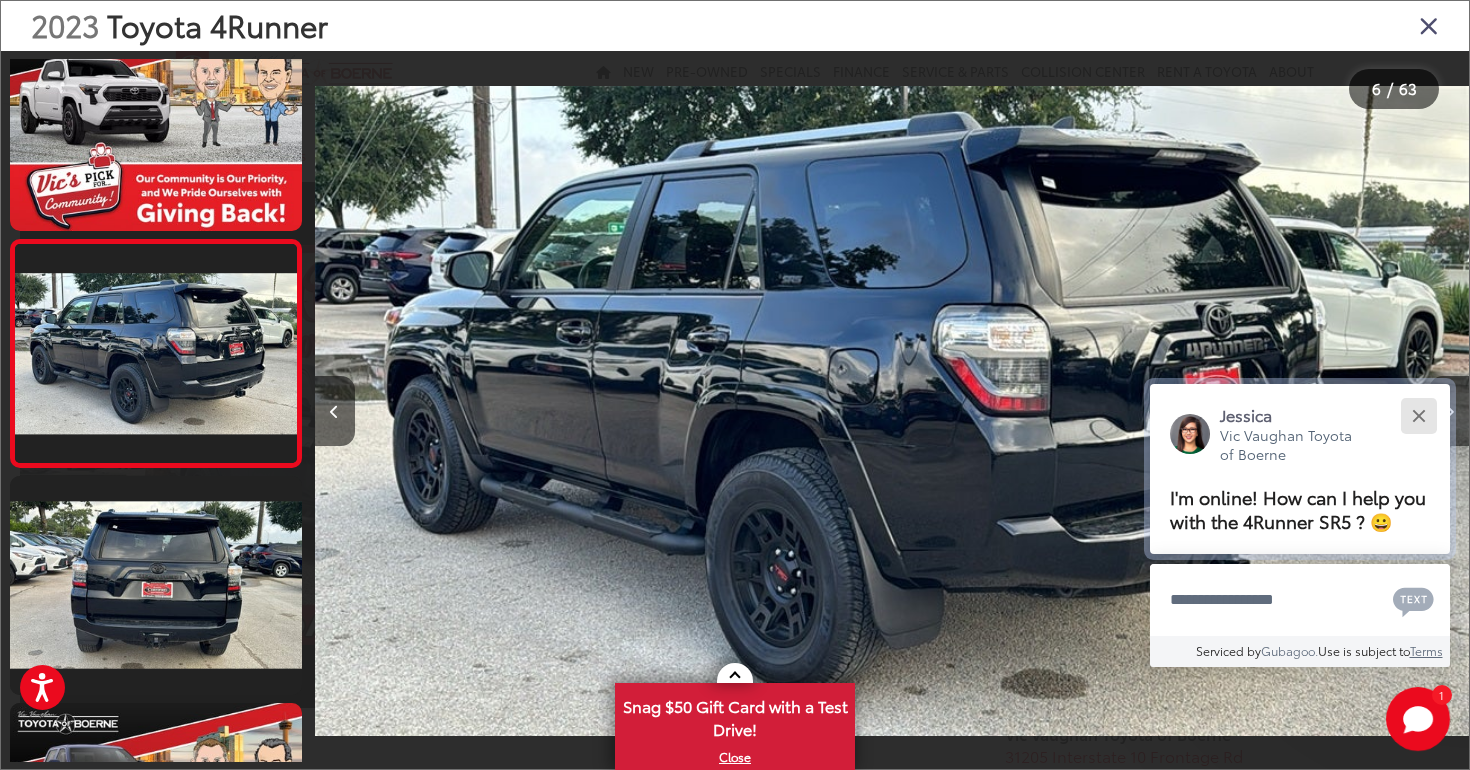 click at bounding box center [1418, 415] 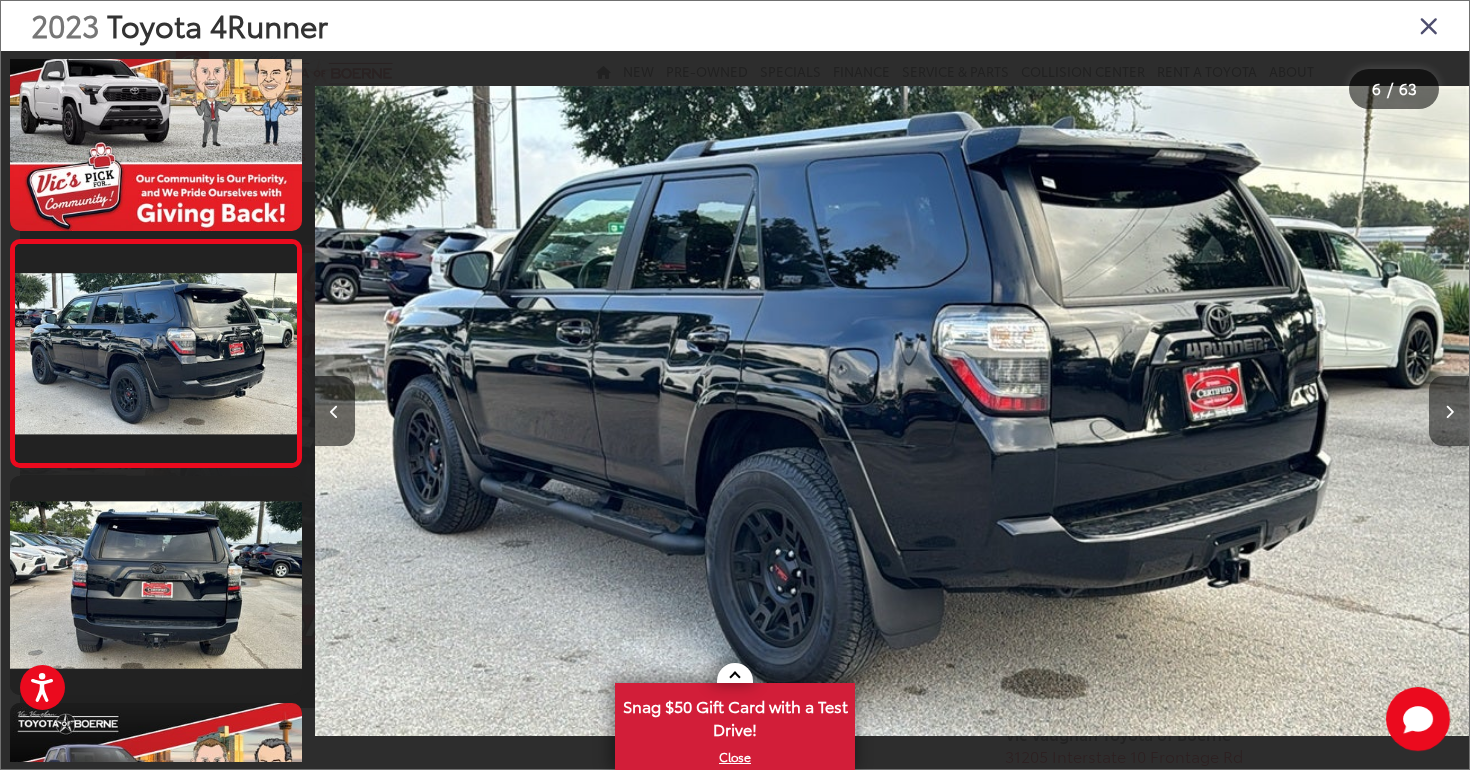 click at bounding box center [1449, 411] 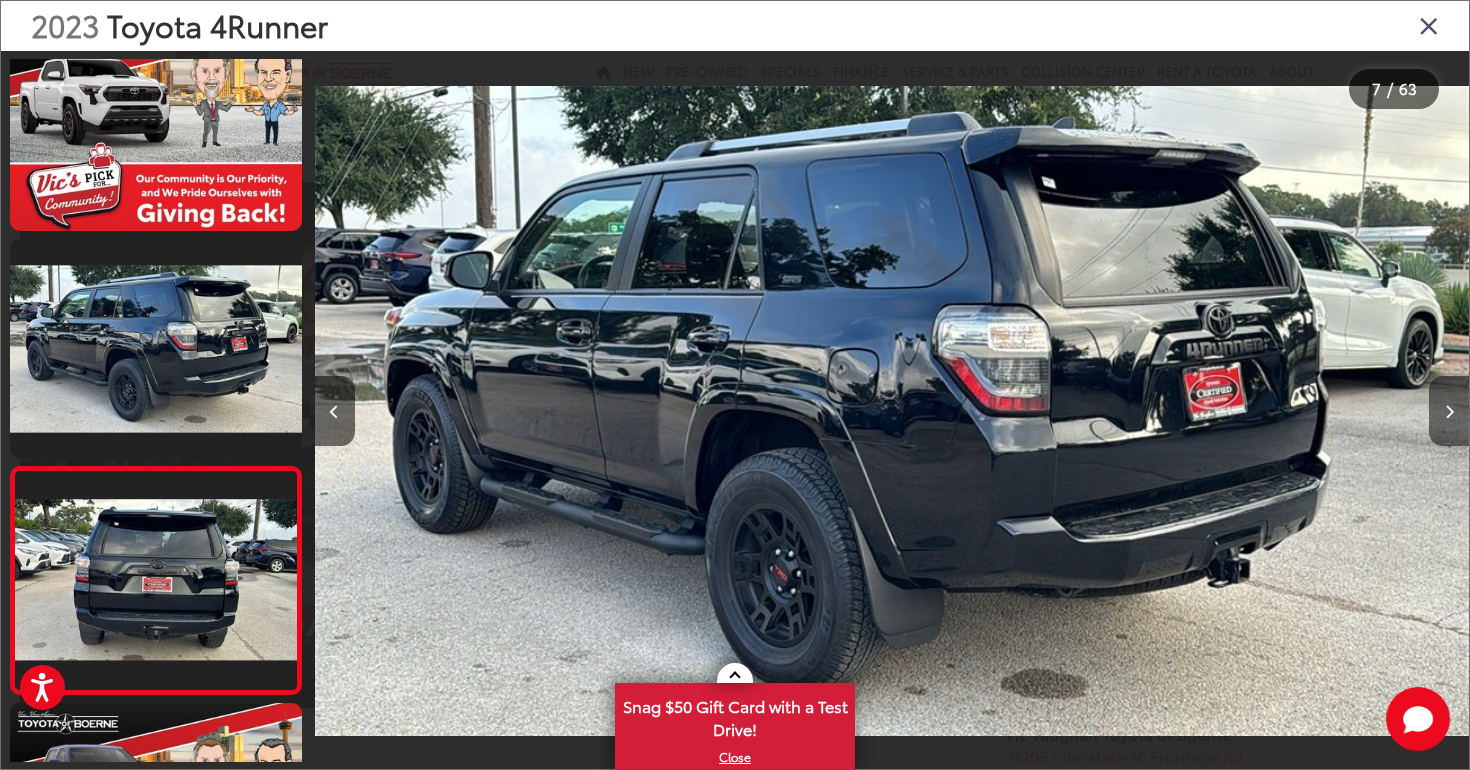 scroll, scrollTop: 0, scrollLeft: 6918, axis: horizontal 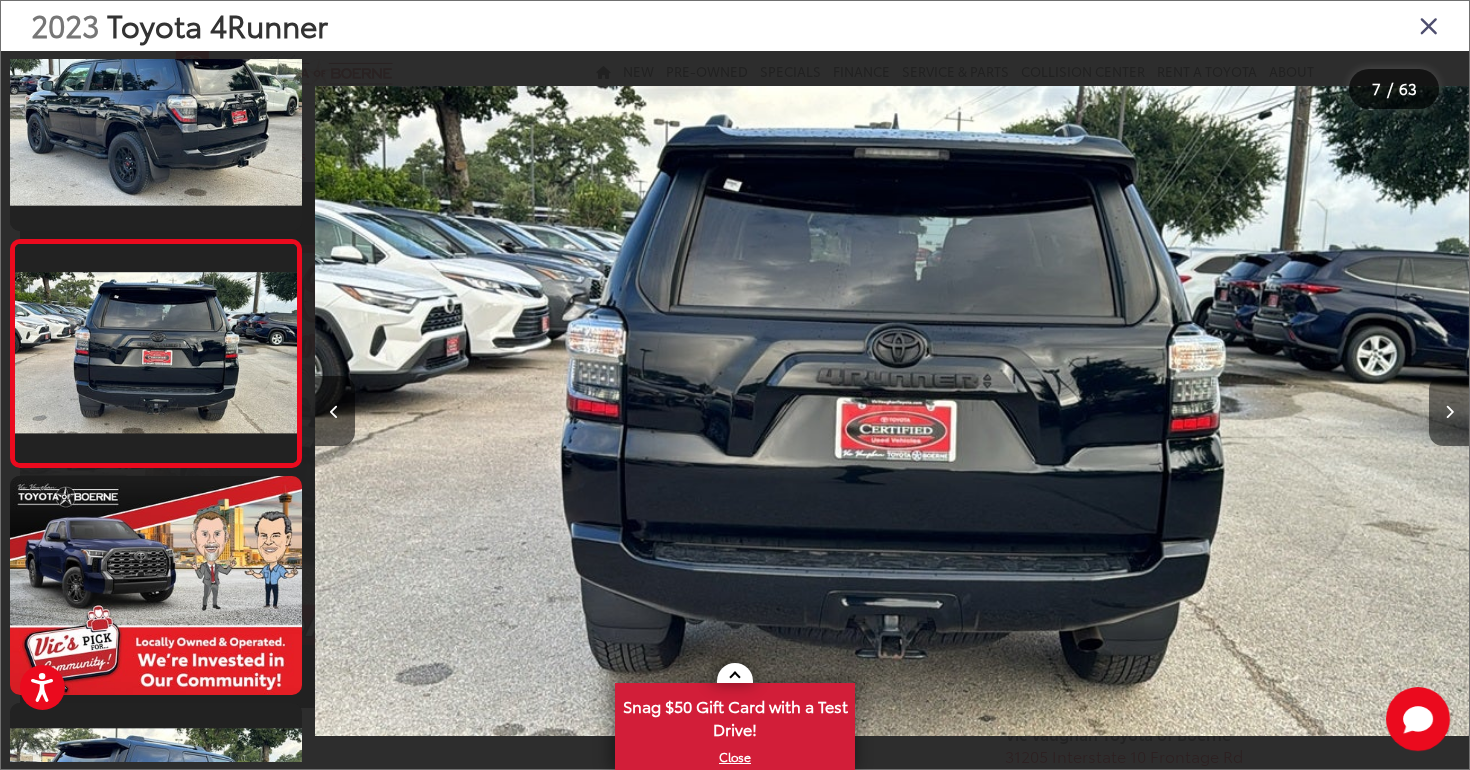 click at bounding box center [1449, 411] 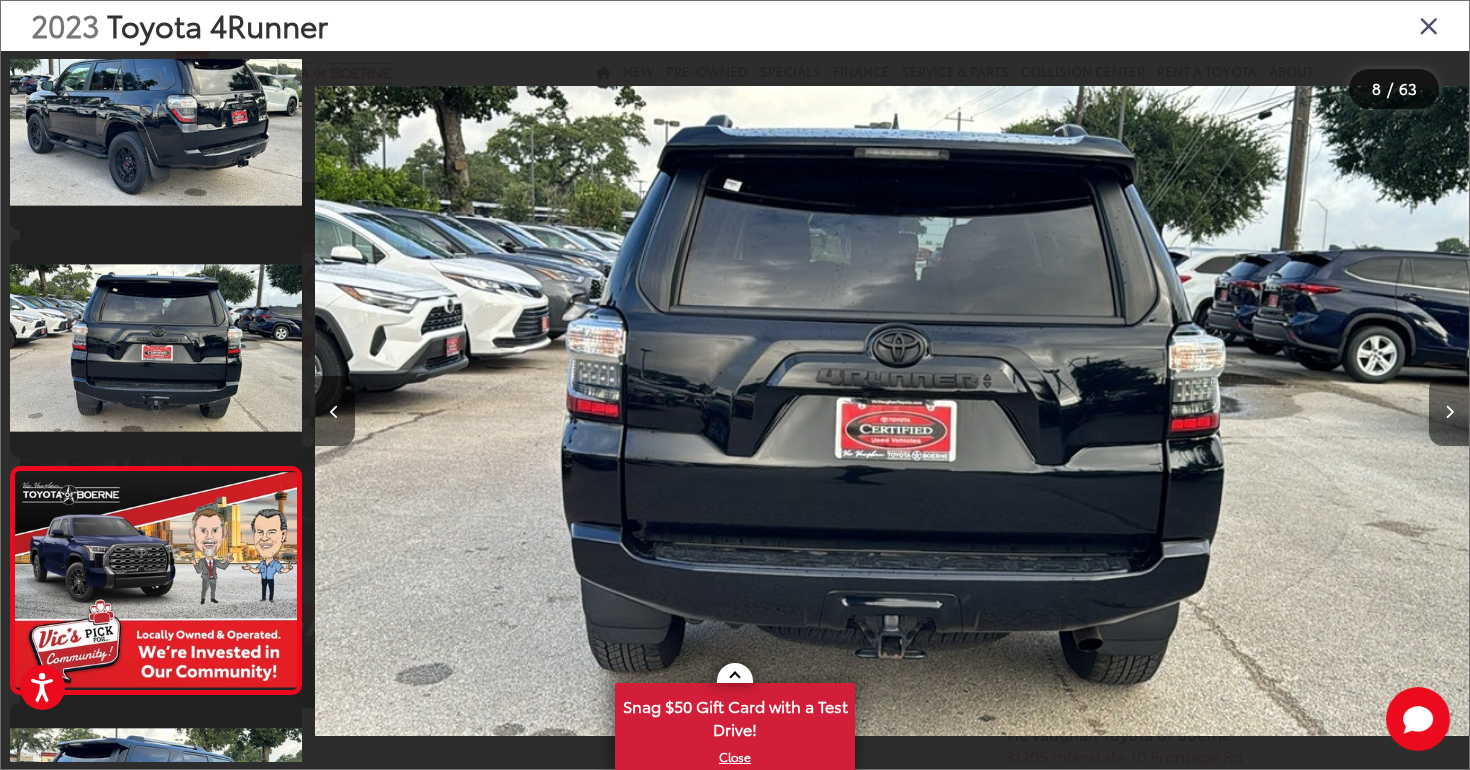 scroll, scrollTop: 0, scrollLeft: 7953, axis: horizontal 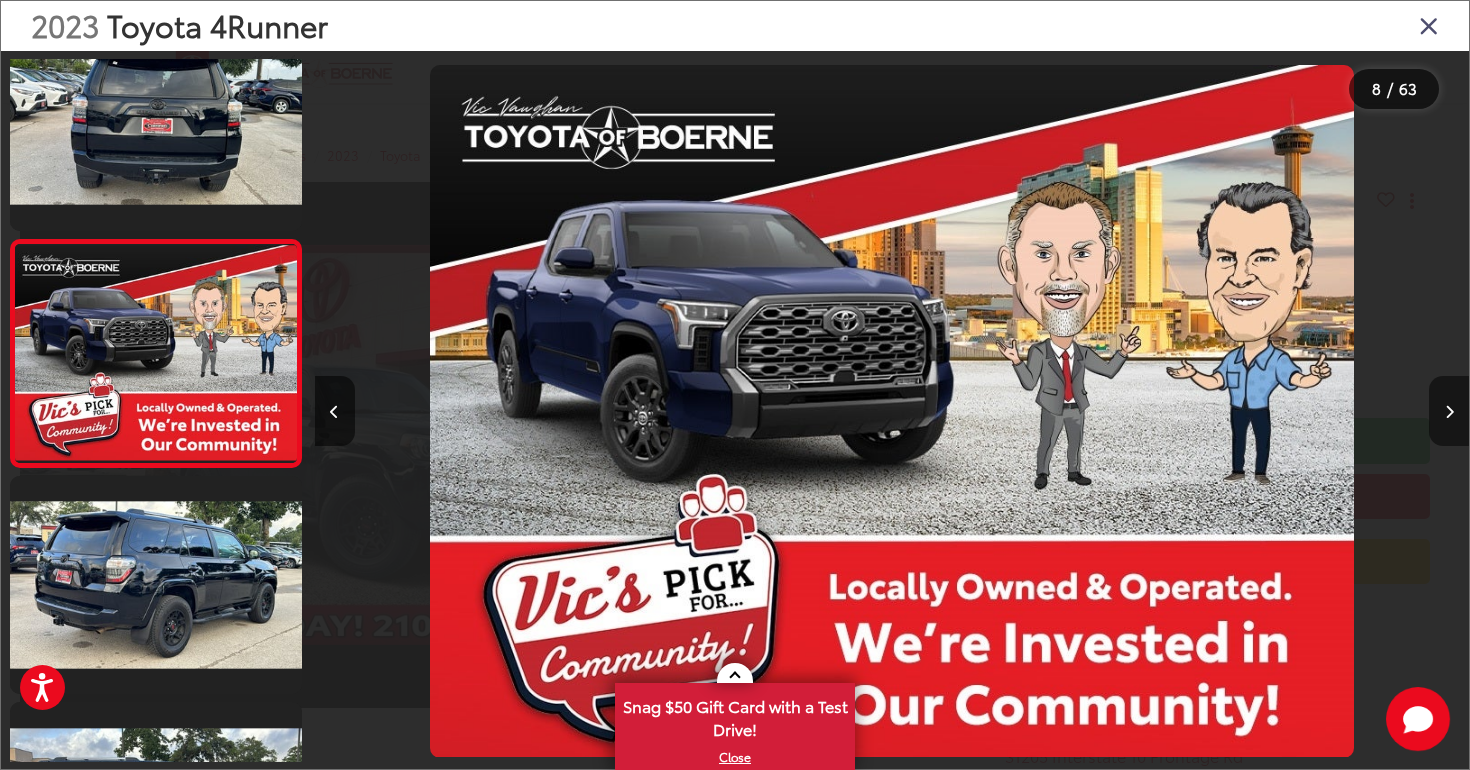 click at bounding box center [1449, 411] 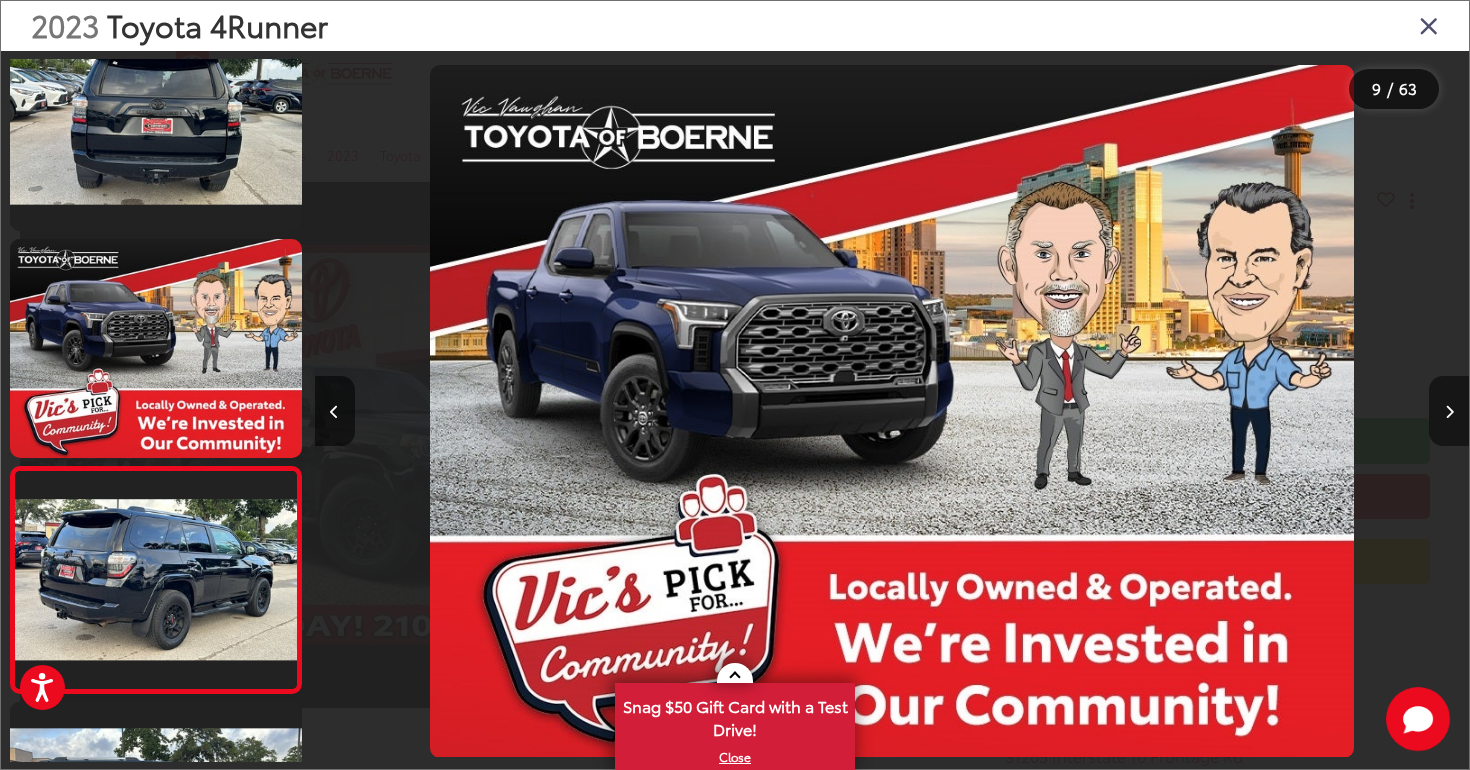 scroll, scrollTop: 0, scrollLeft: 9232, axis: horizontal 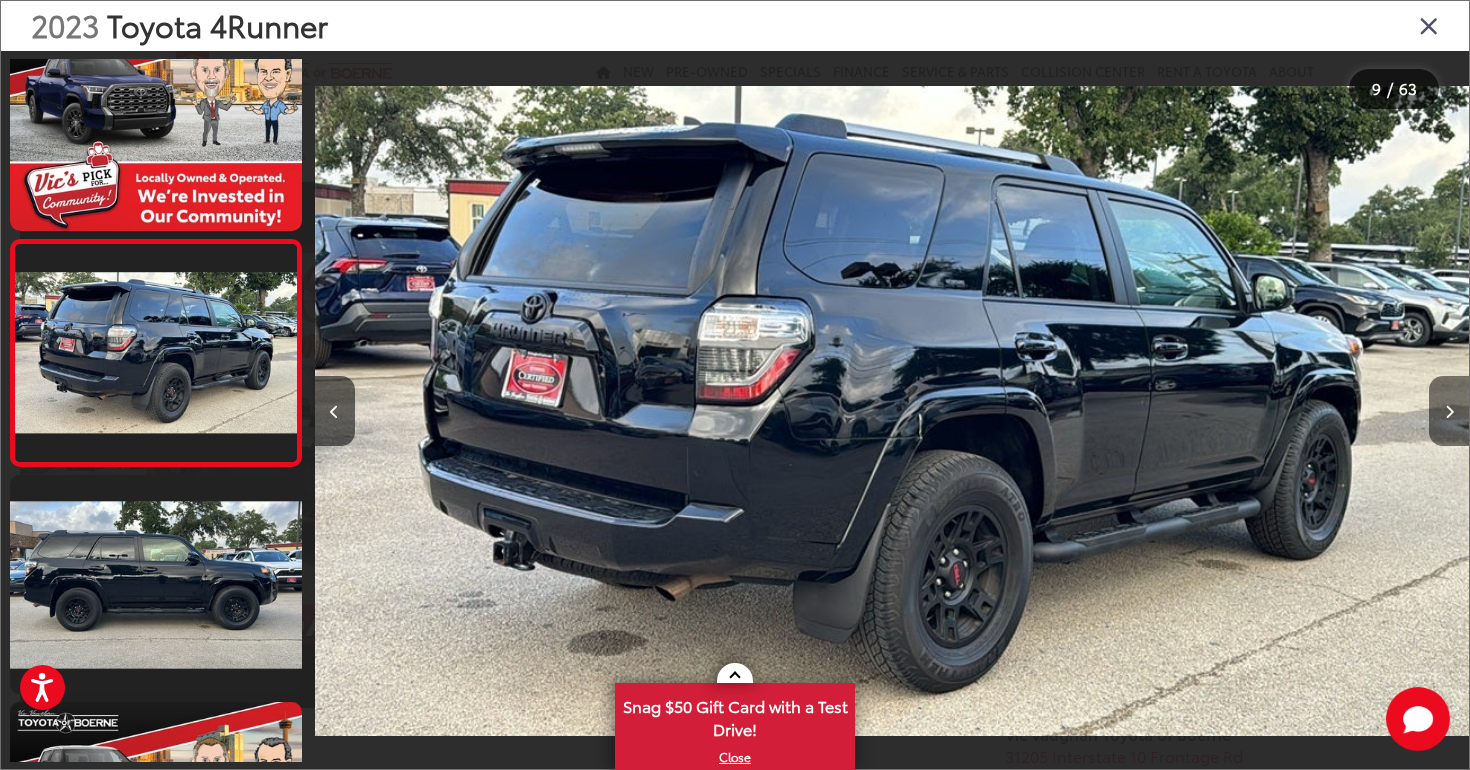 click at bounding box center [1449, 411] 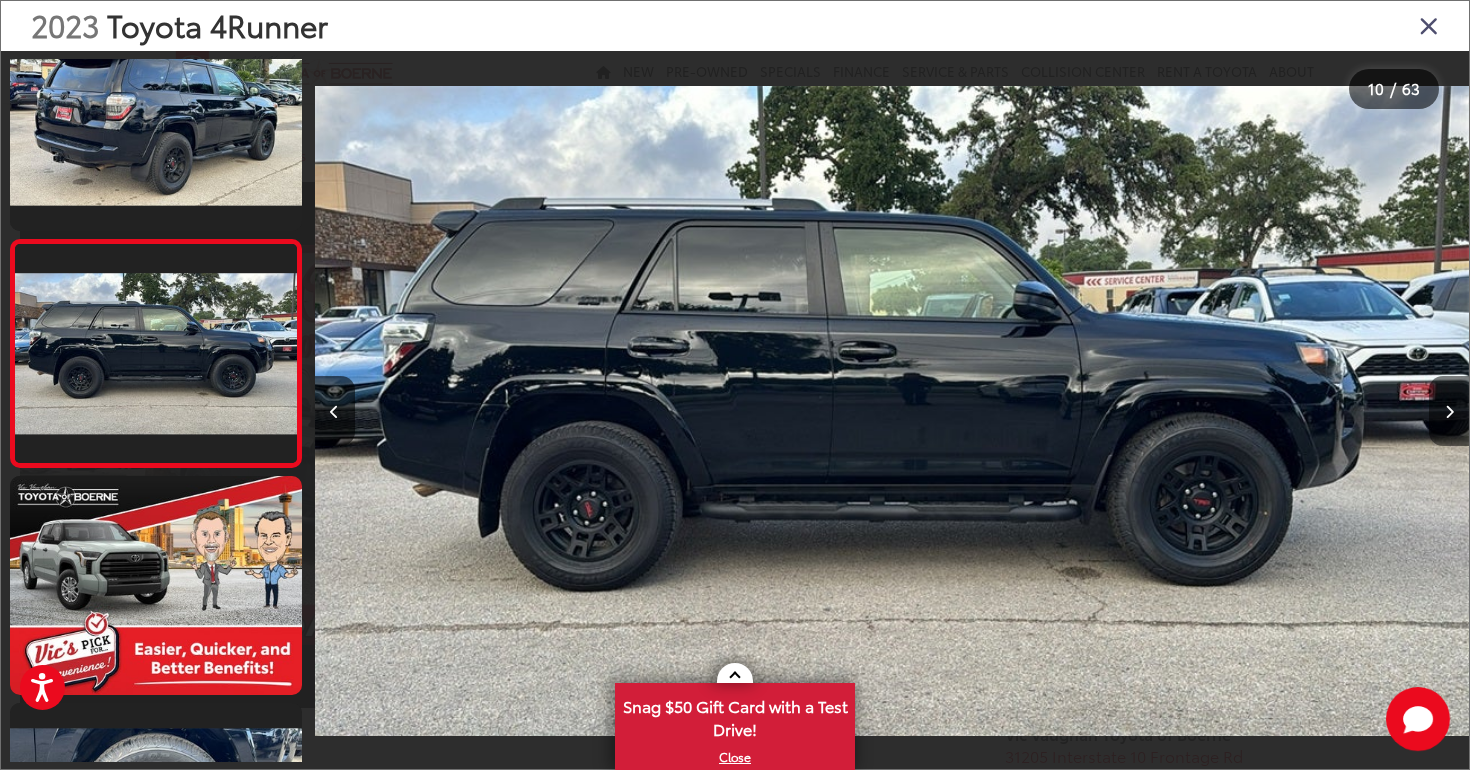 click at bounding box center (1449, 411) 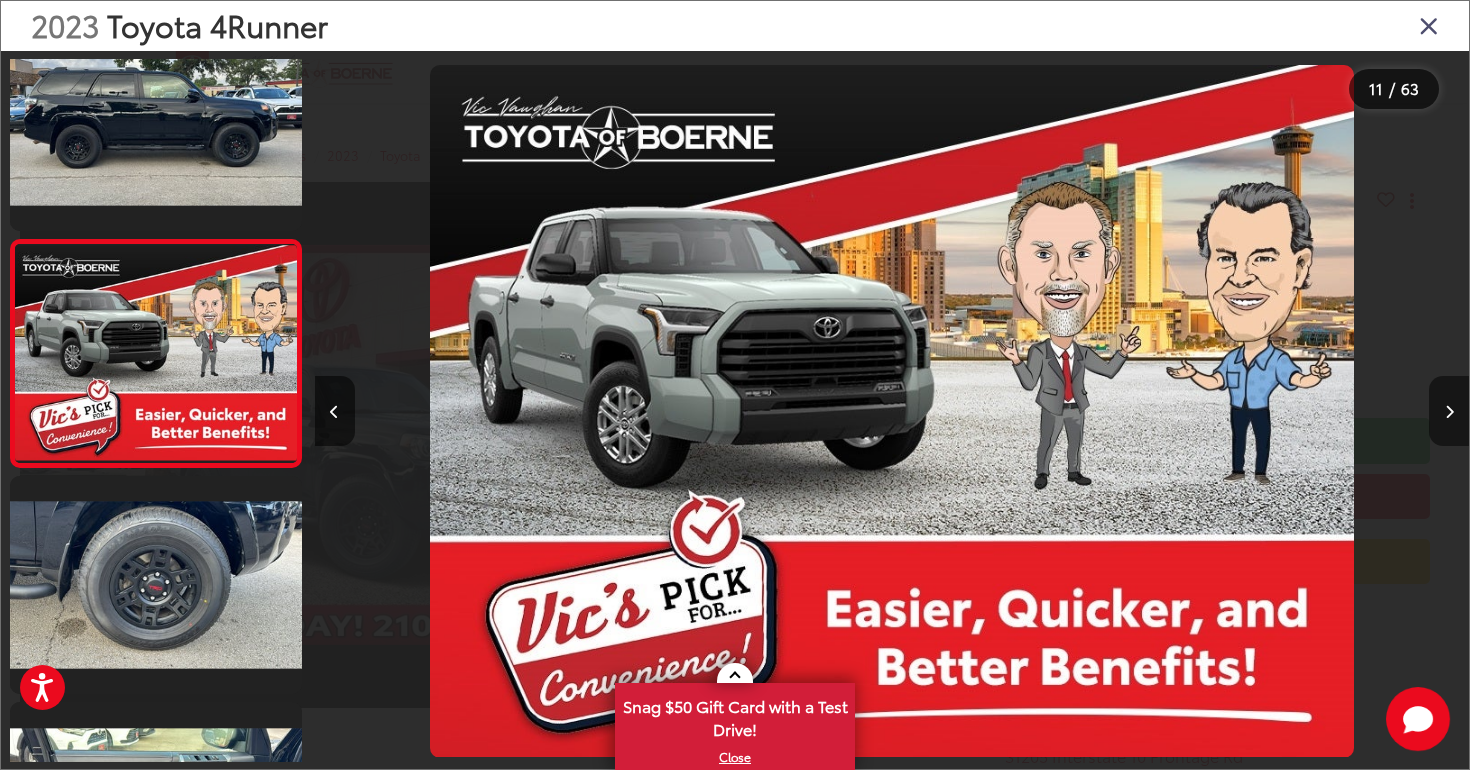 click at bounding box center (1449, 411) 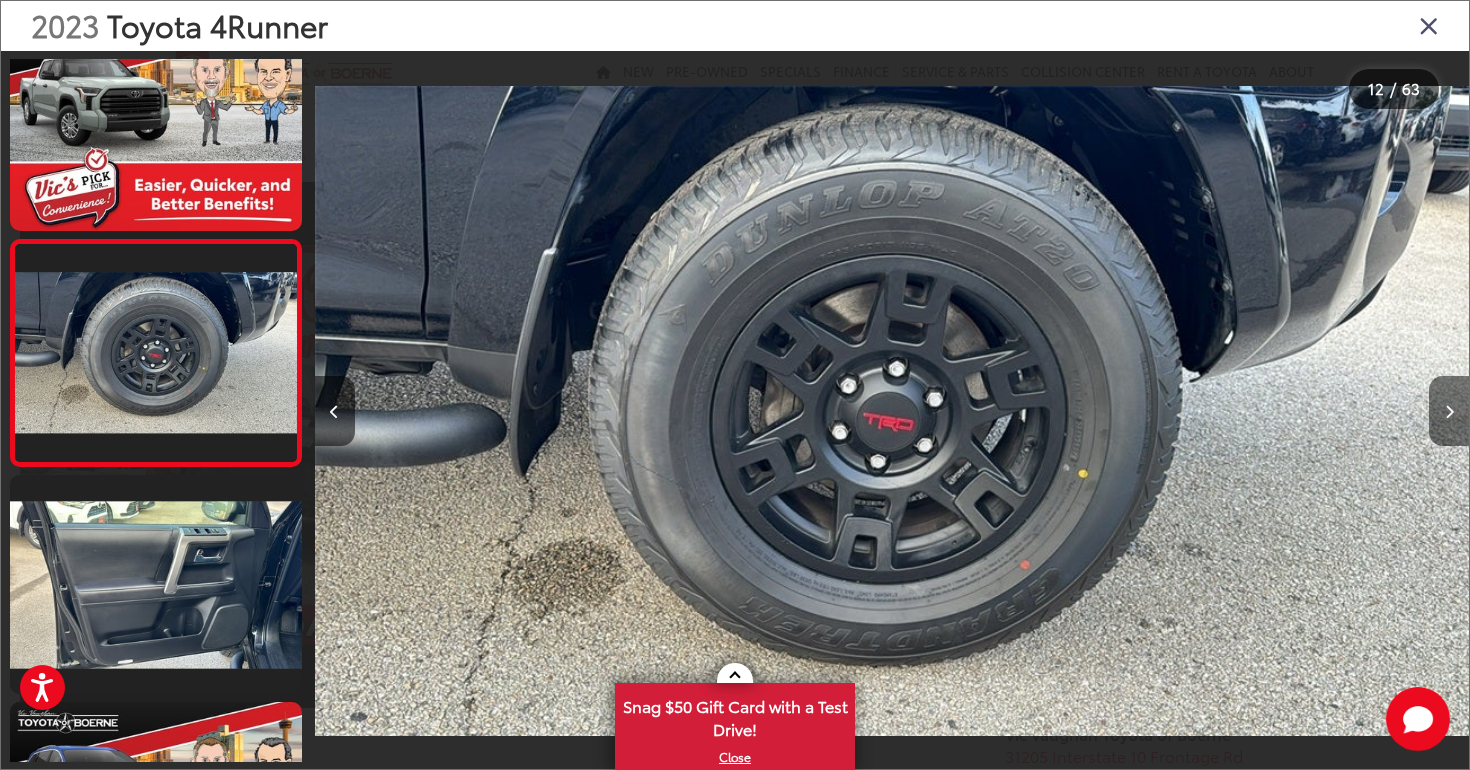 click at bounding box center [1449, 411] 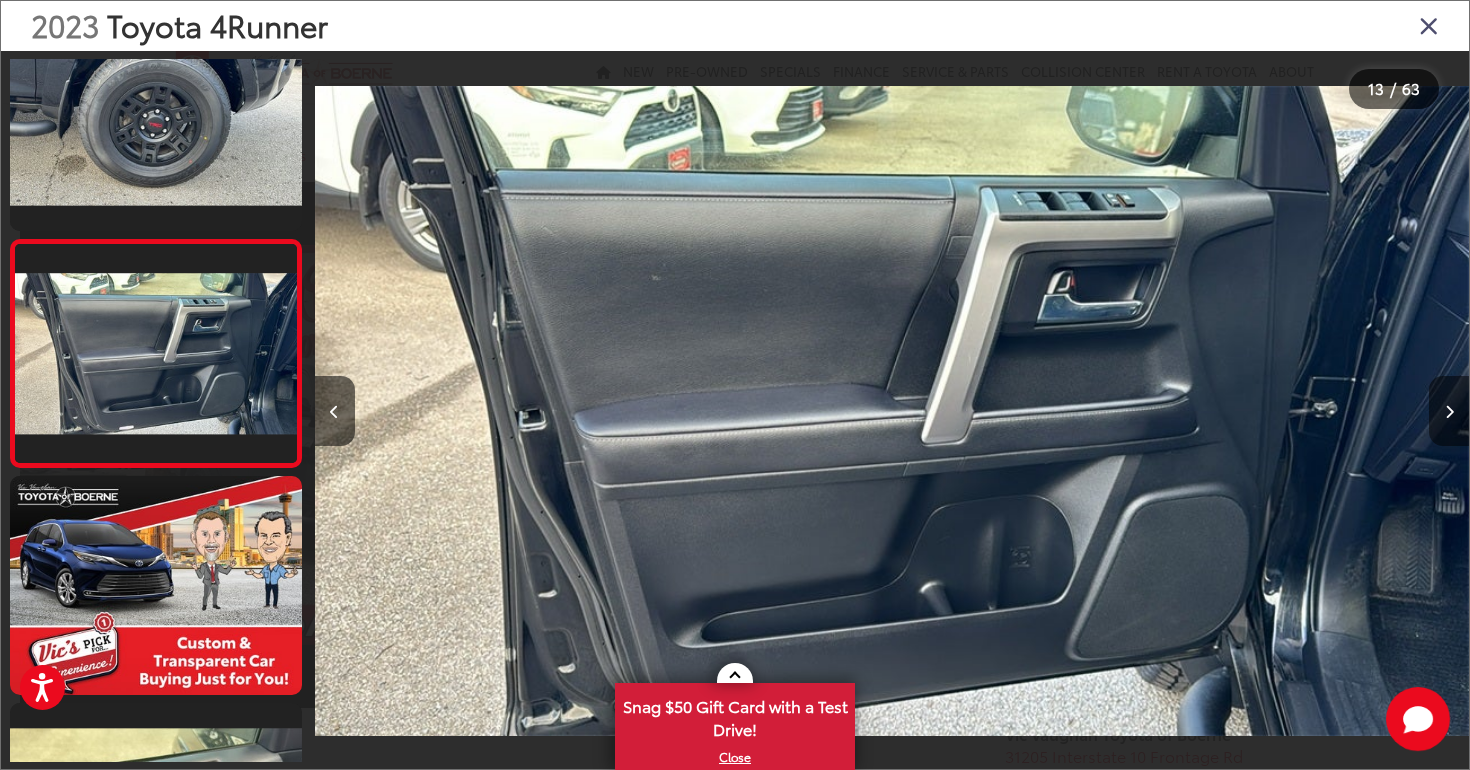 click at bounding box center (1449, 411) 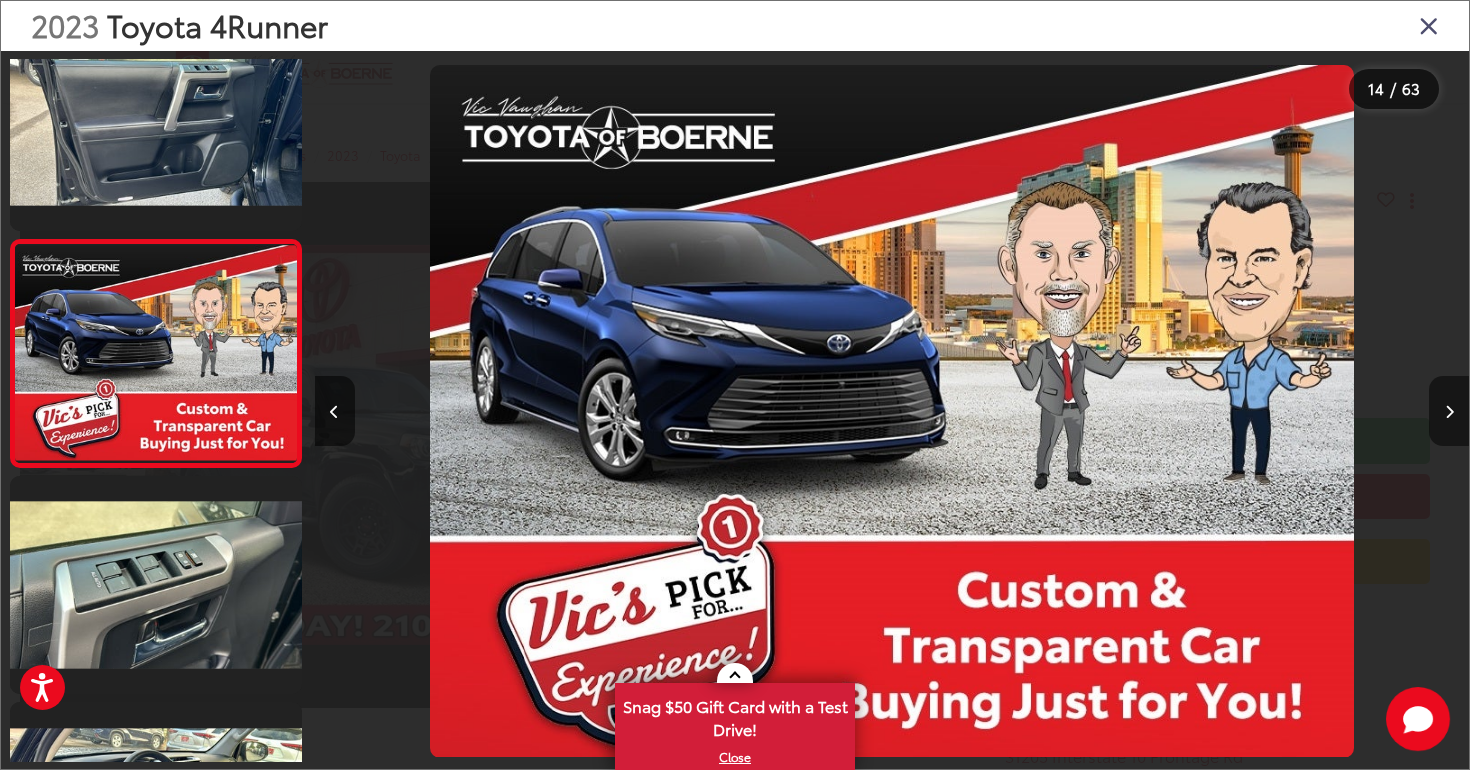 click at bounding box center [1449, 411] 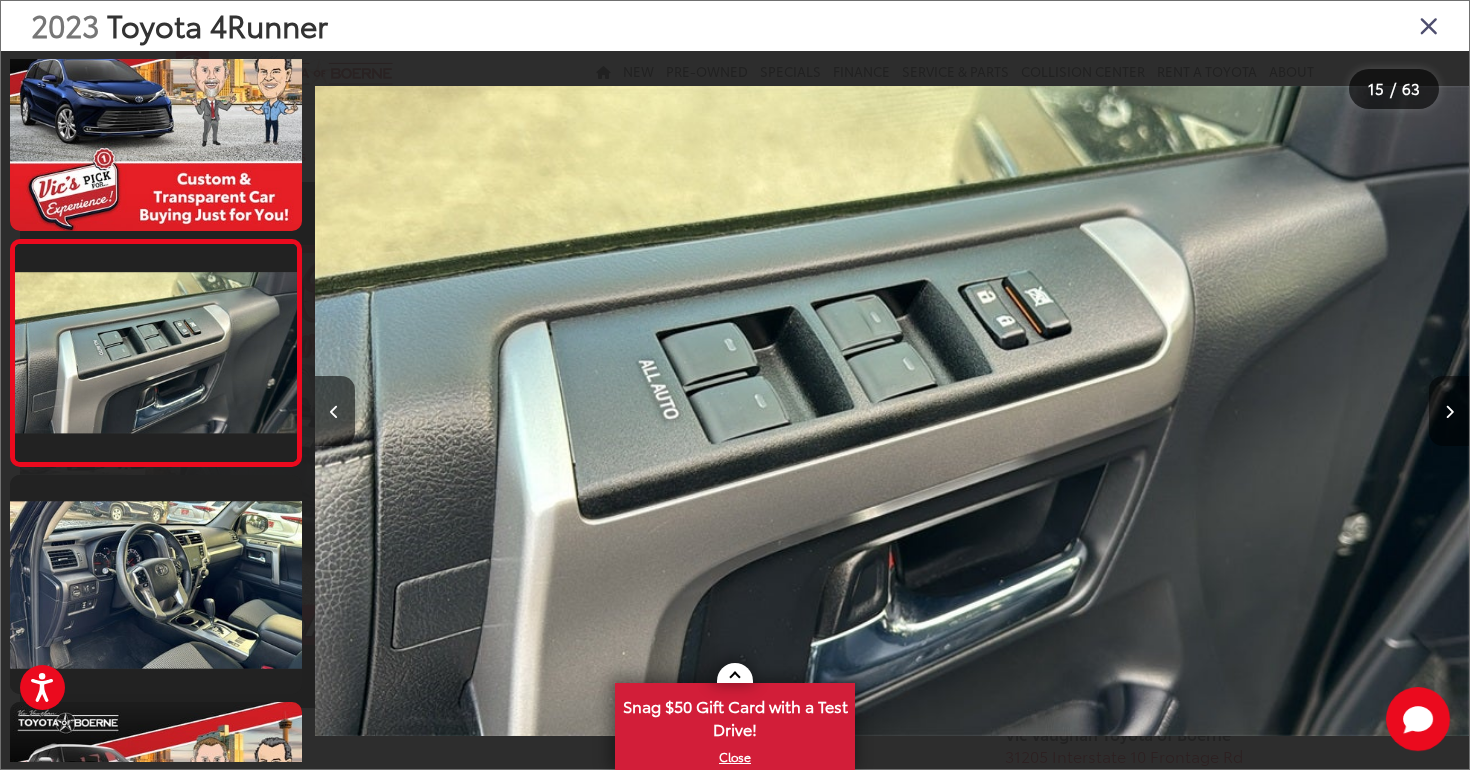 click at bounding box center (1449, 411) 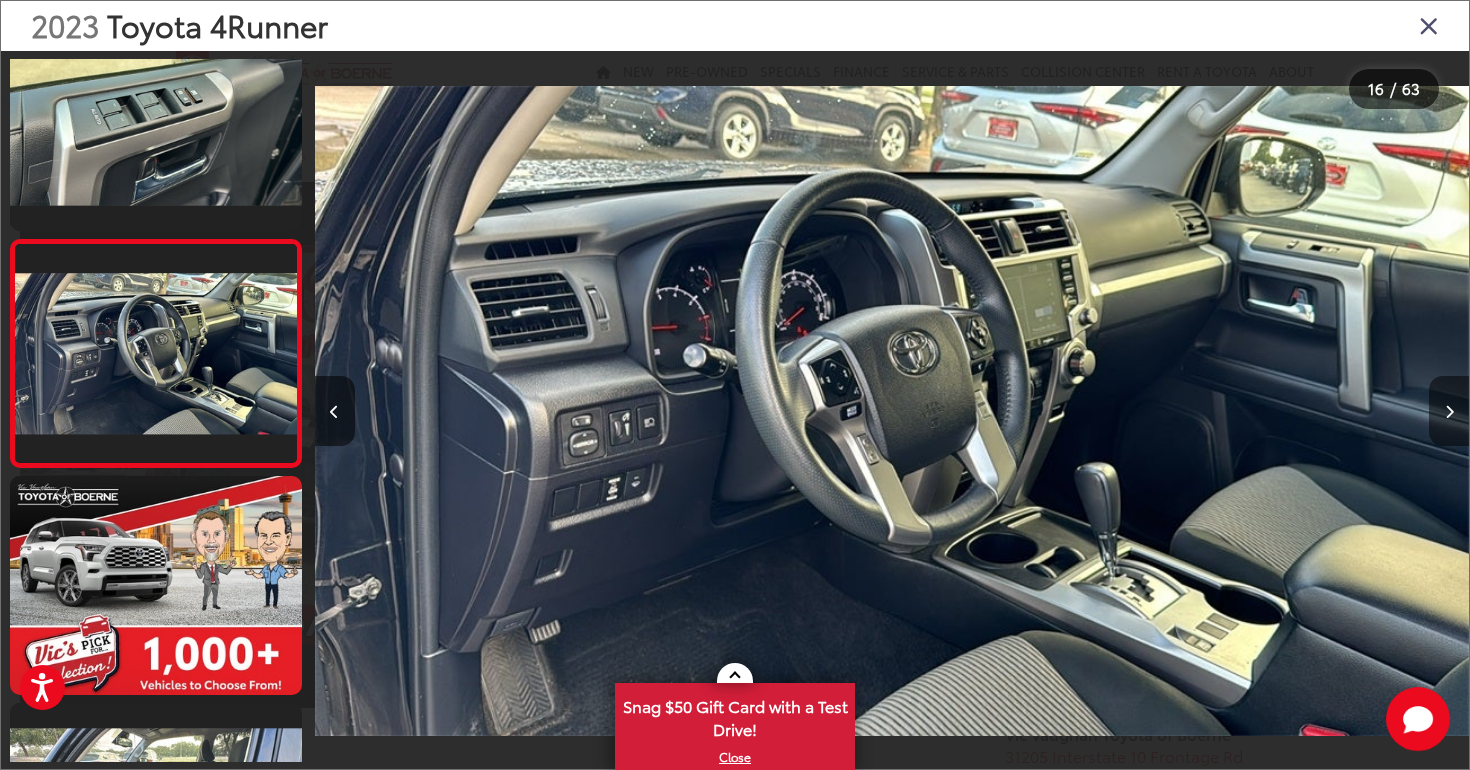 click at bounding box center (1449, 411) 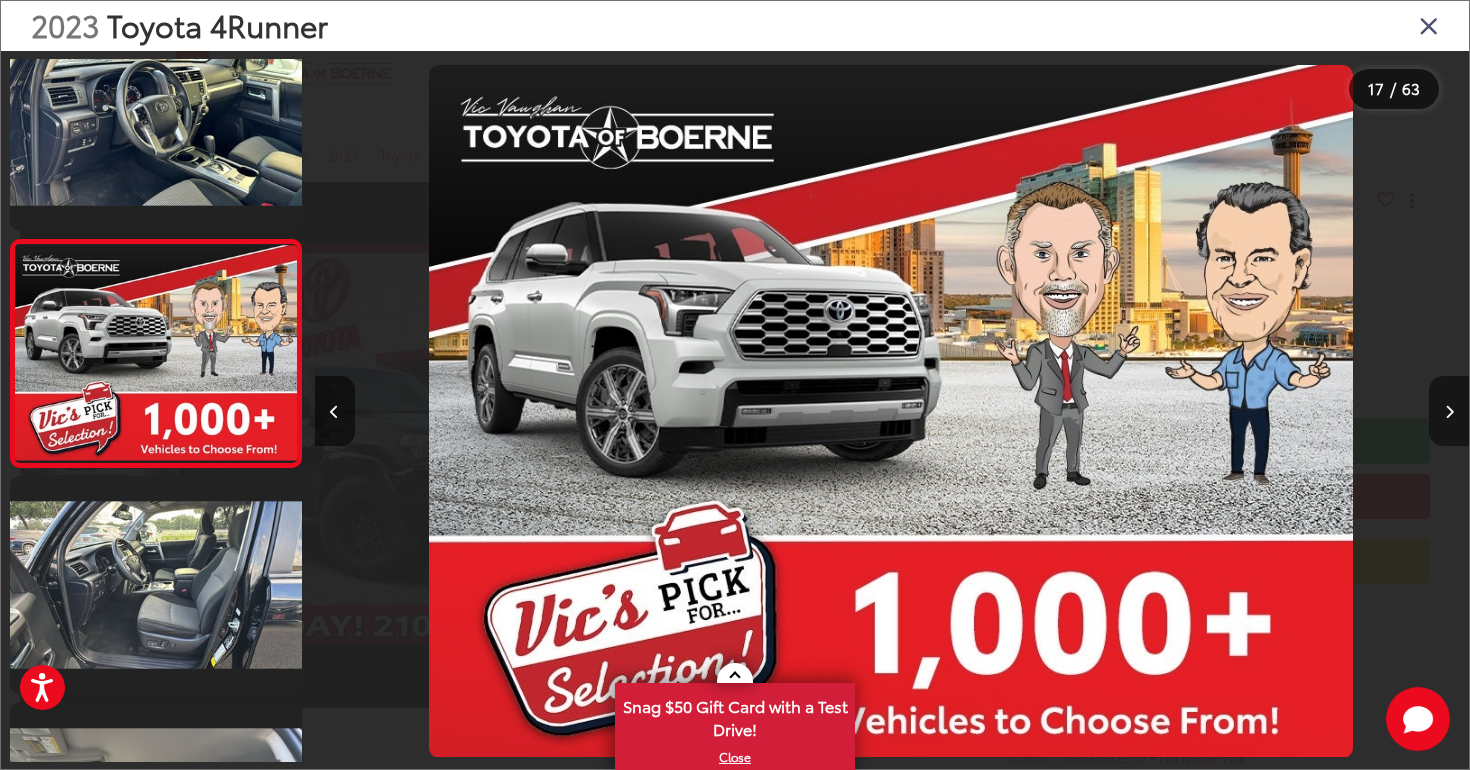 click at bounding box center (1449, 411) 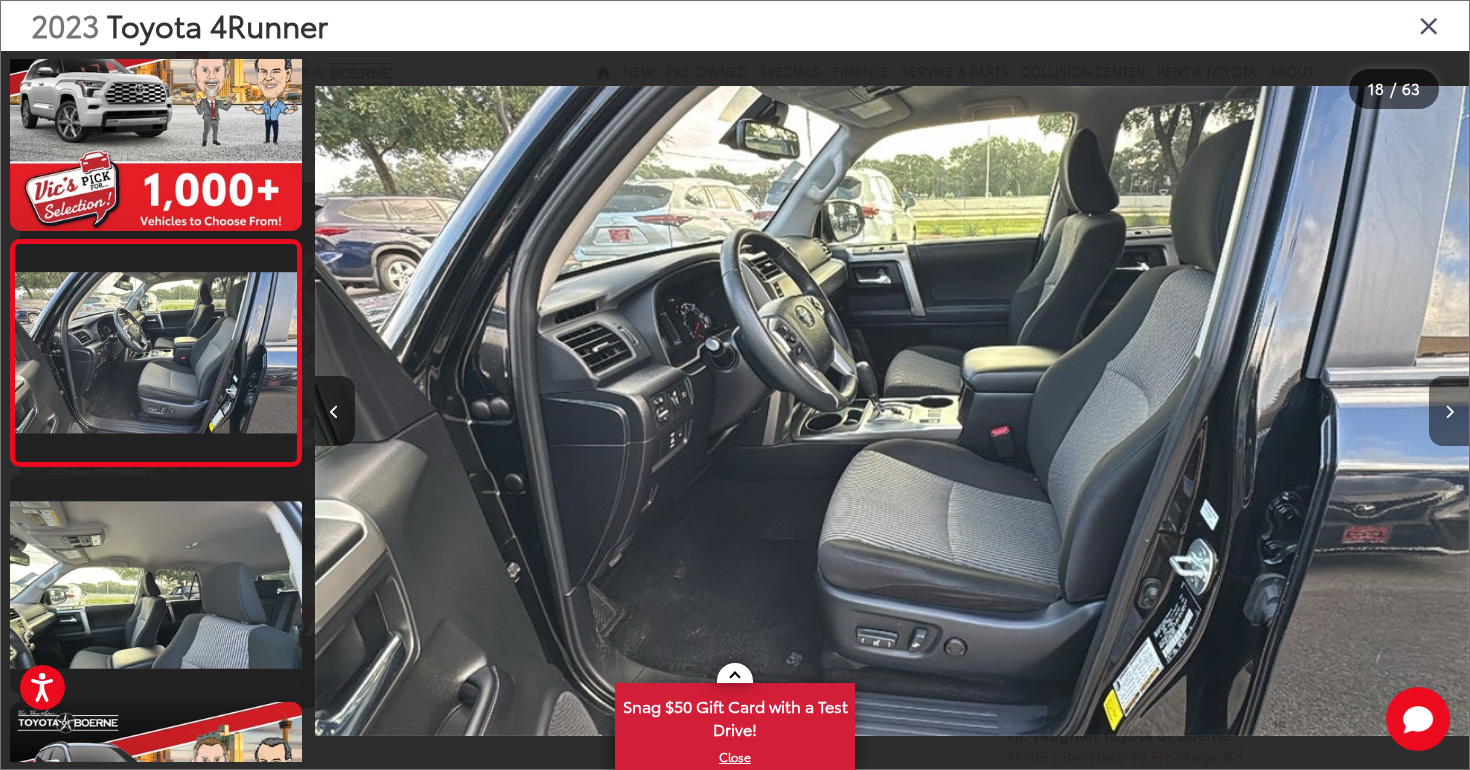 click at bounding box center [1449, 411] 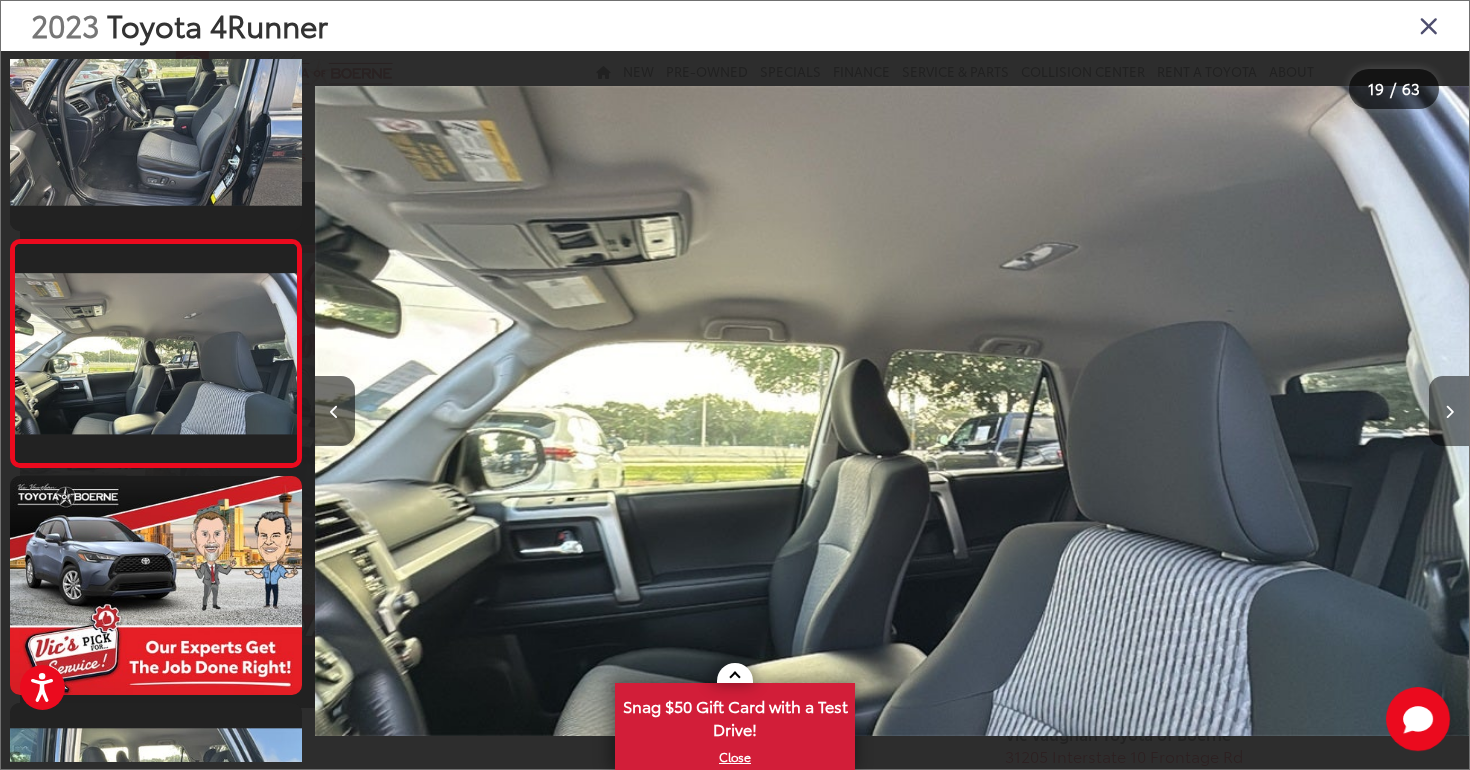 click at bounding box center (1449, 411) 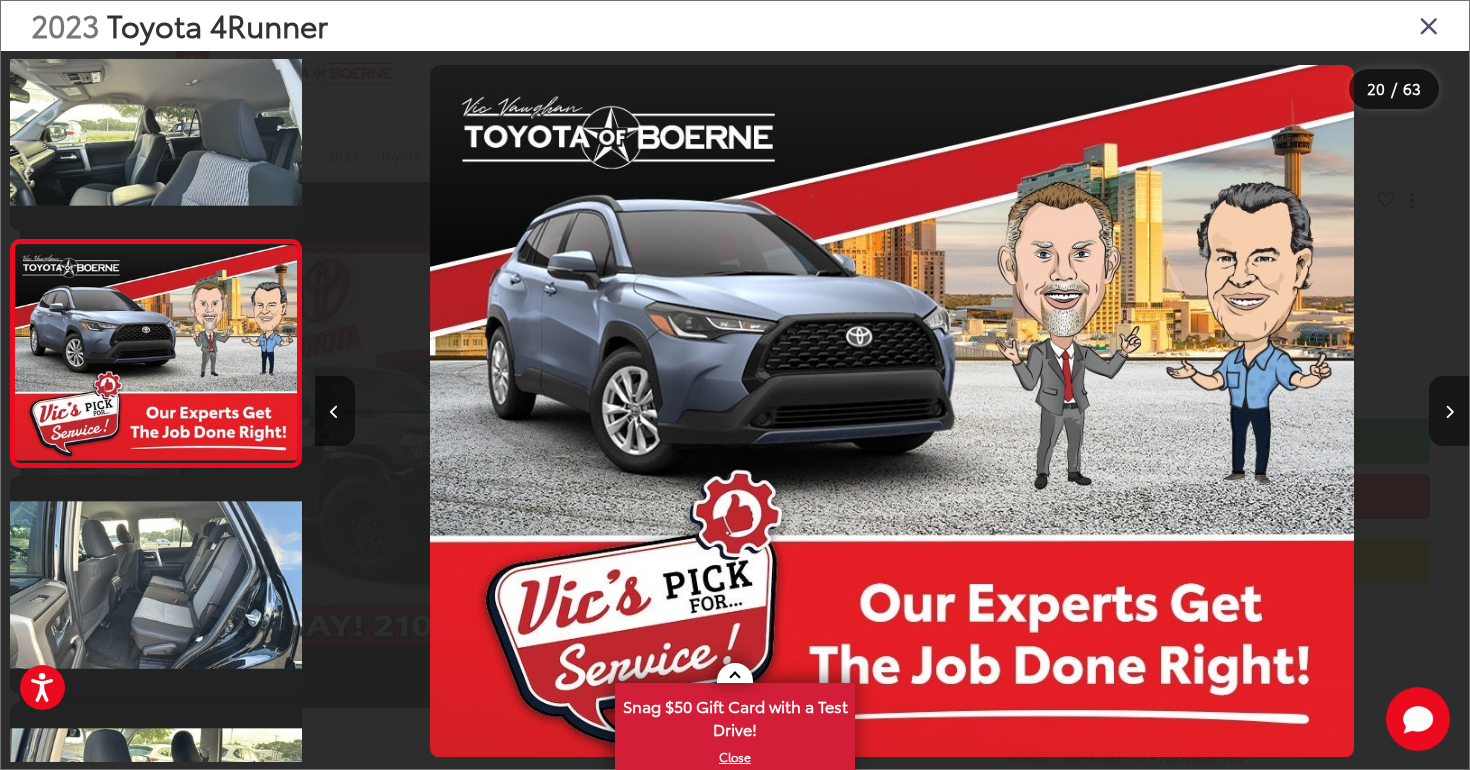 click at bounding box center [1449, 411] 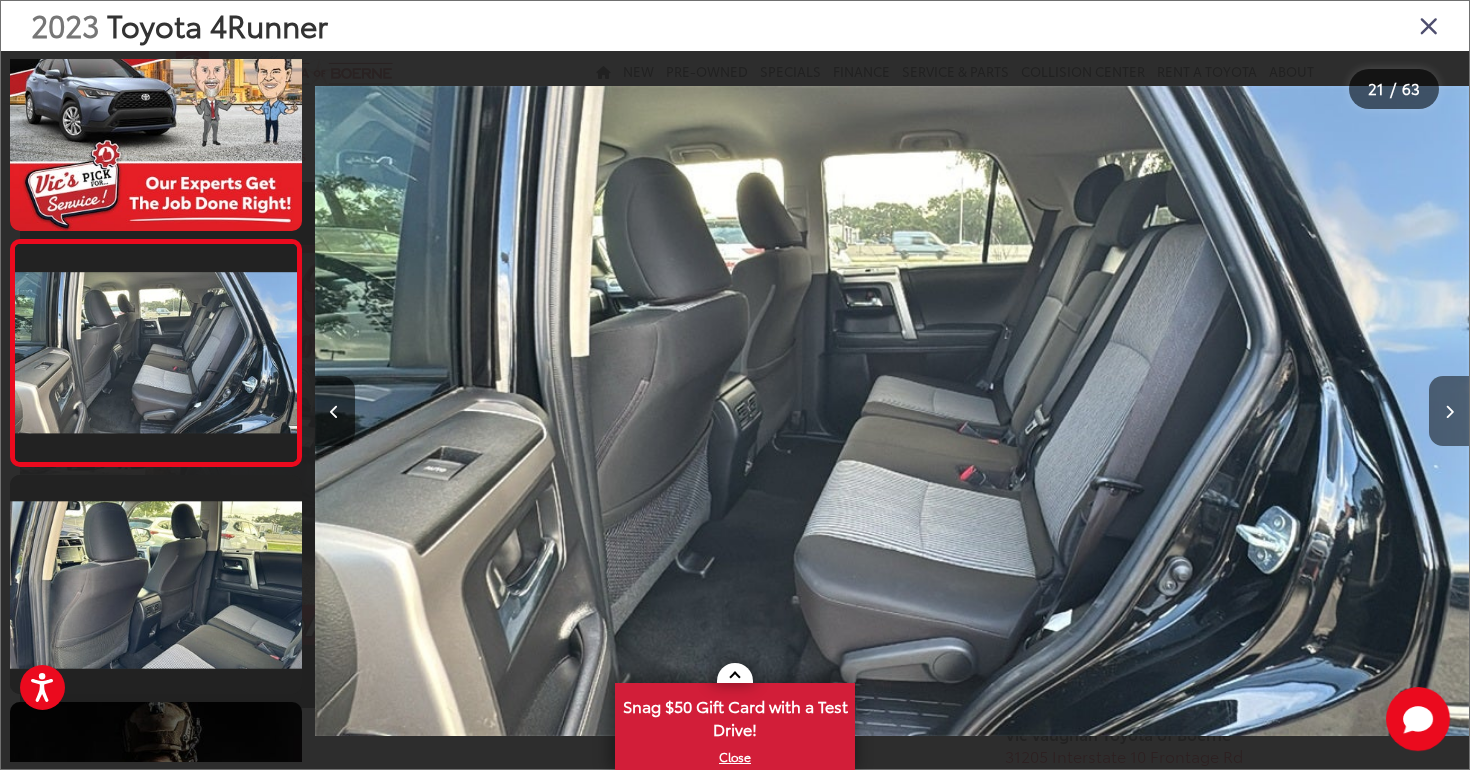 click at bounding box center [1449, 411] 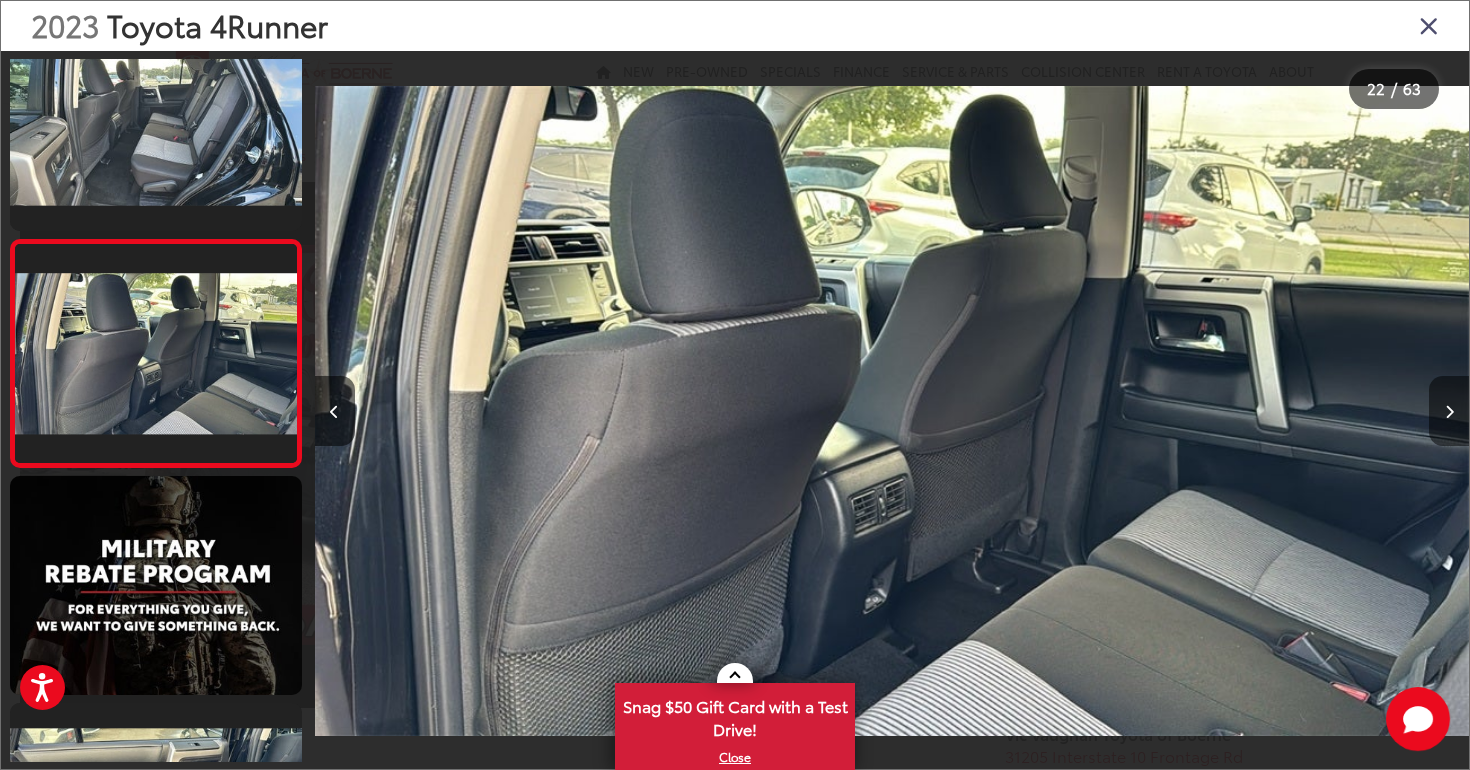 click at bounding box center (1449, 411) 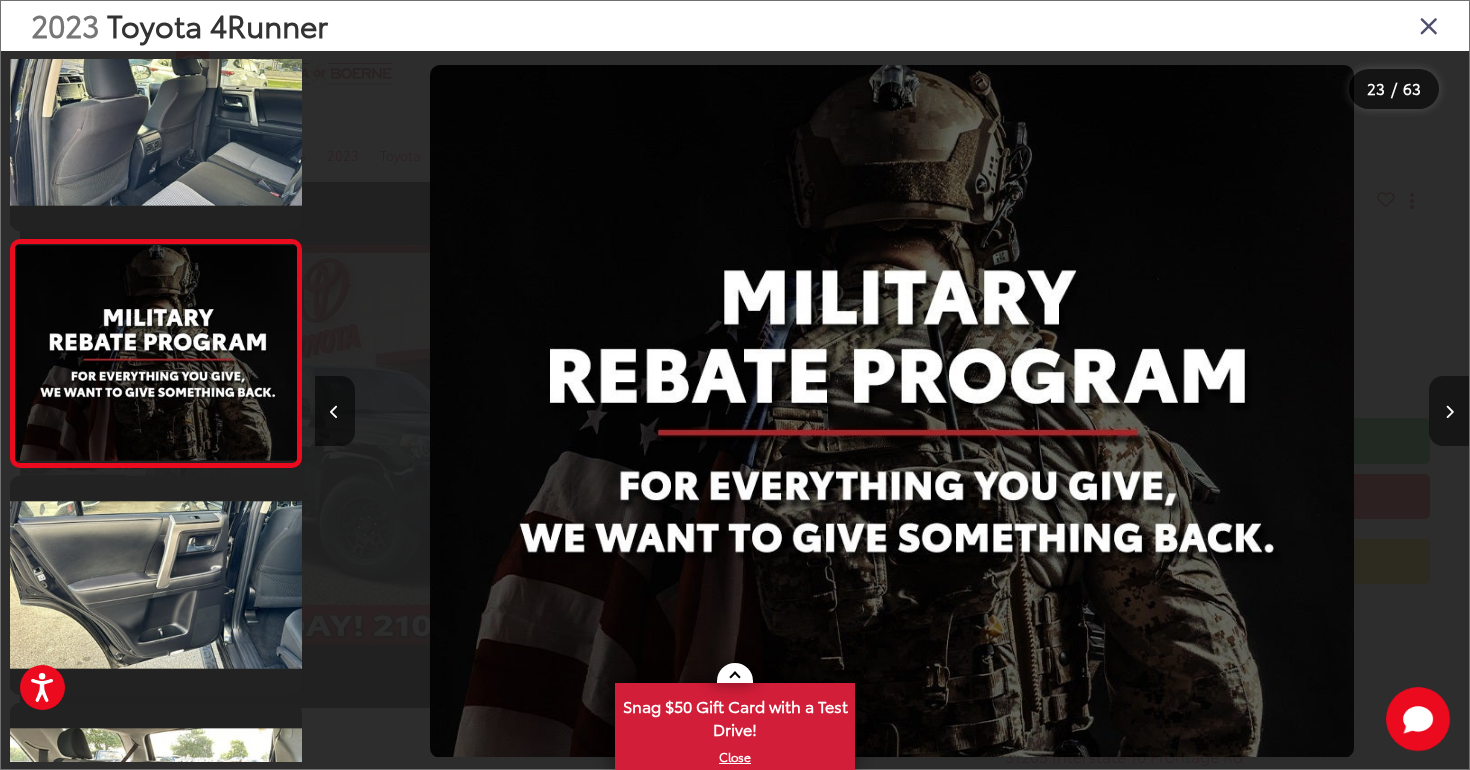 click at bounding box center (1449, 411) 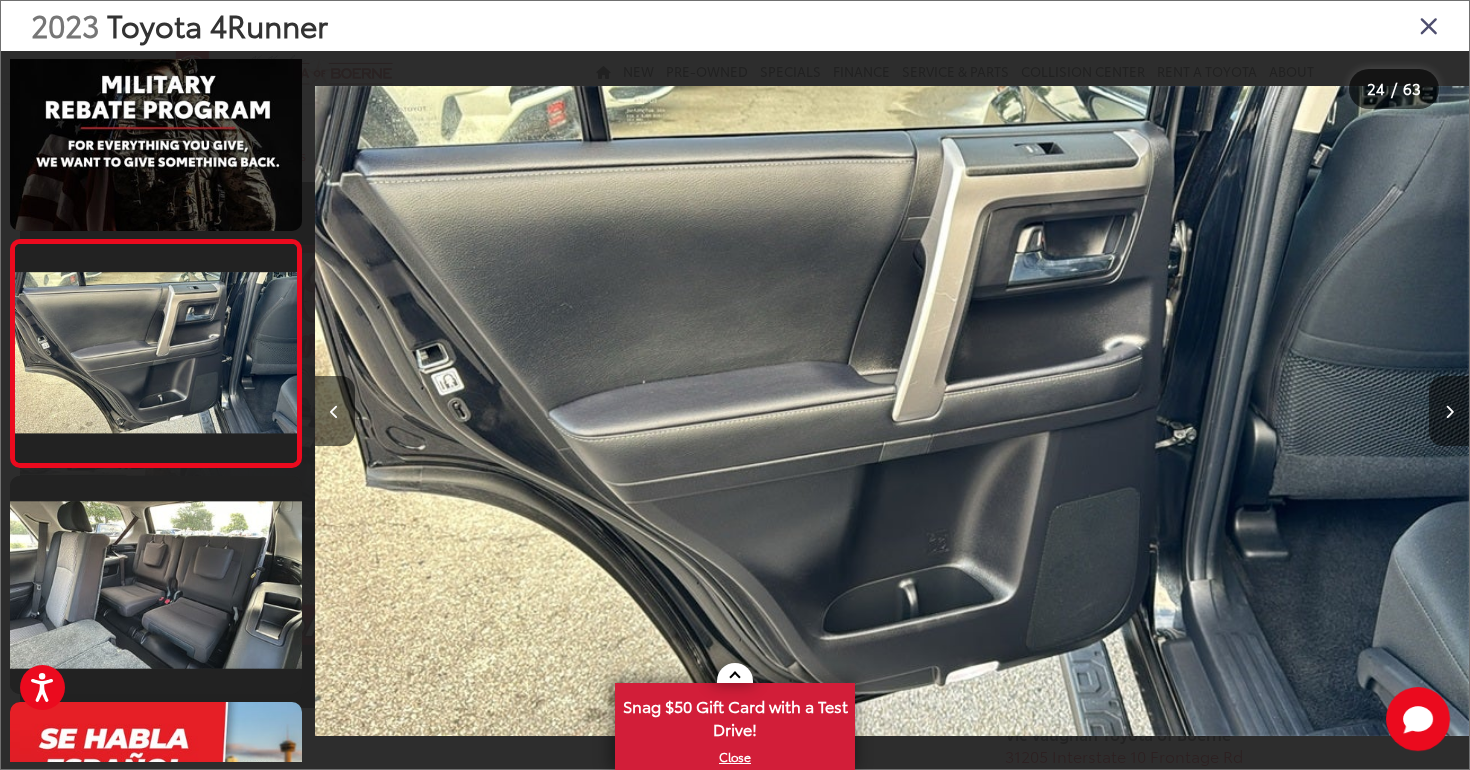 click at bounding box center [1449, 411] 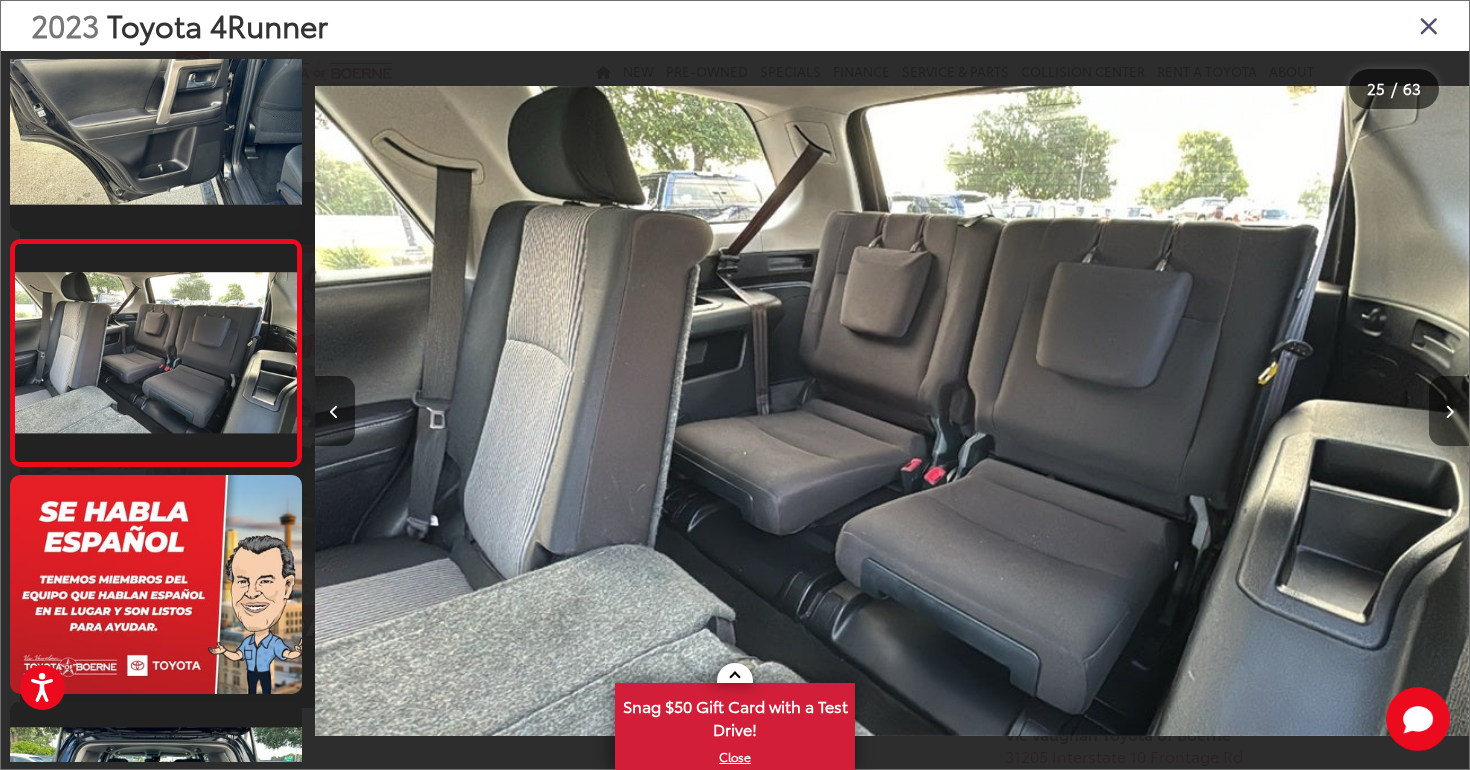 click at bounding box center [1449, 411] 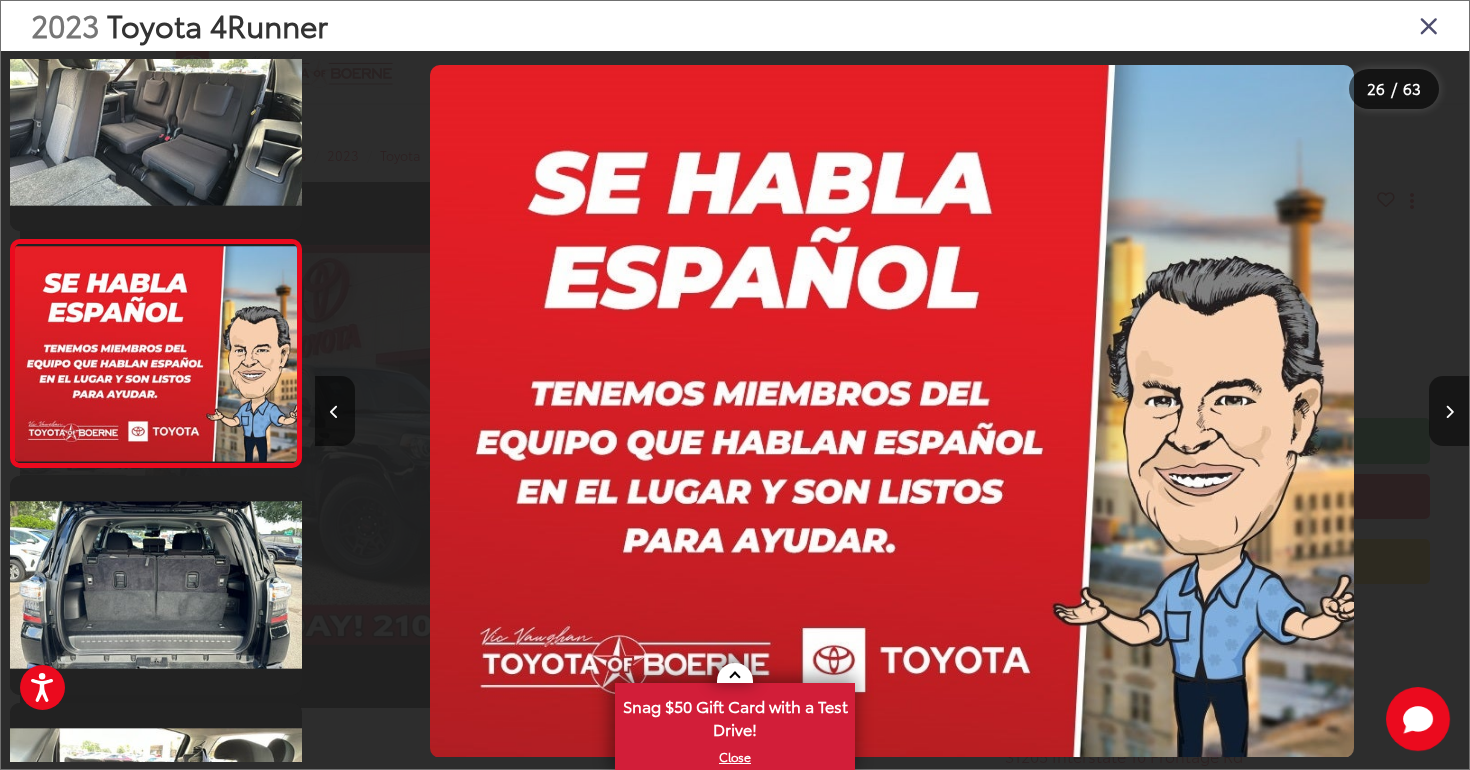 click at bounding box center [1449, 411] 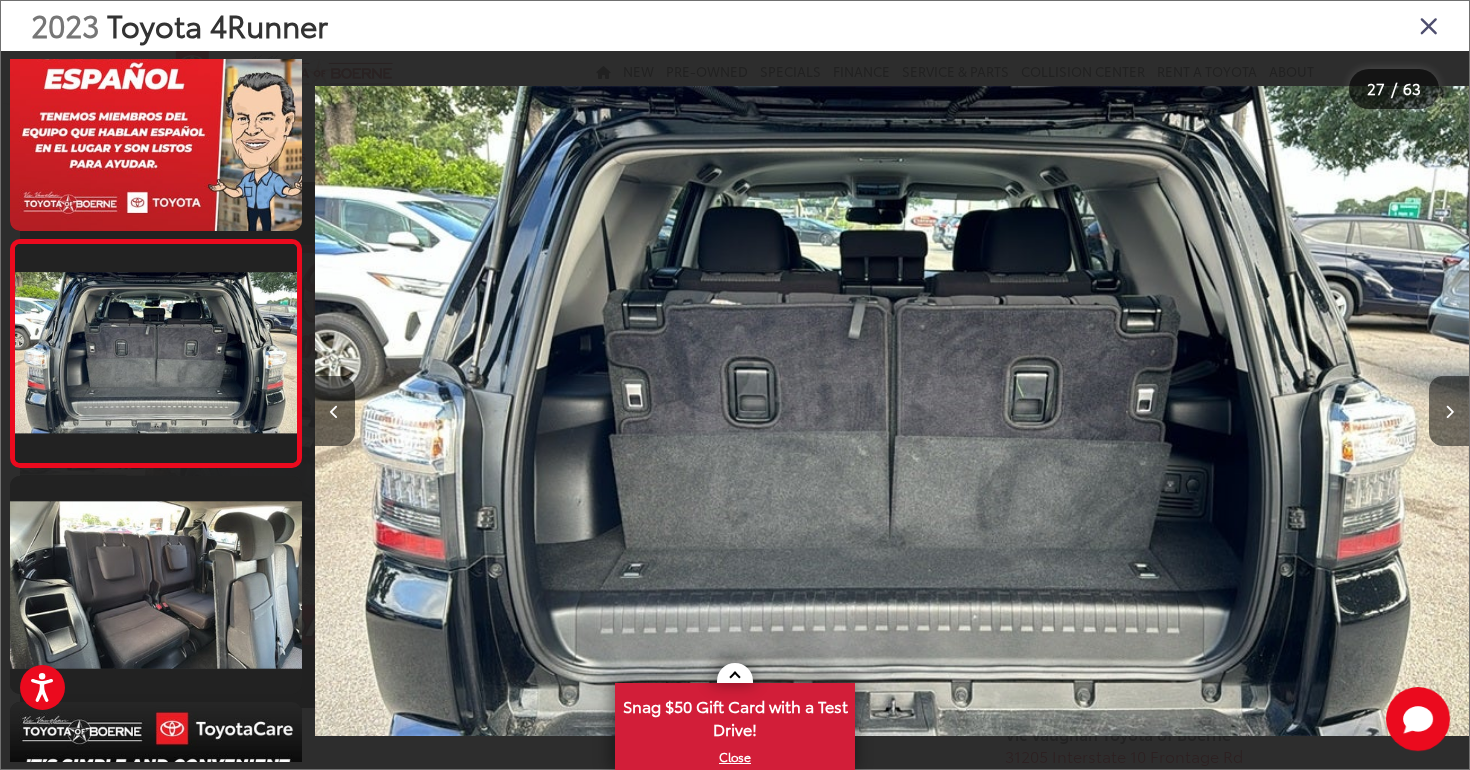 click at bounding box center [1449, 411] 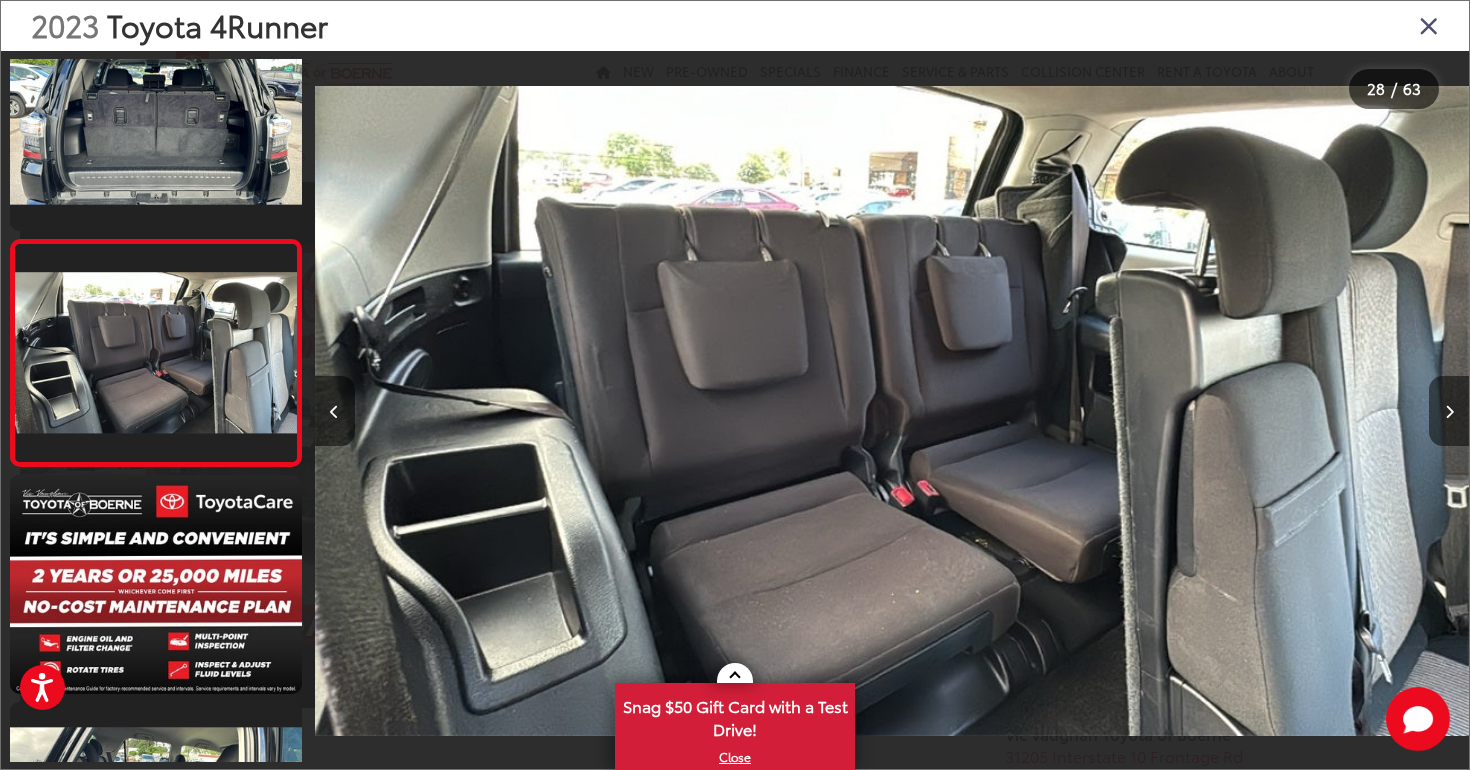 click at bounding box center [1449, 411] 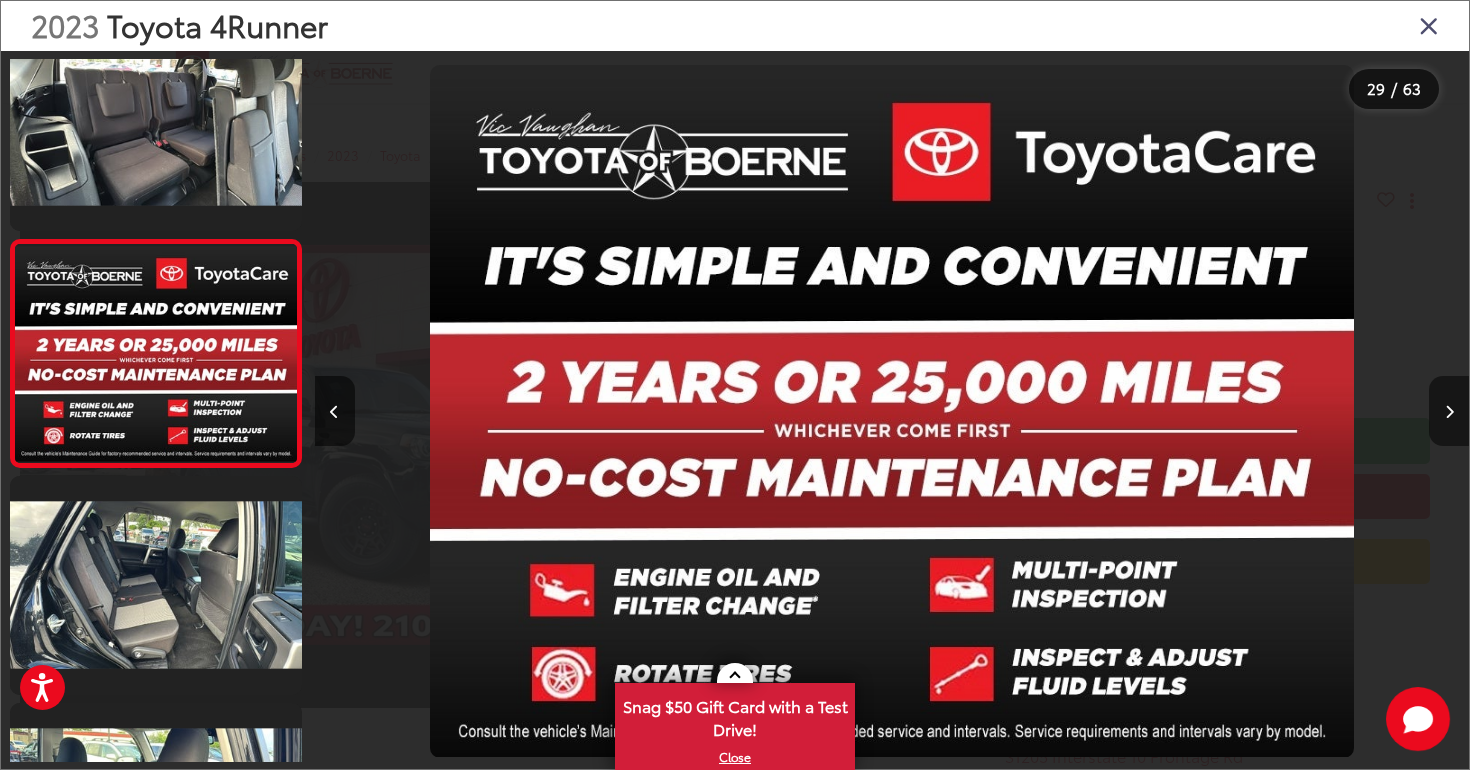 click at bounding box center [1449, 411] 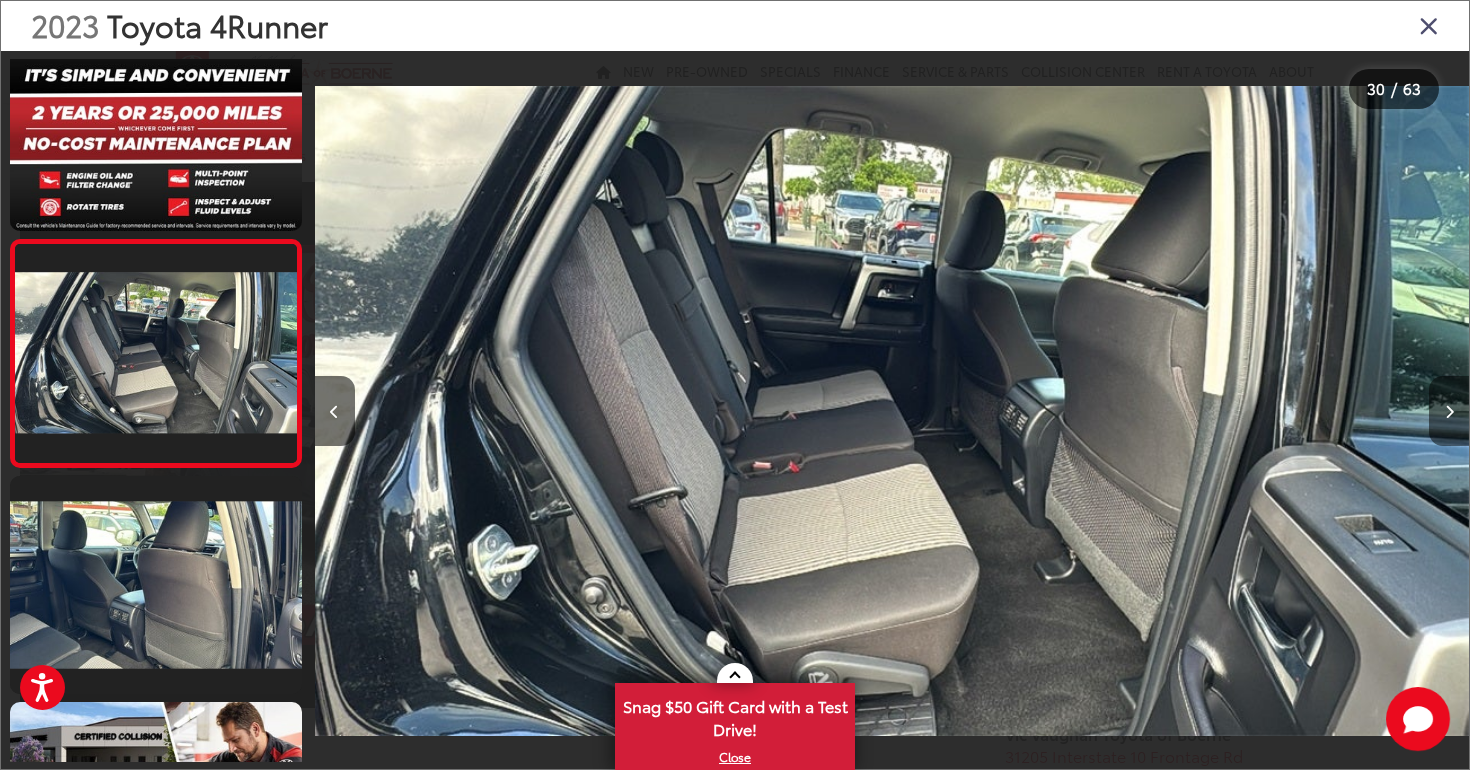click at bounding box center (1449, 411) 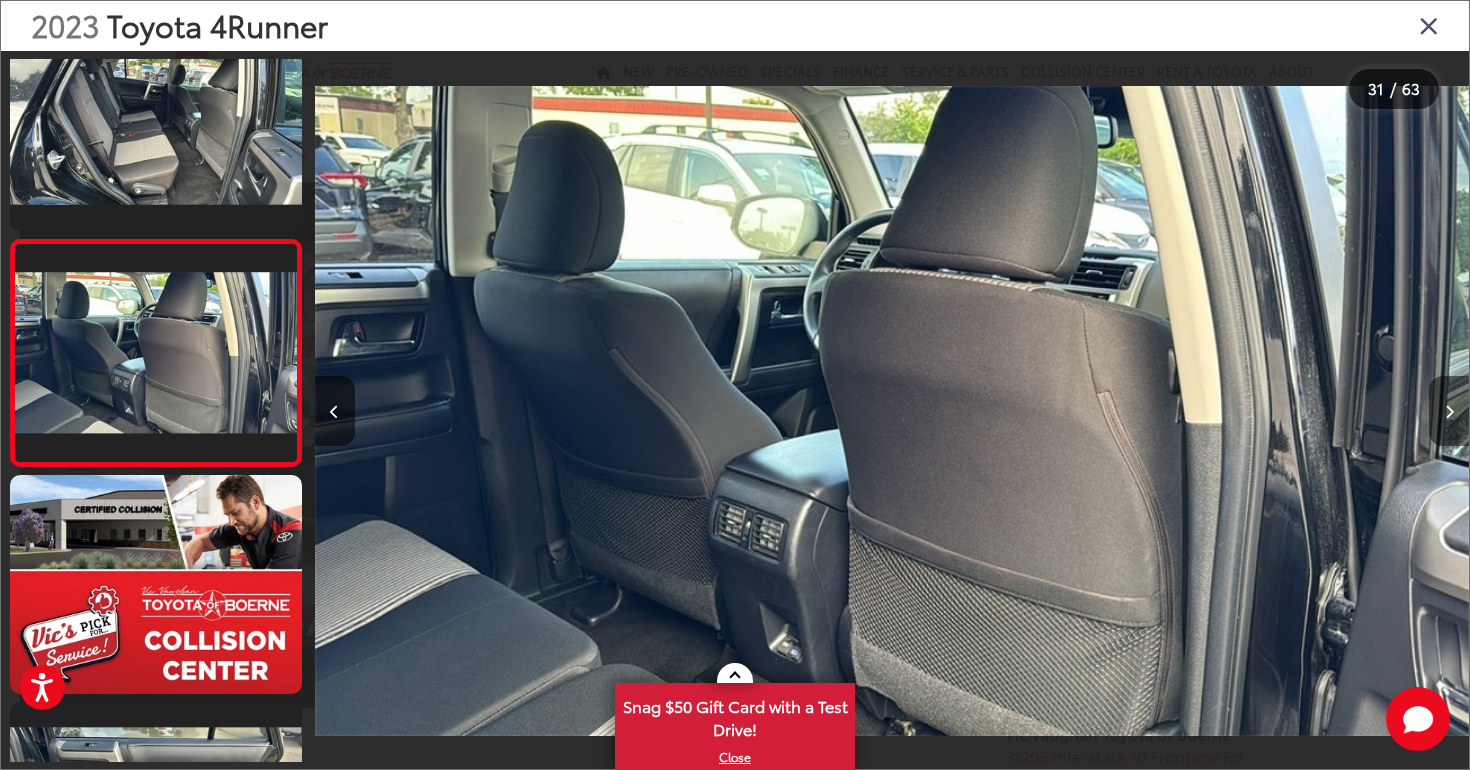 click at bounding box center (1449, 411) 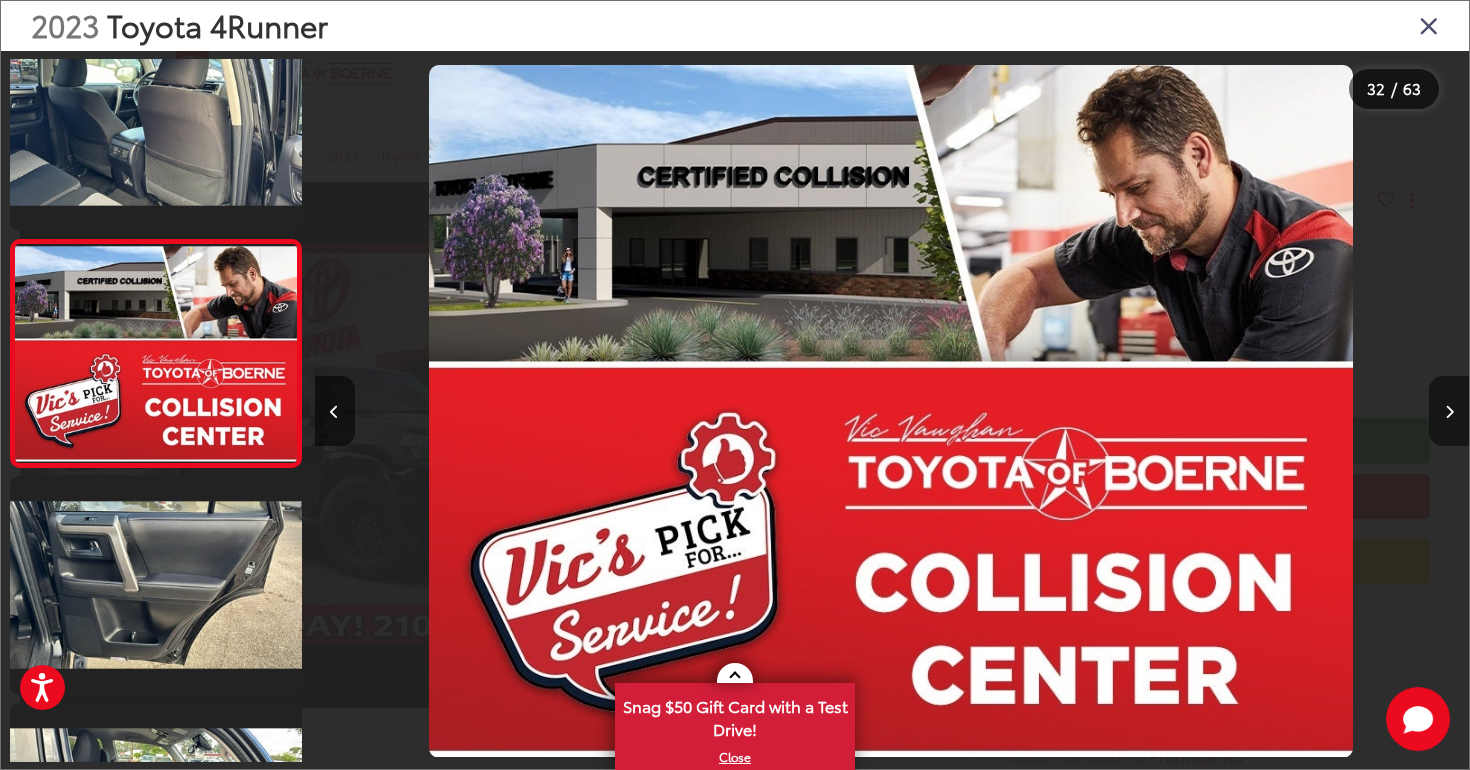 click at bounding box center [1449, 411] 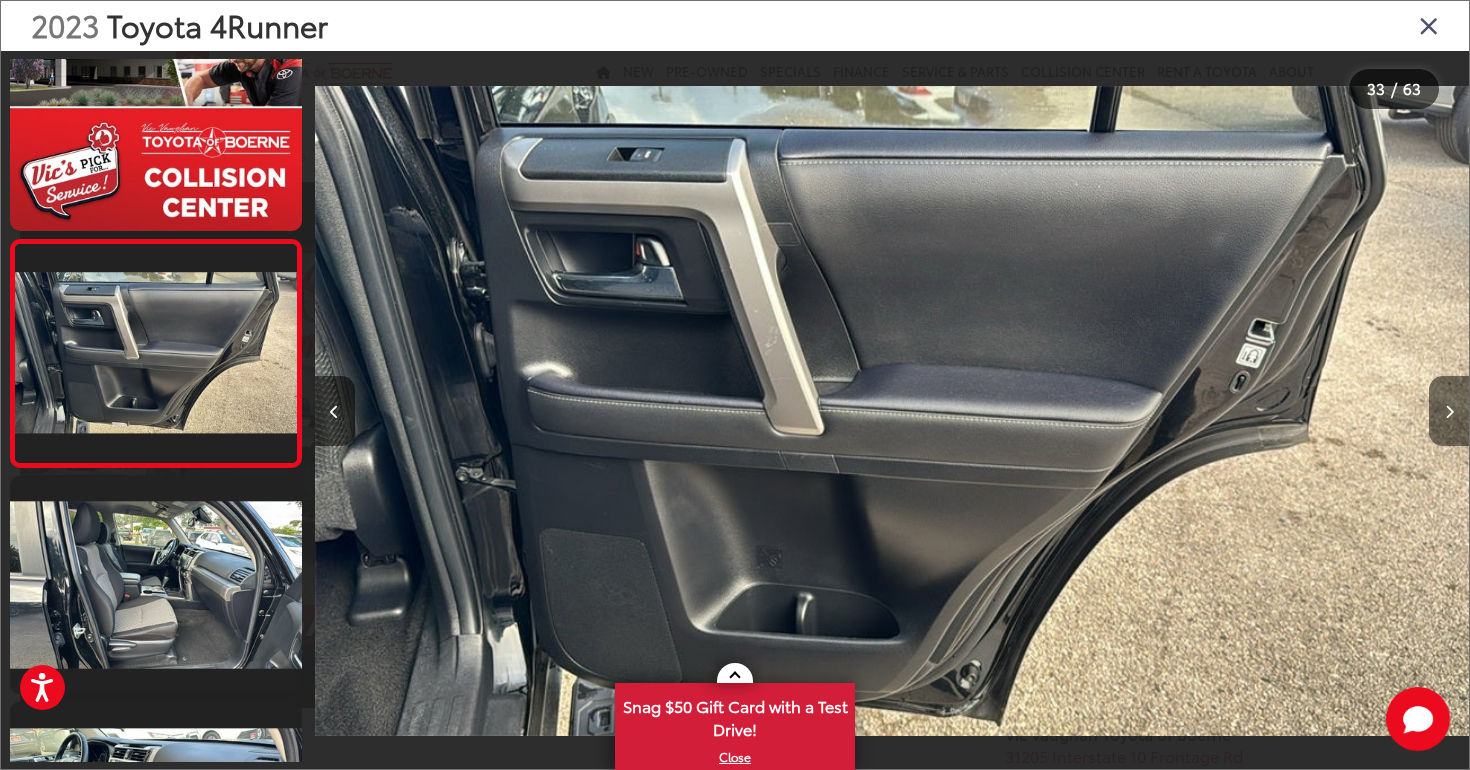 click at bounding box center [1449, 411] 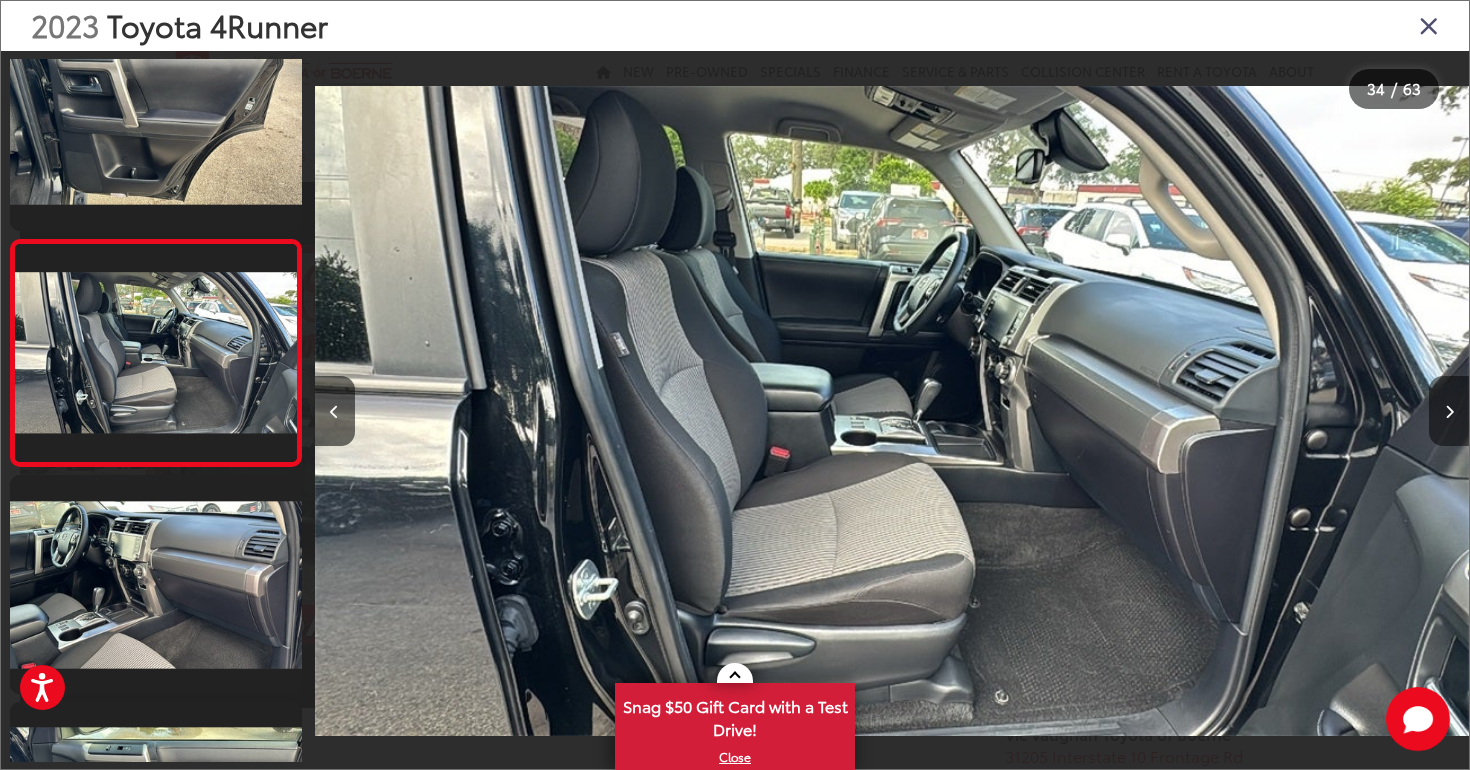 click at bounding box center (1449, 411) 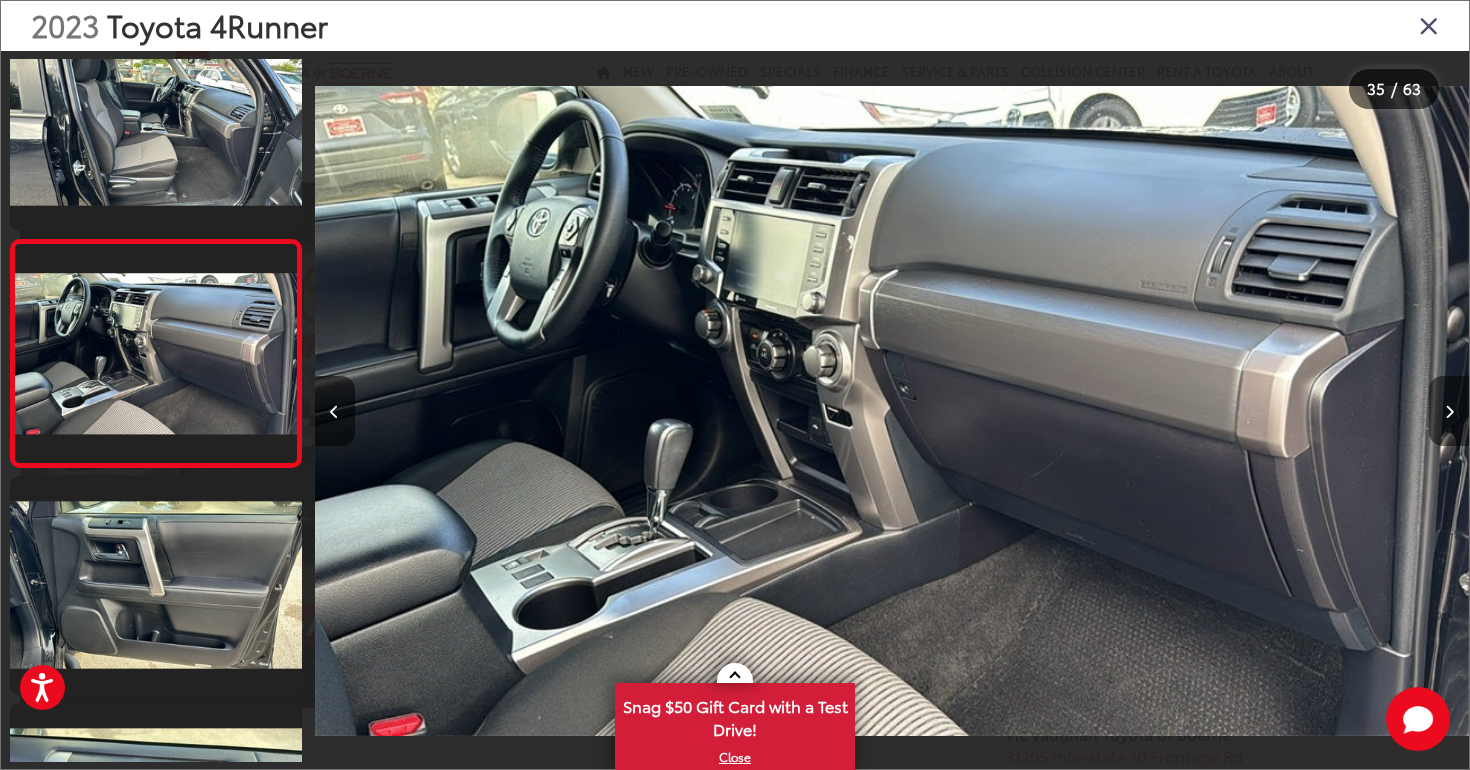 click at bounding box center (1449, 411) 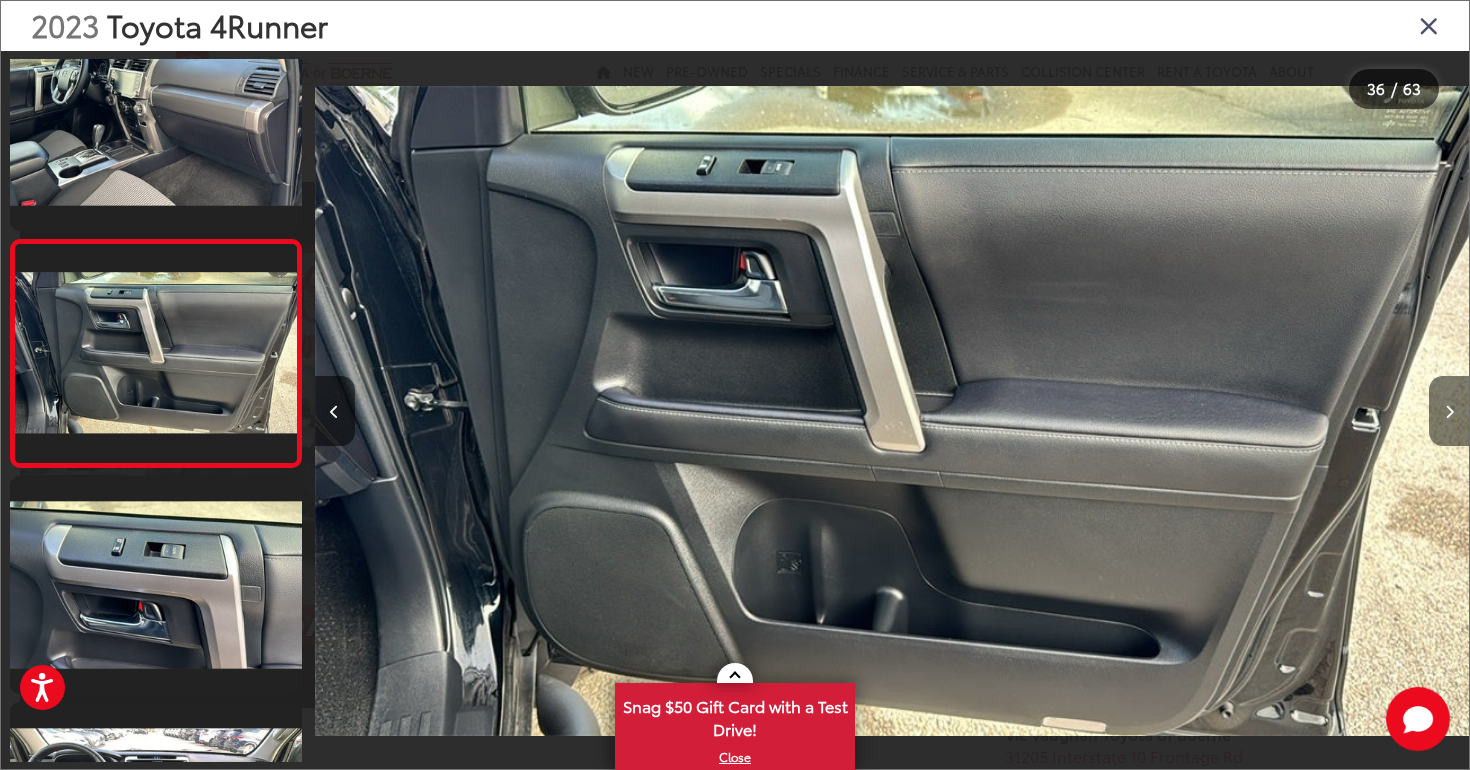 click at bounding box center (1449, 411) 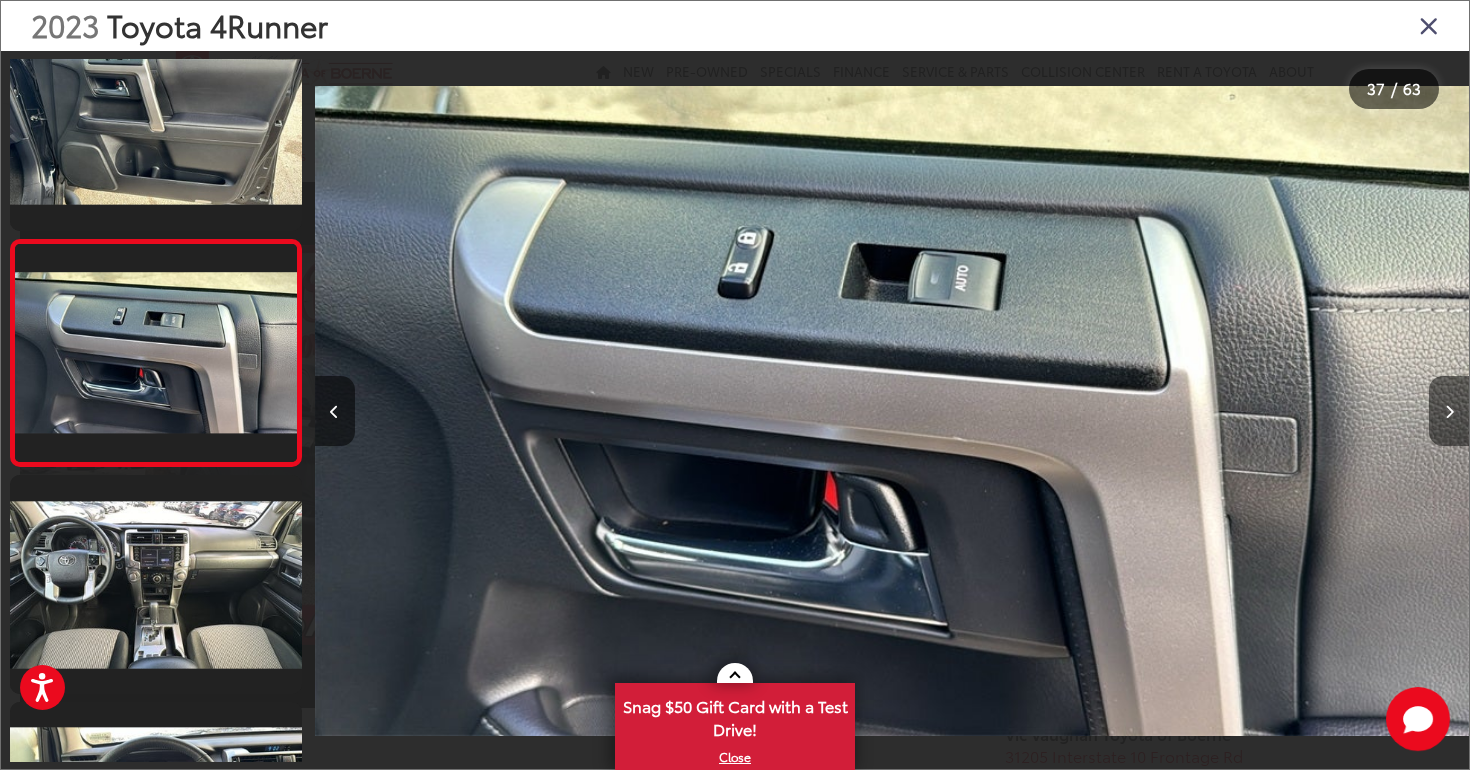 click at bounding box center [1449, 411] 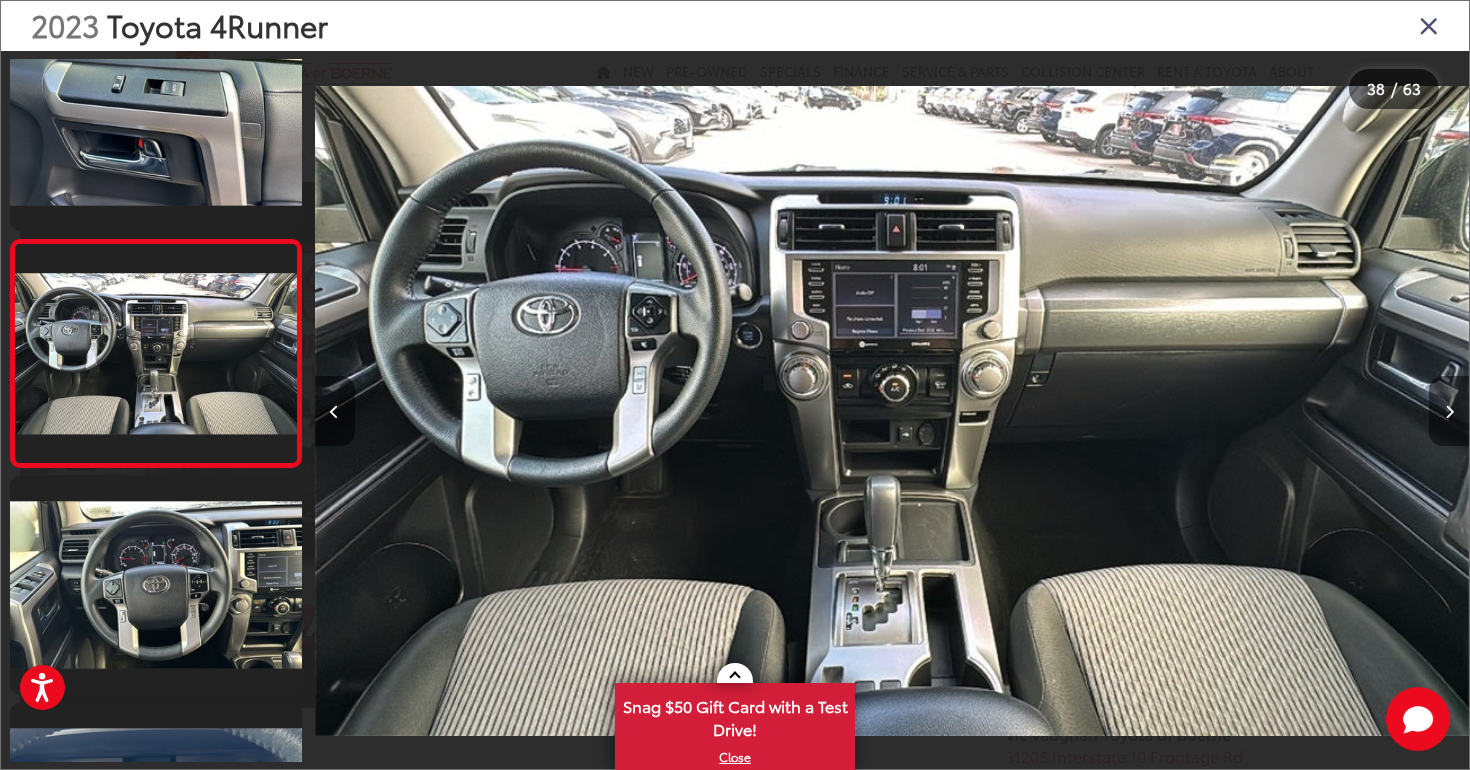 click at bounding box center (1449, 411) 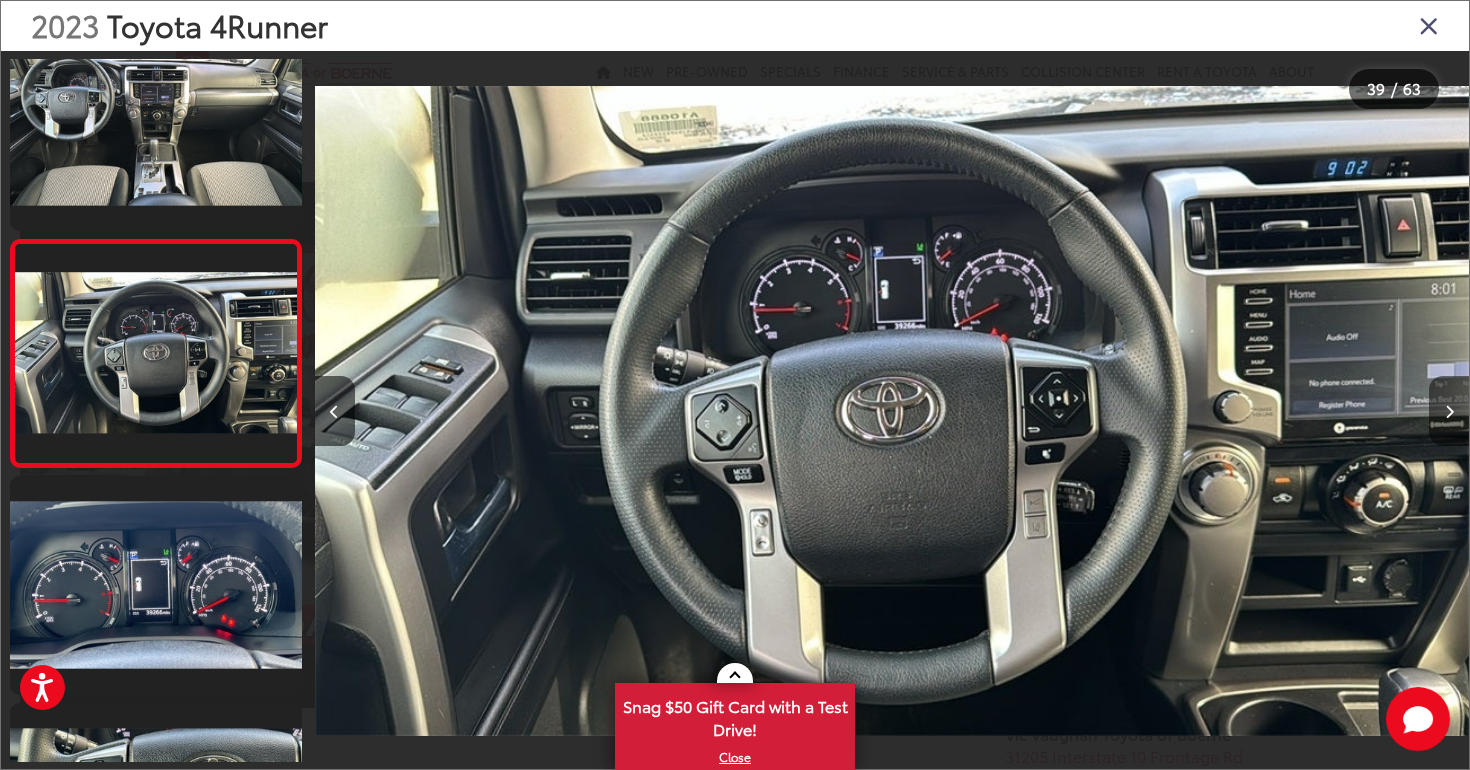 click at bounding box center [1449, 411] 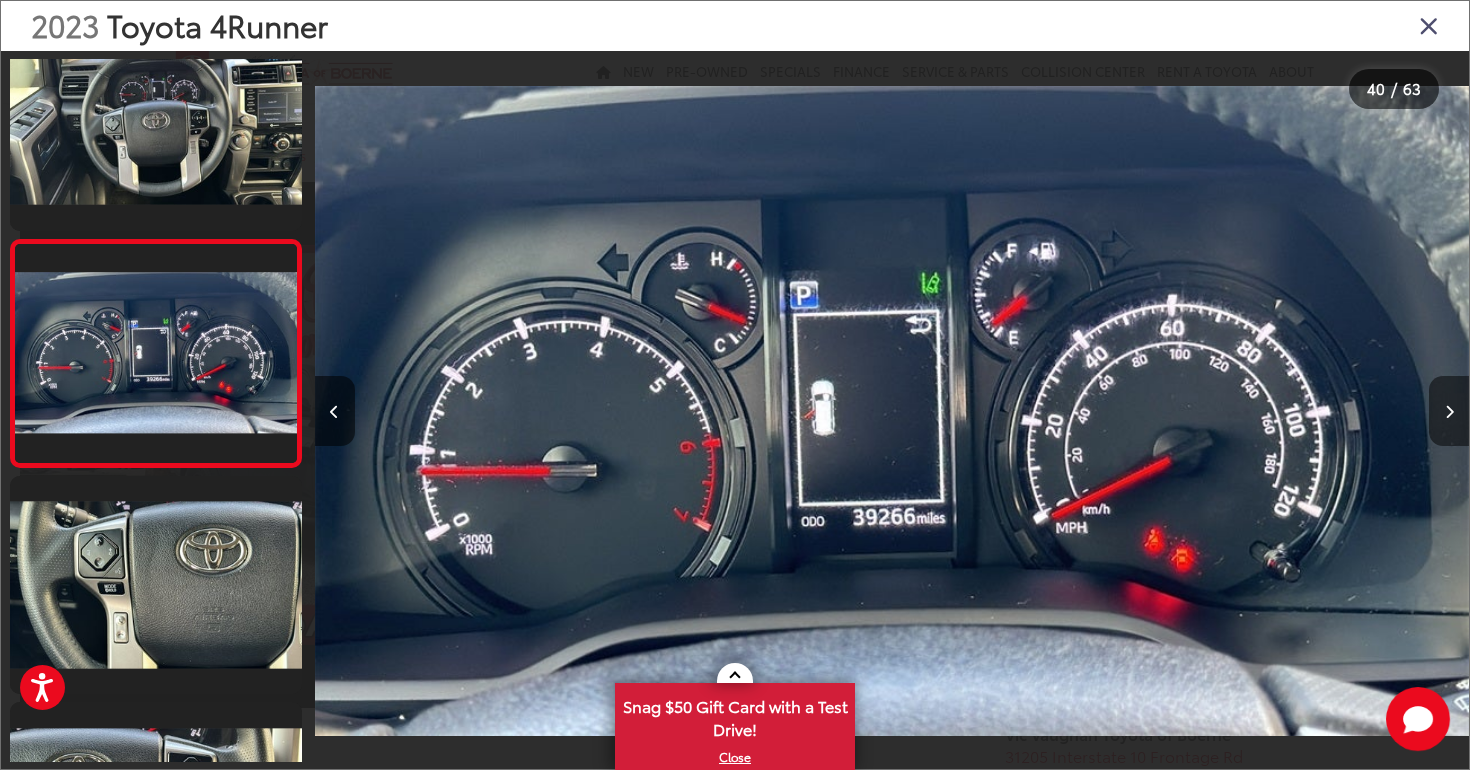 click at bounding box center [1449, 411] 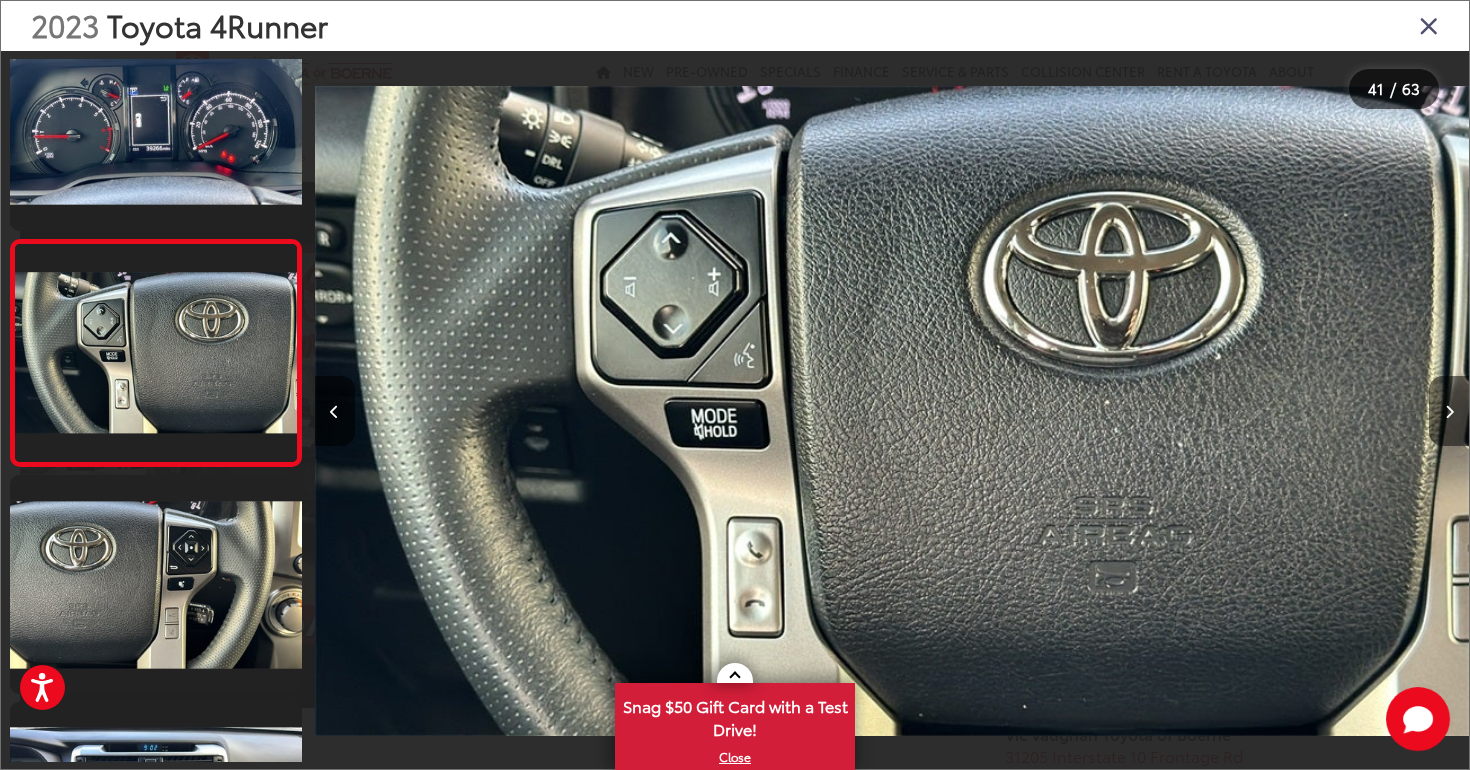 click at bounding box center [1449, 411] 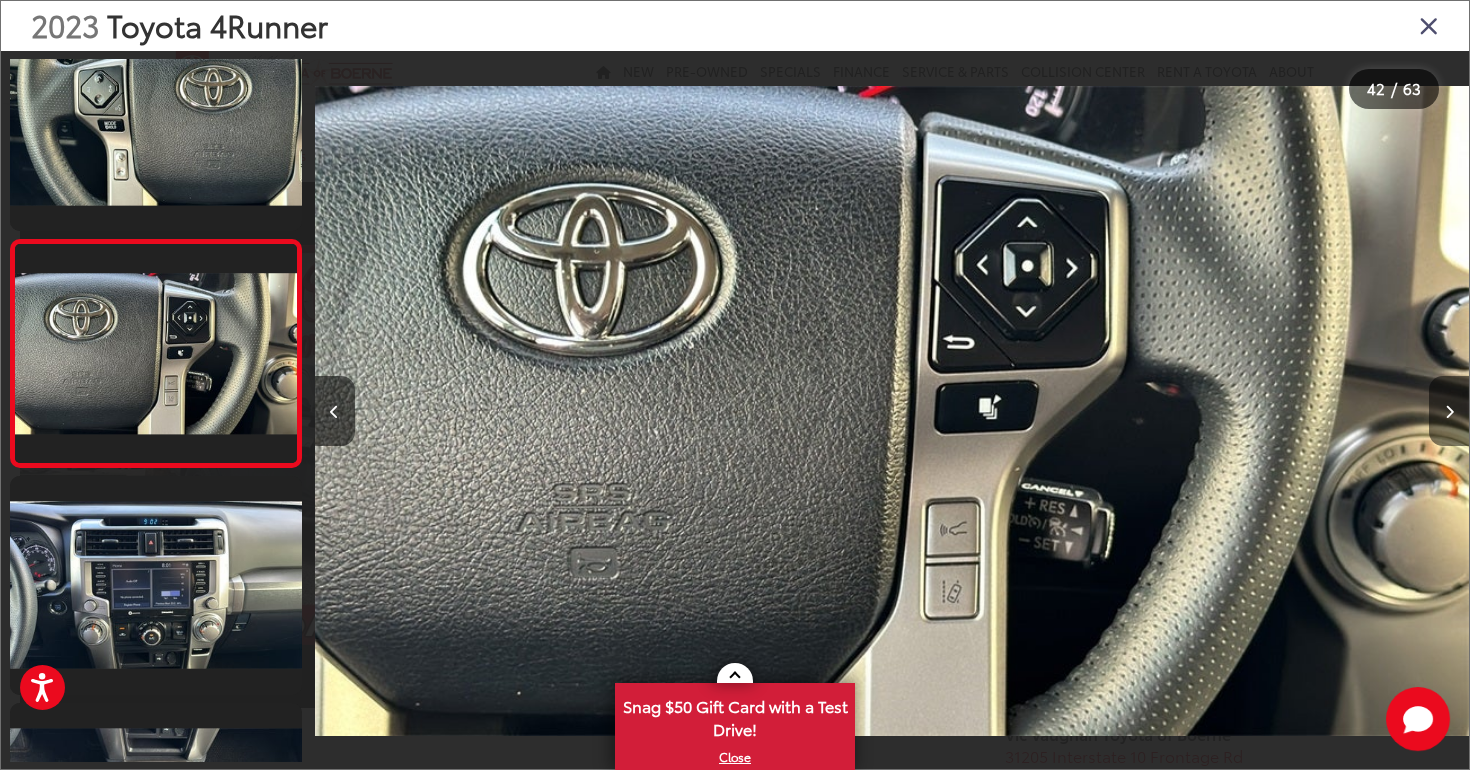 click at bounding box center (1449, 411) 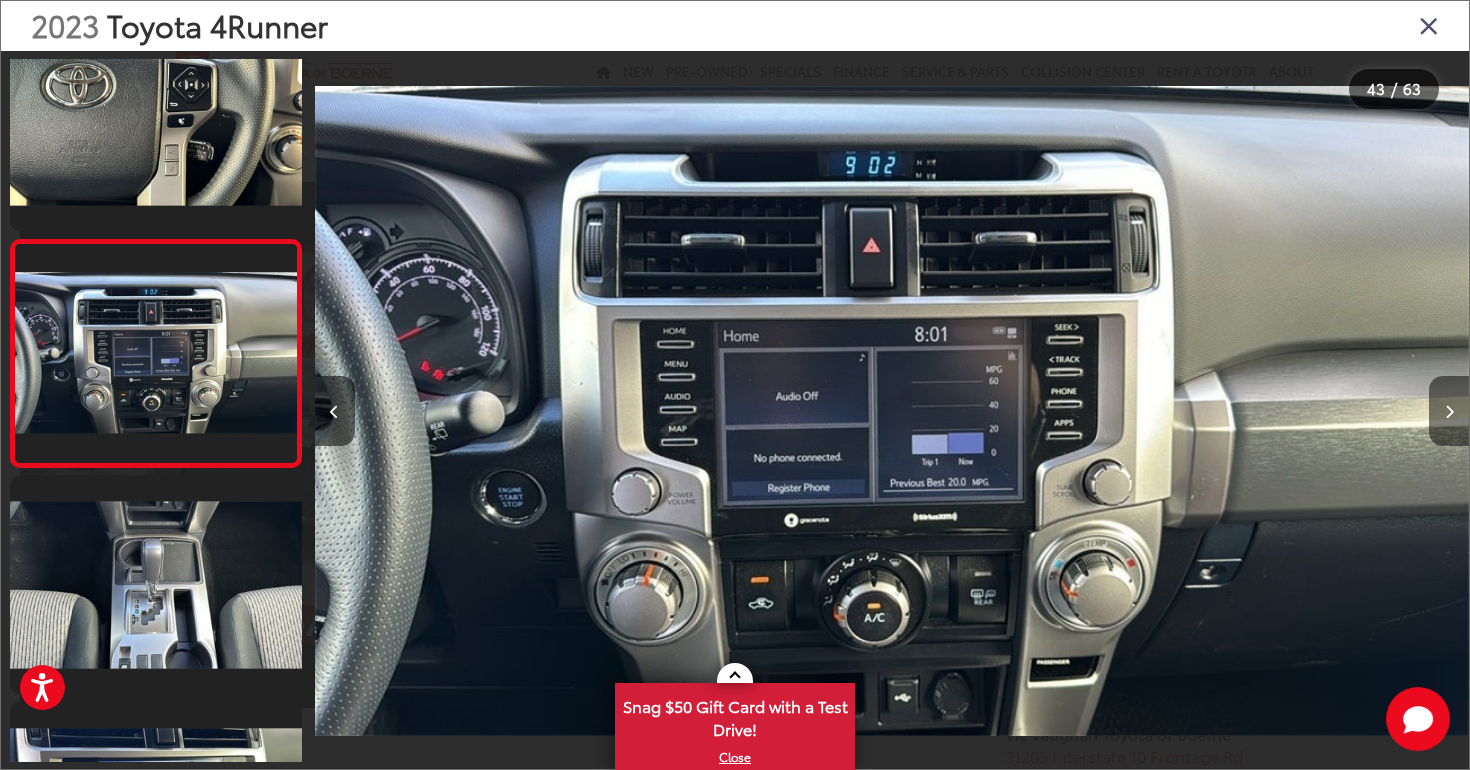 click at bounding box center (1449, 411) 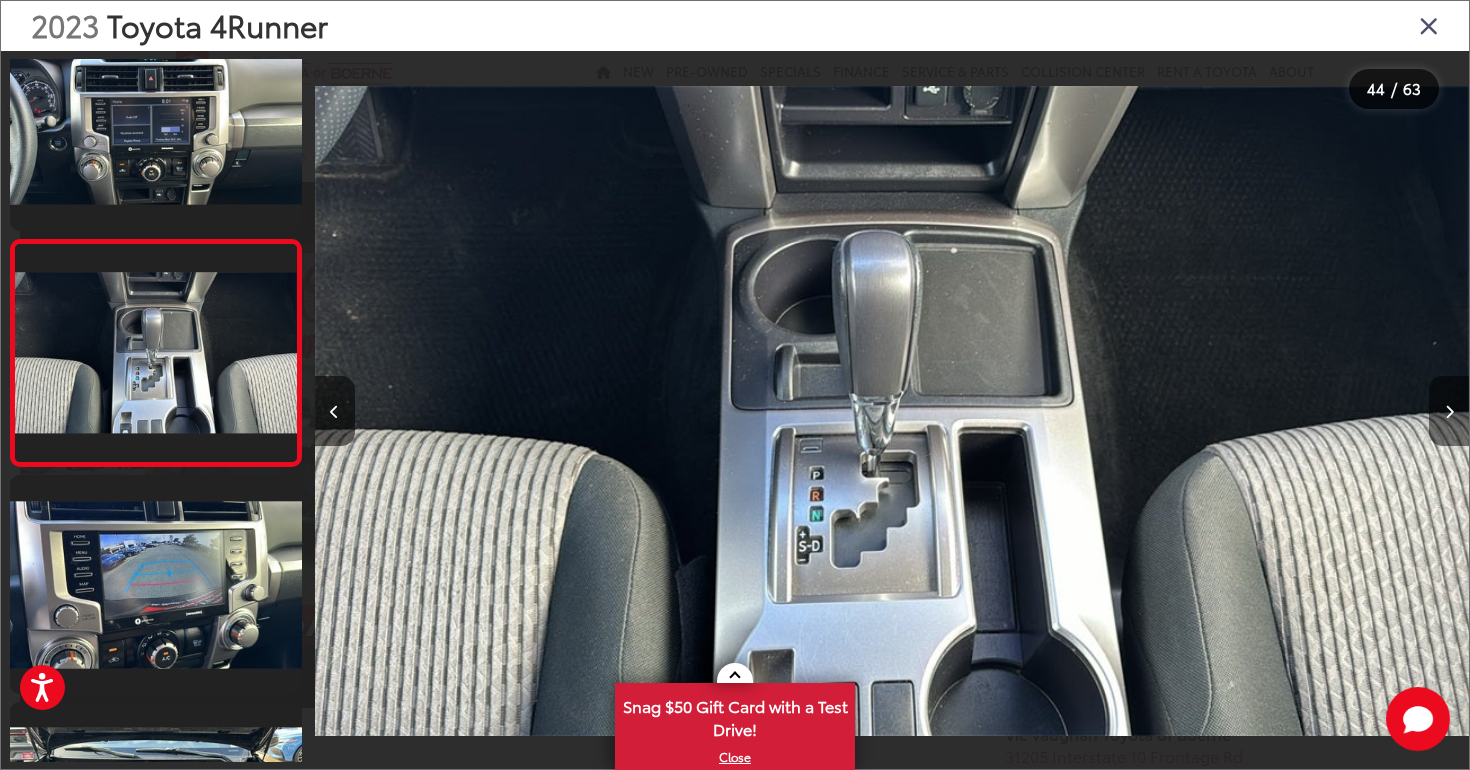click at bounding box center [1449, 412] 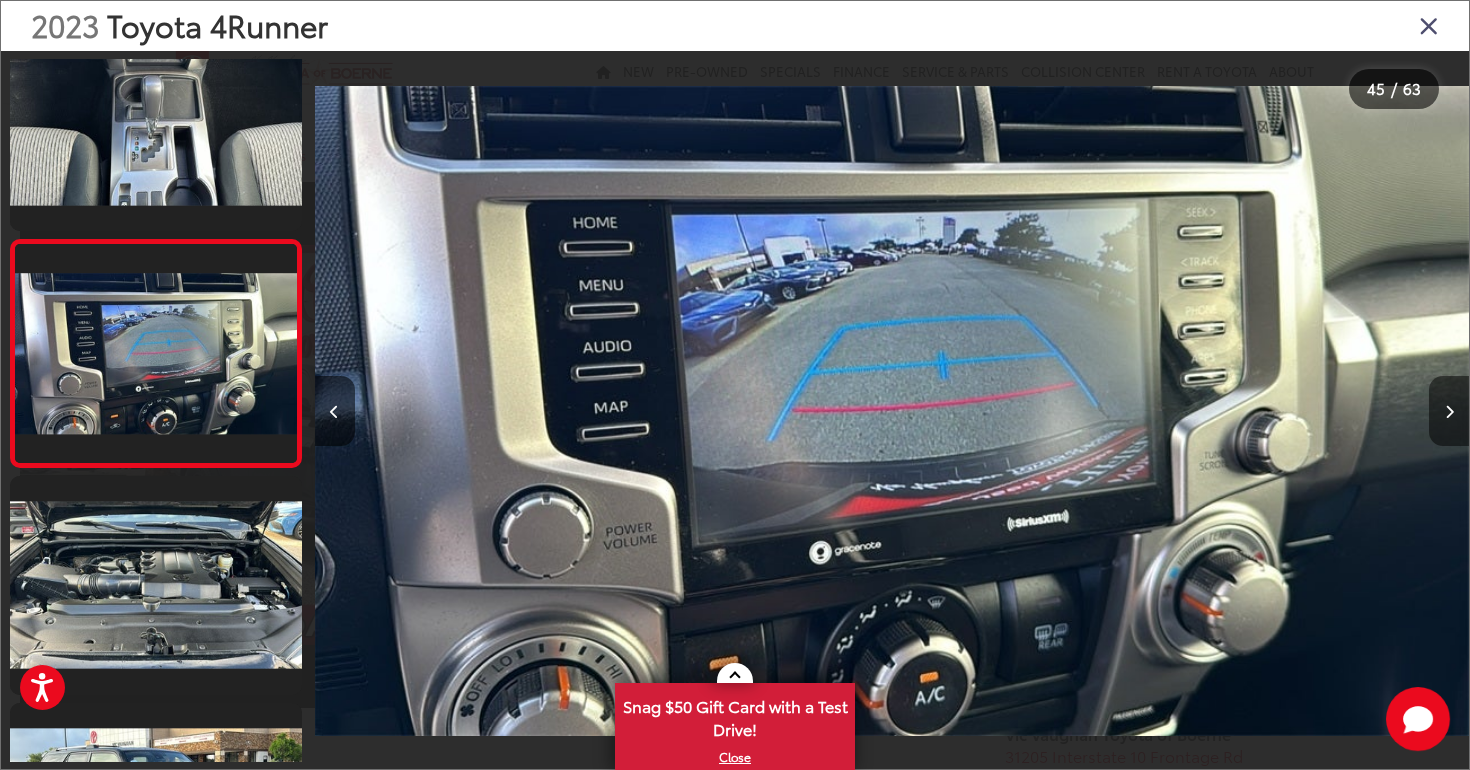 click at bounding box center (1449, 412) 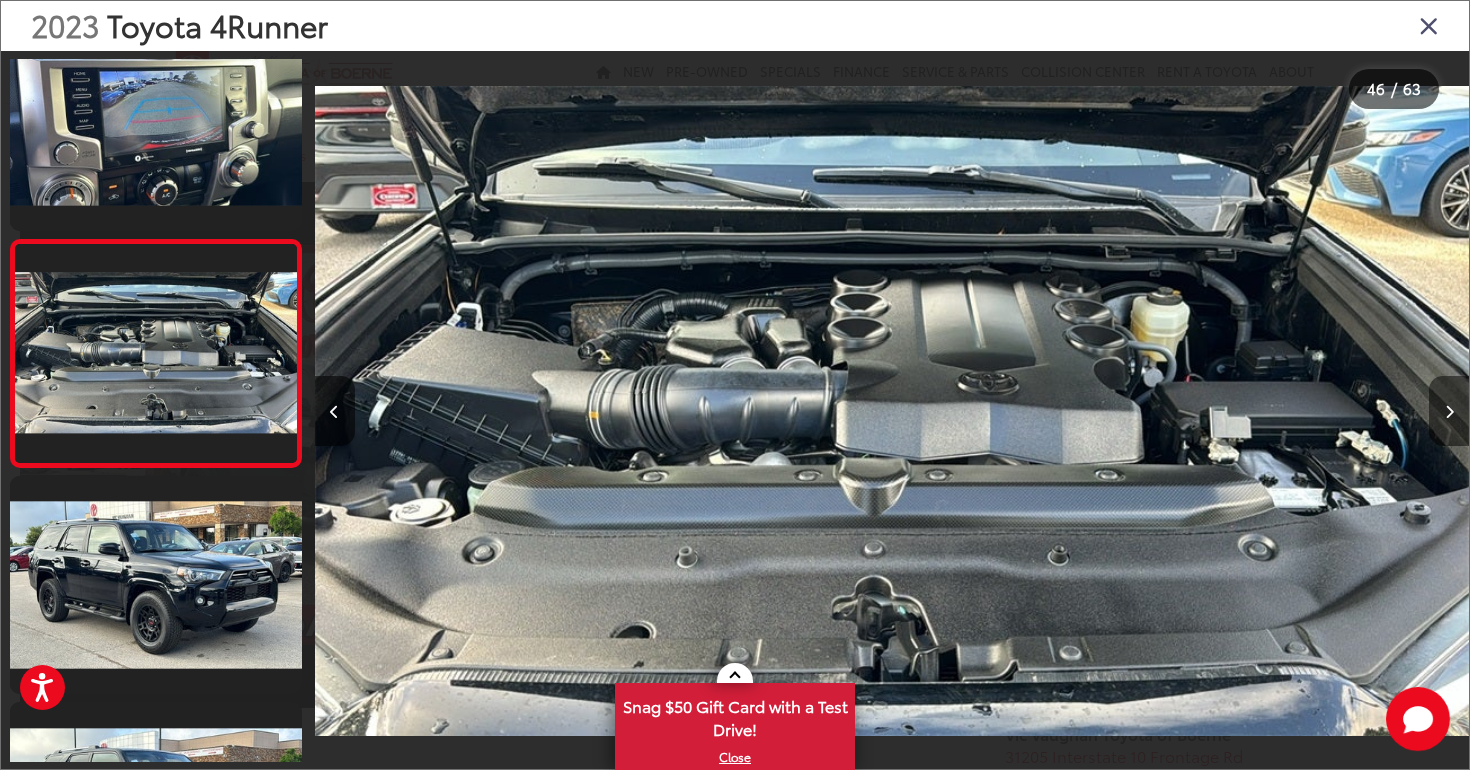 click at bounding box center (1449, 412) 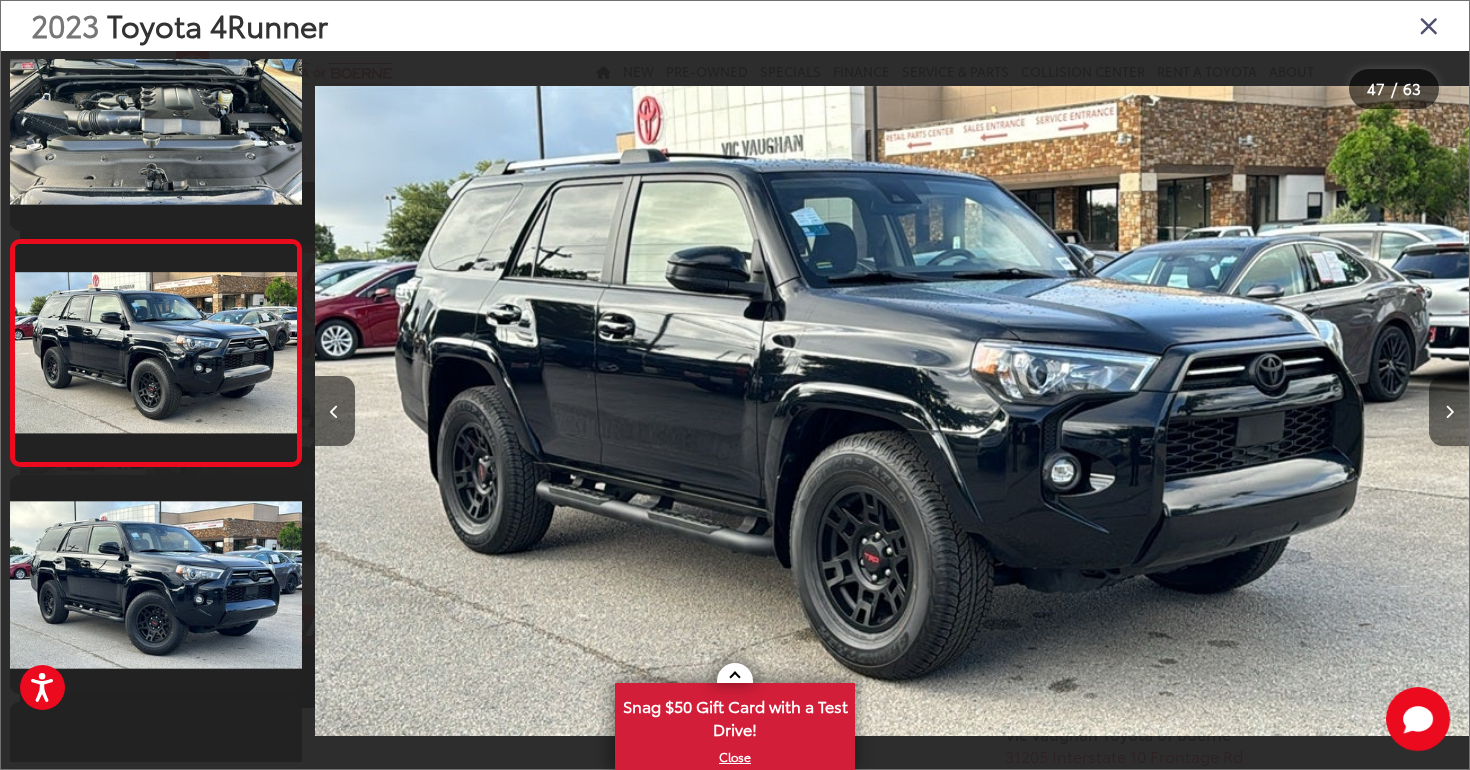 click at bounding box center [1449, 412] 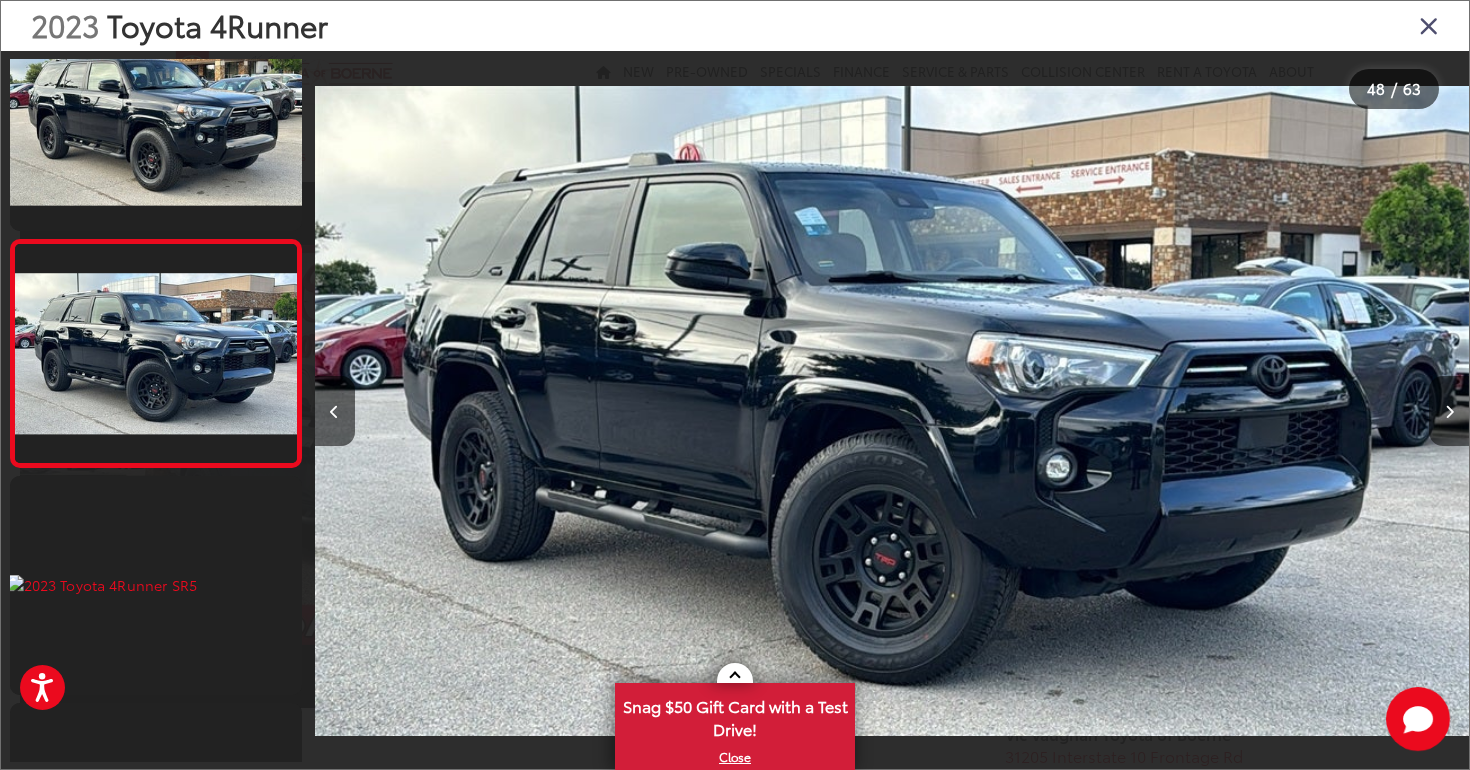 click at bounding box center (1449, 411) 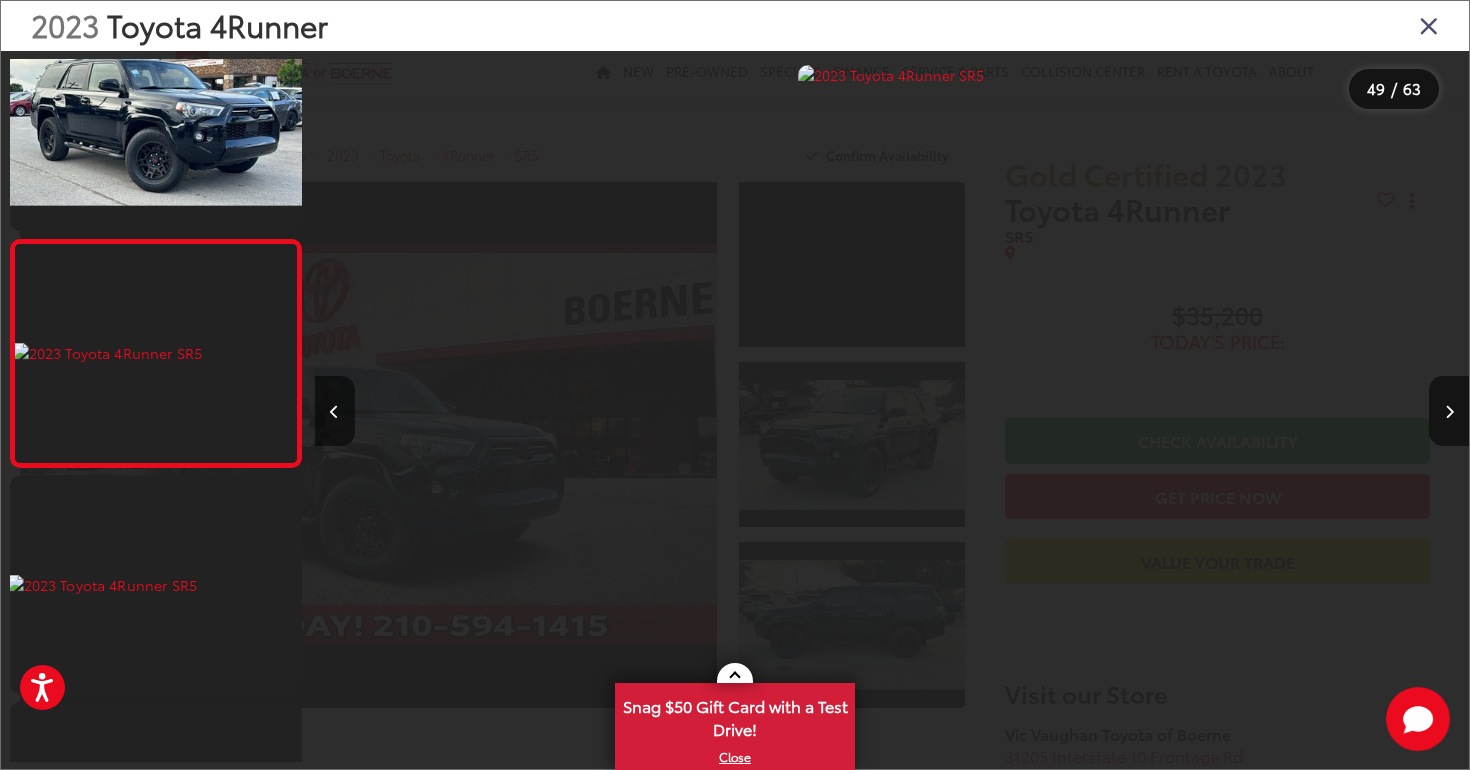 click at bounding box center (1429, 25) 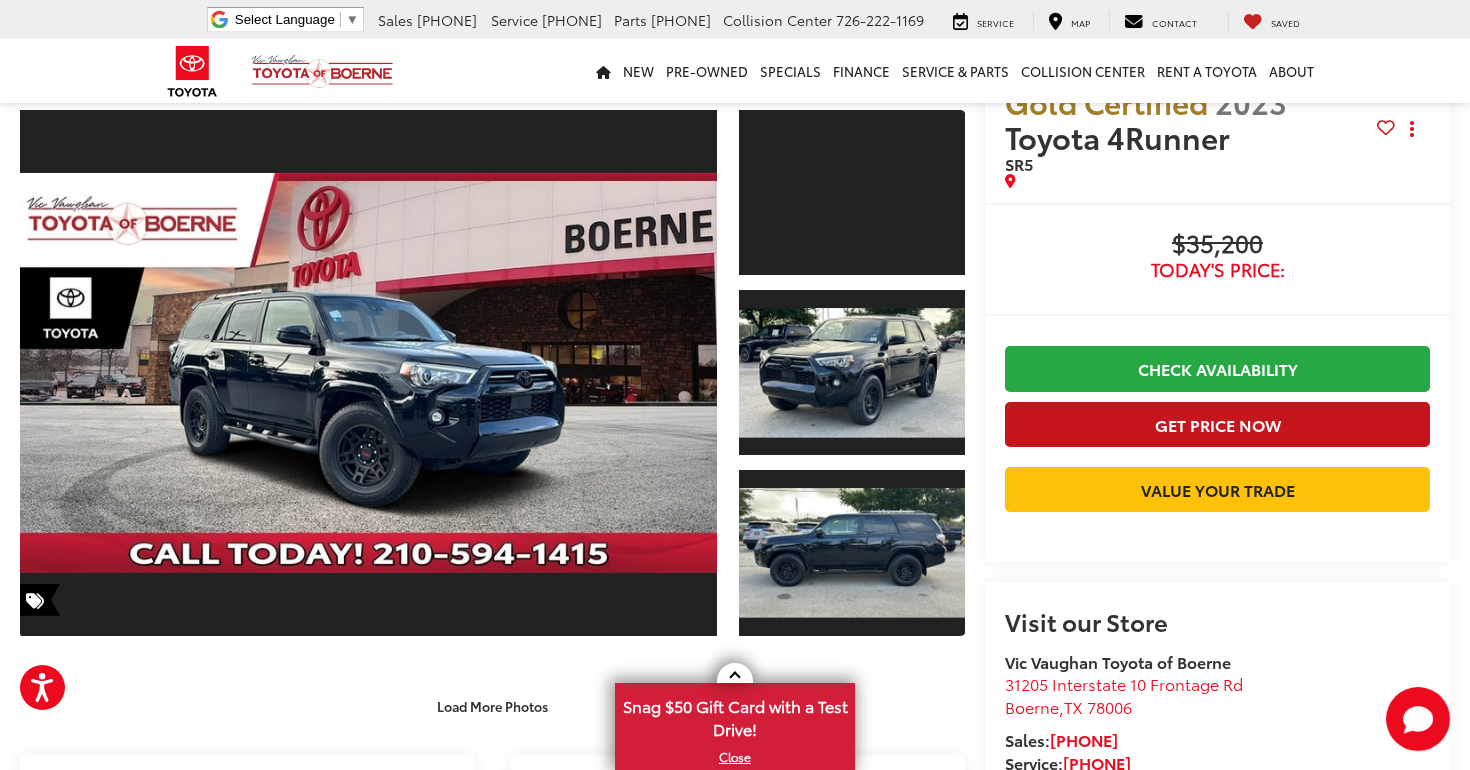 click on "Get Price Now" at bounding box center [1217, 424] 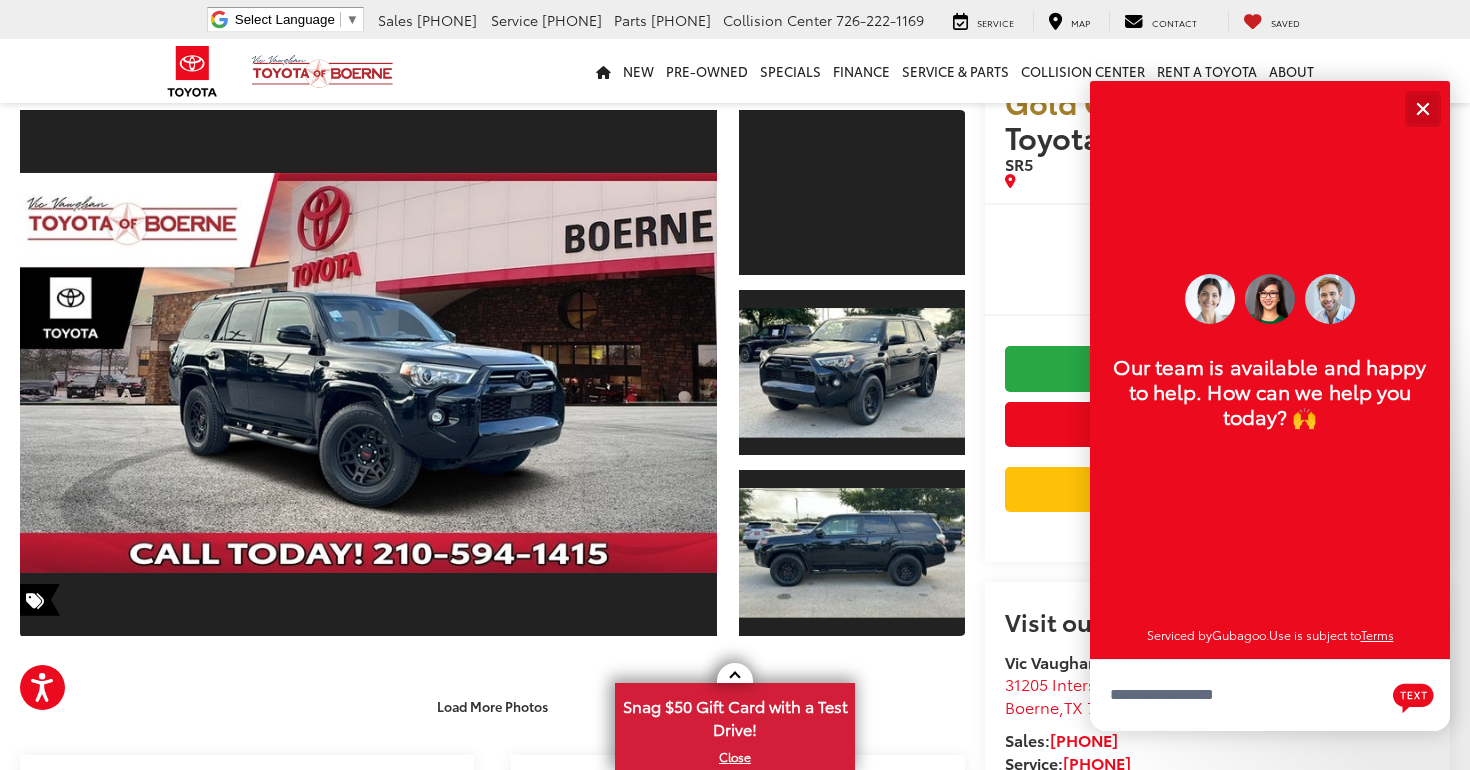 click at bounding box center [1422, 108] 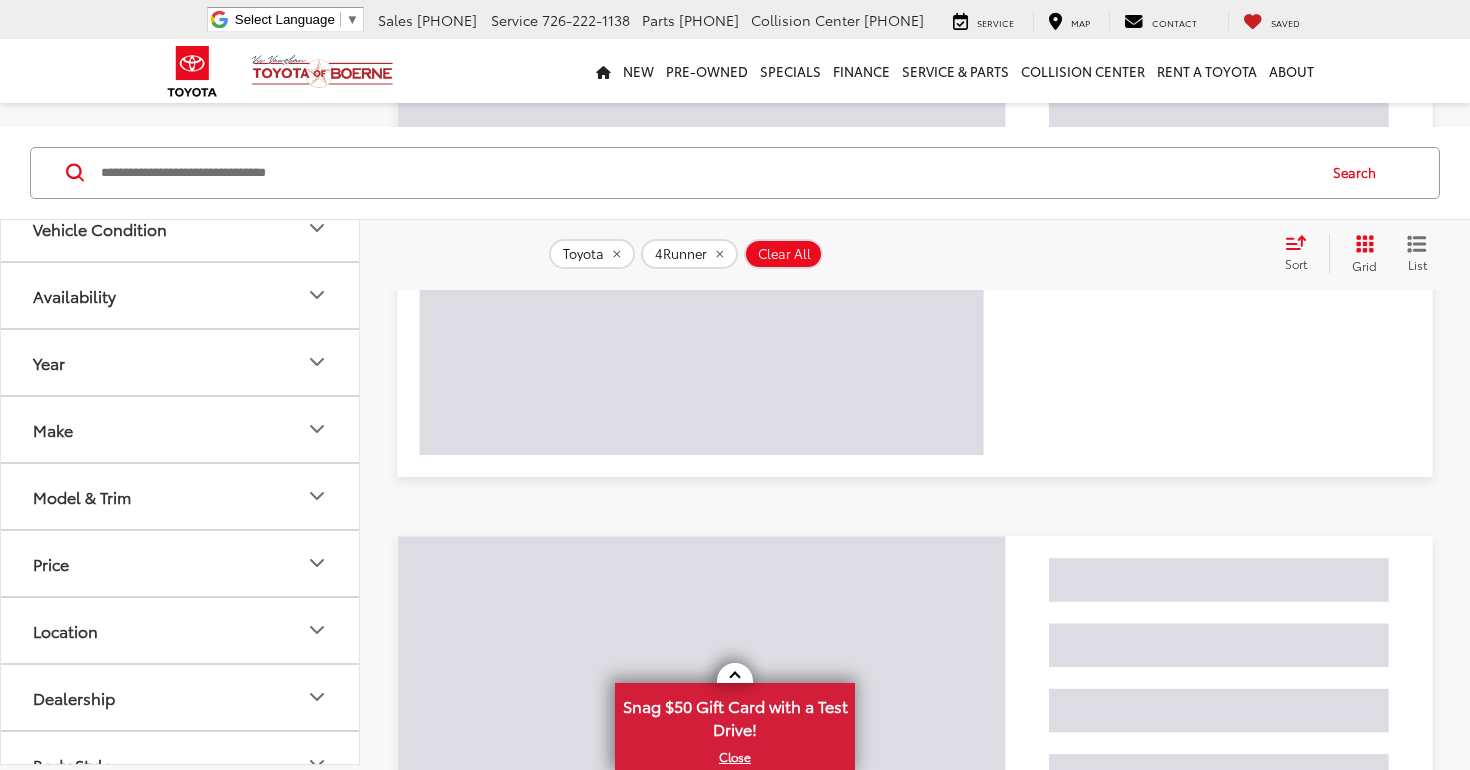 scroll, scrollTop: 0, scrollLeft: 0, axis: both 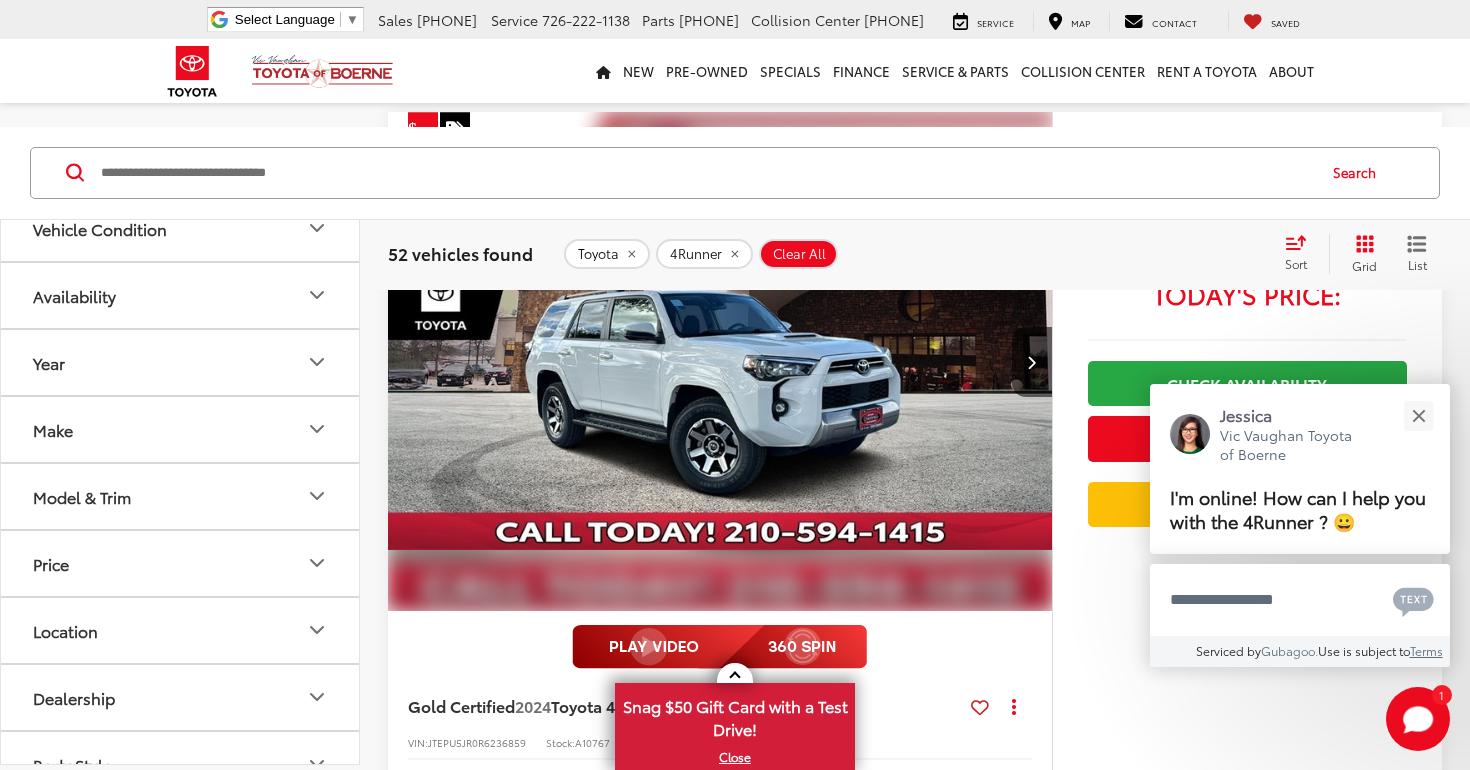 click at bounding box center (720, 362) 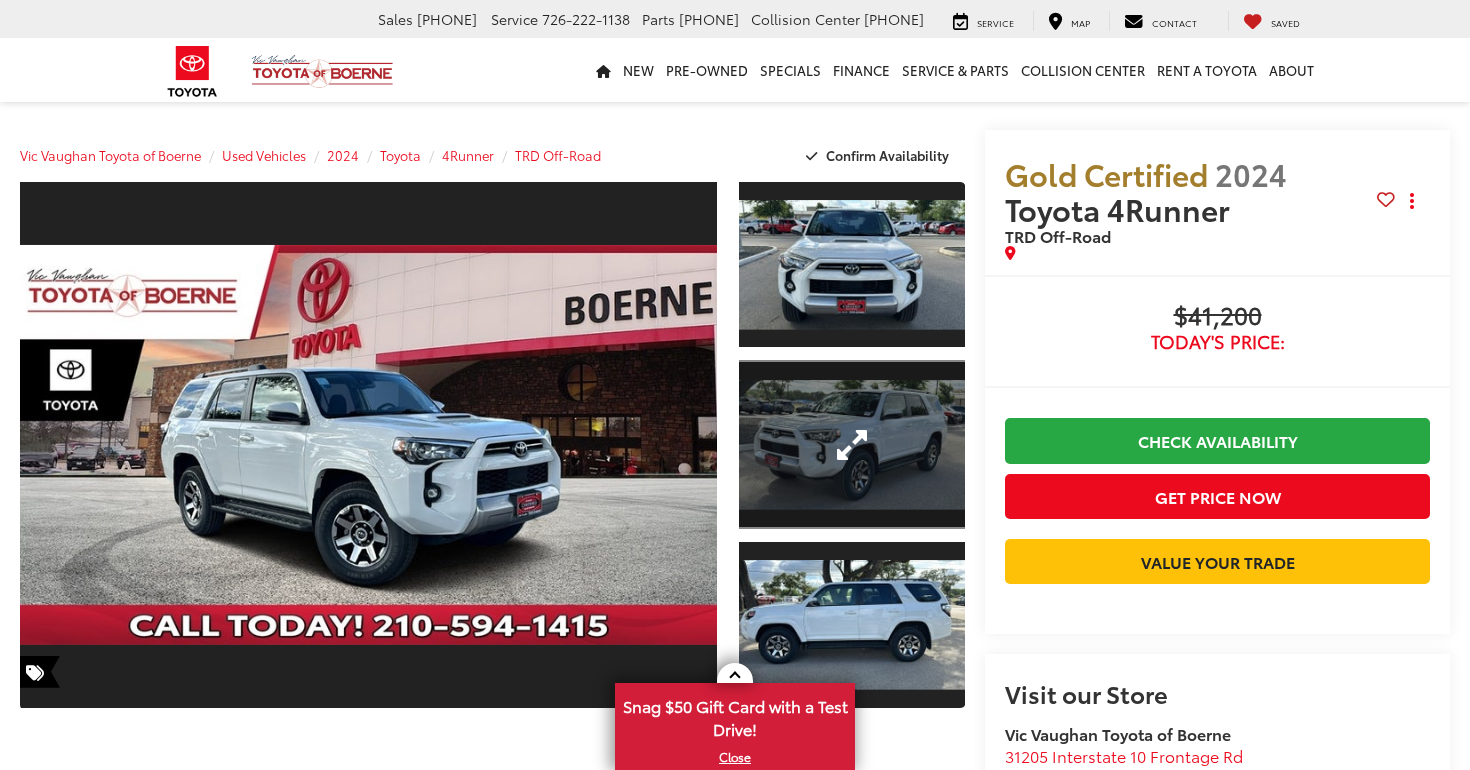 scroll, scrollTop: 0, scrollLeft: 0, axis: both 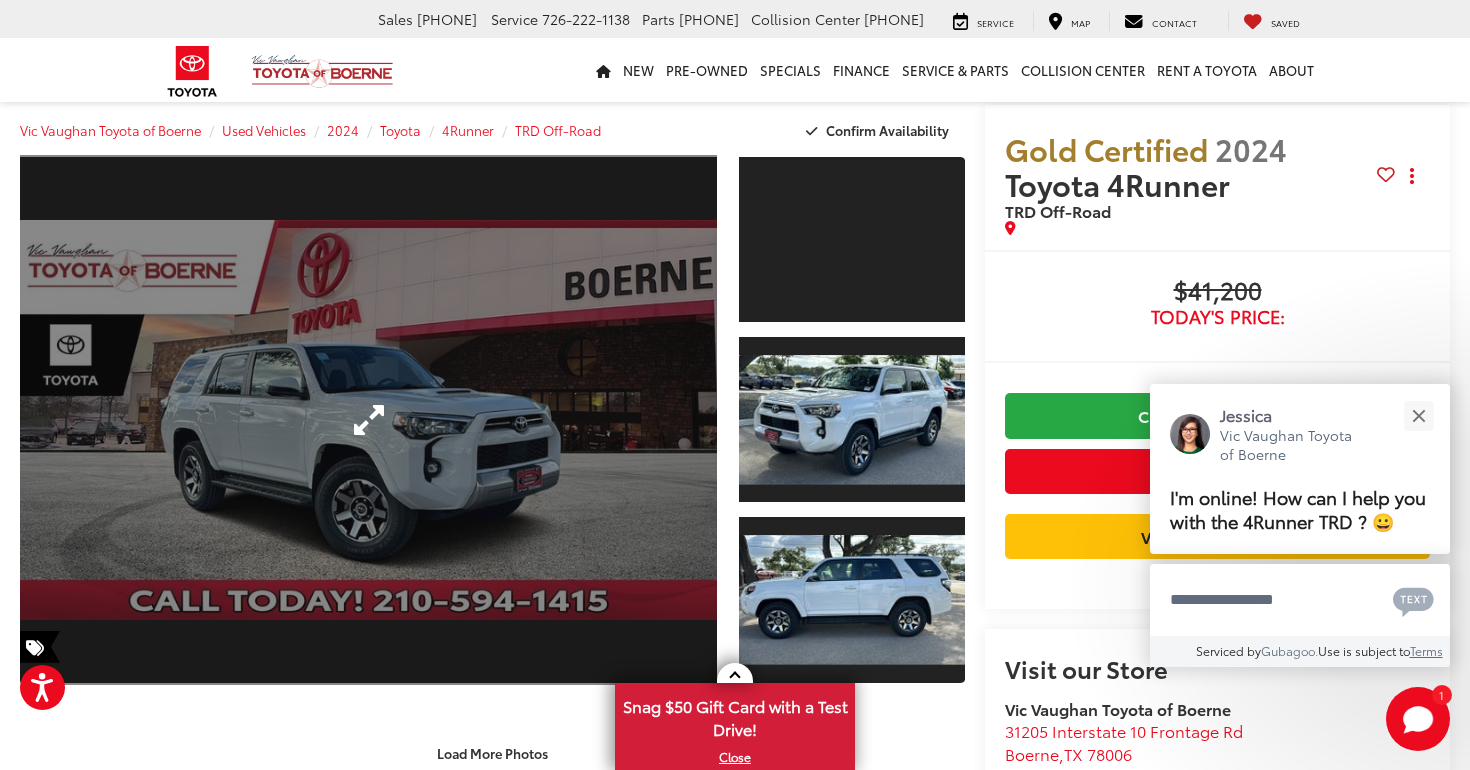 click at bounding box center [368, 420] 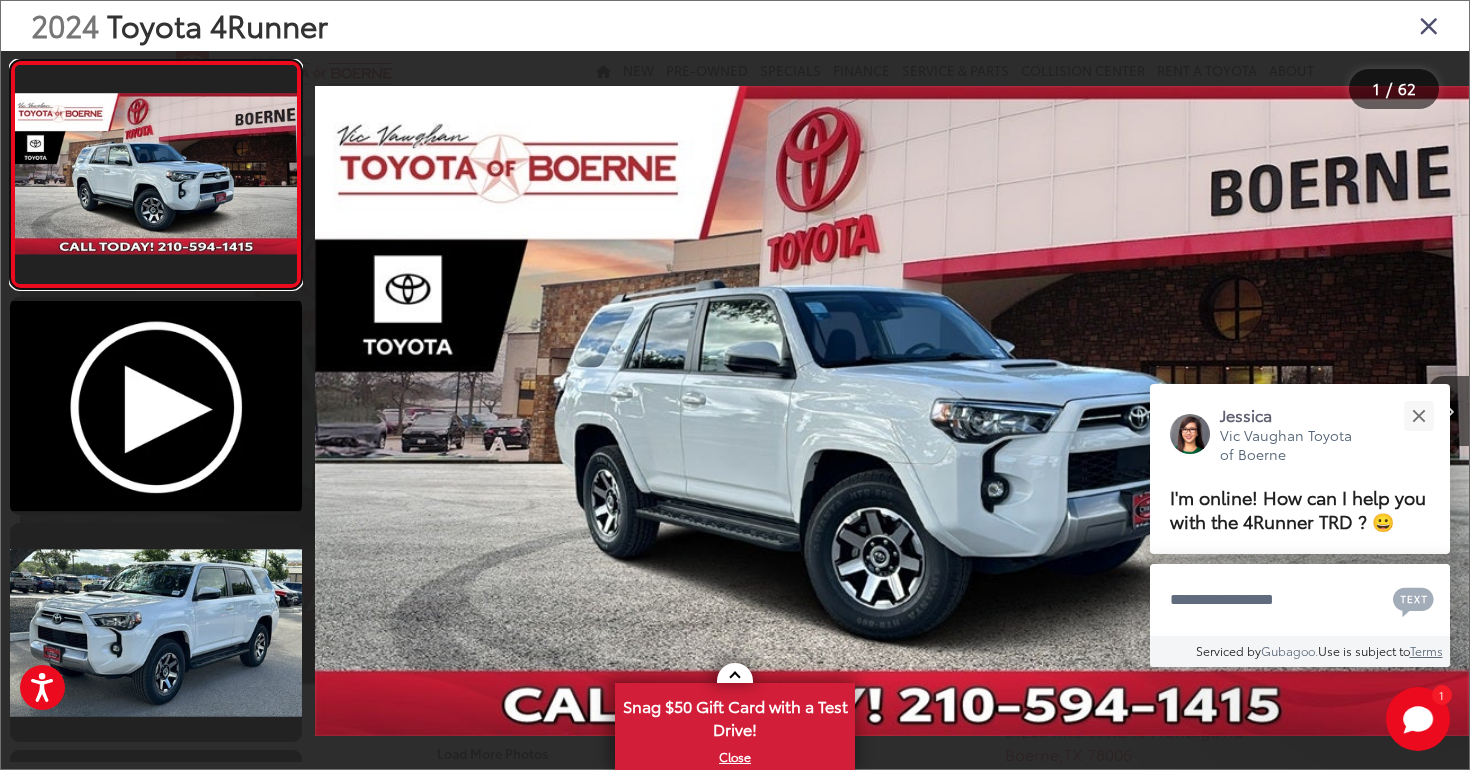scroll, scrollTop: 0, scrollLeft: 985, axis: horizontal 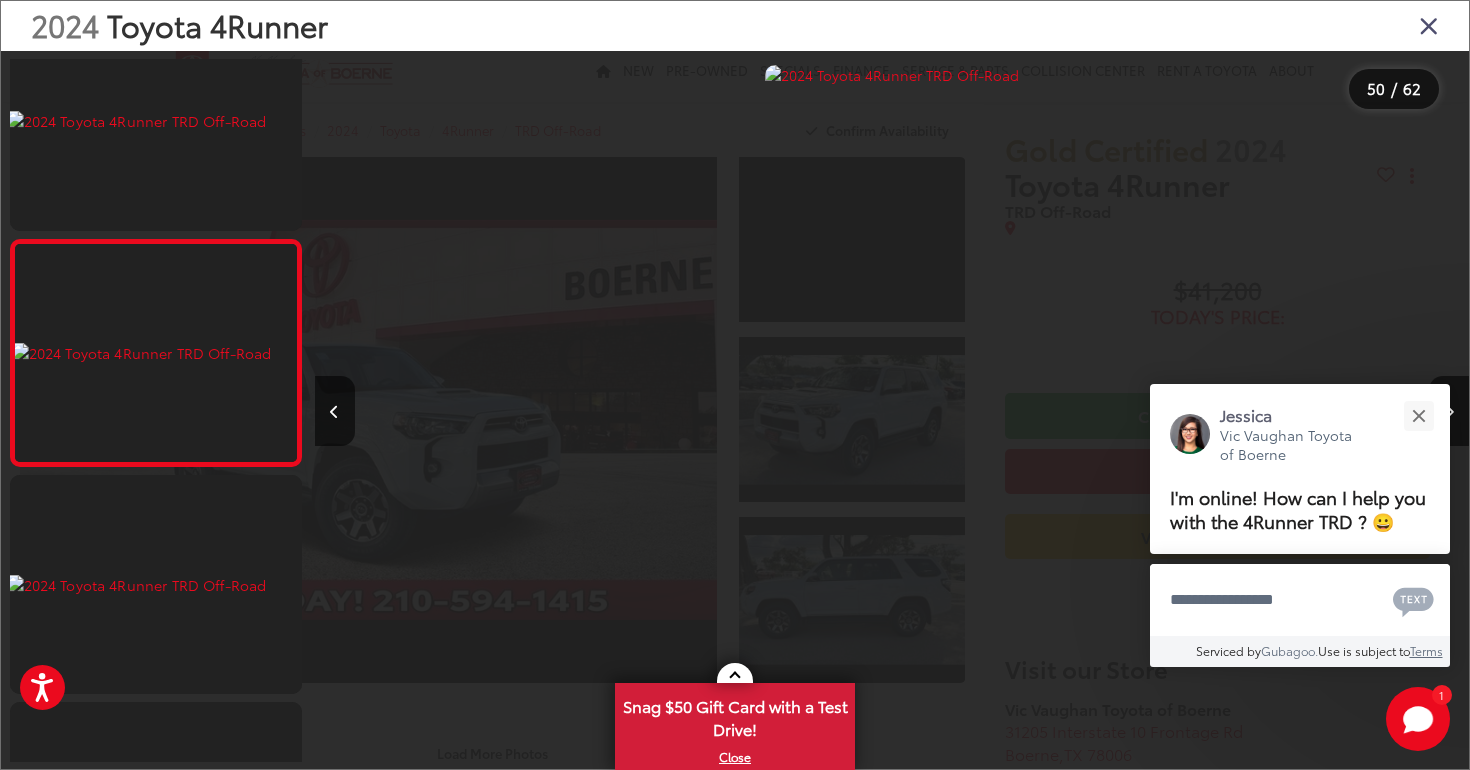 click at bounding box center (1429, 25) 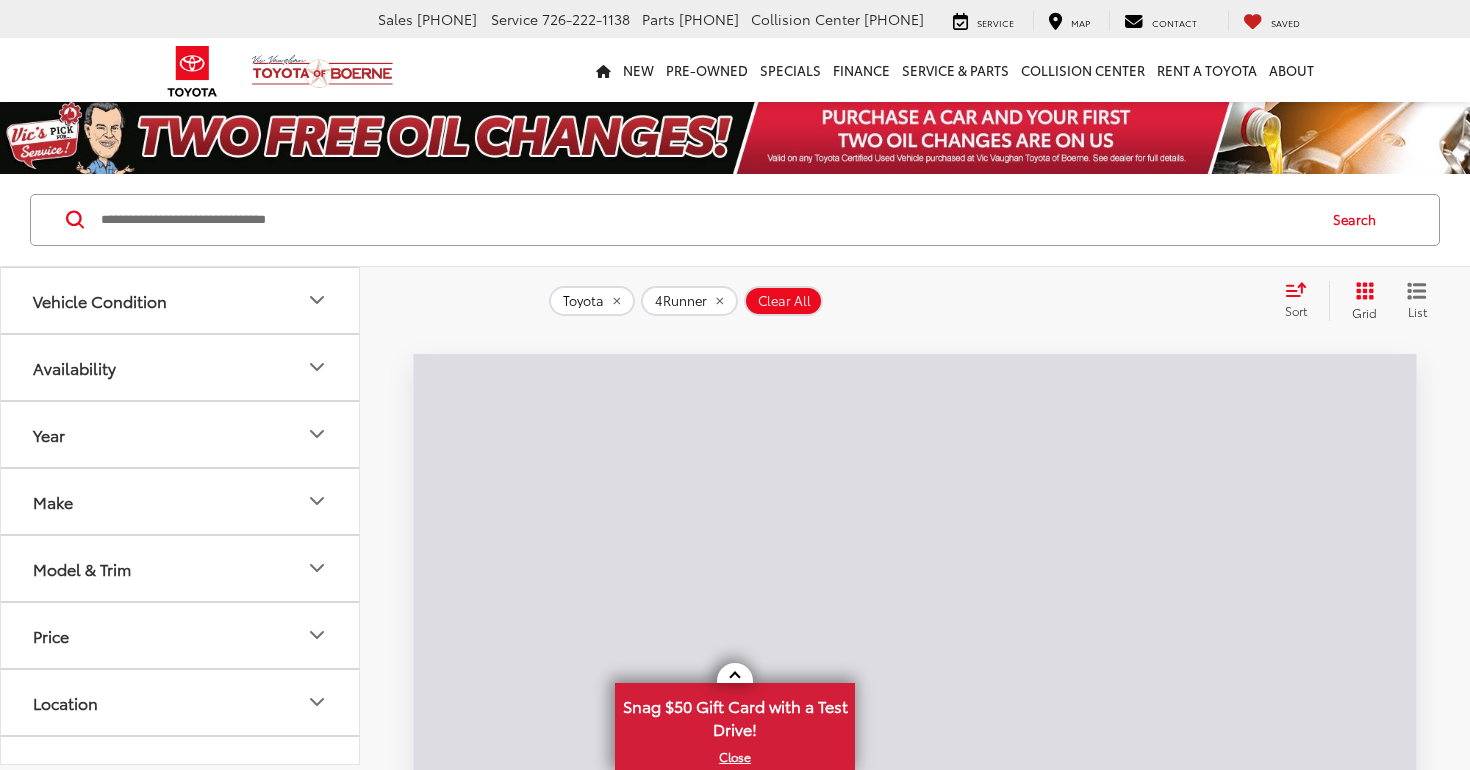 scroll, scrollTop: 0, scrollLeft: 0, axis: both 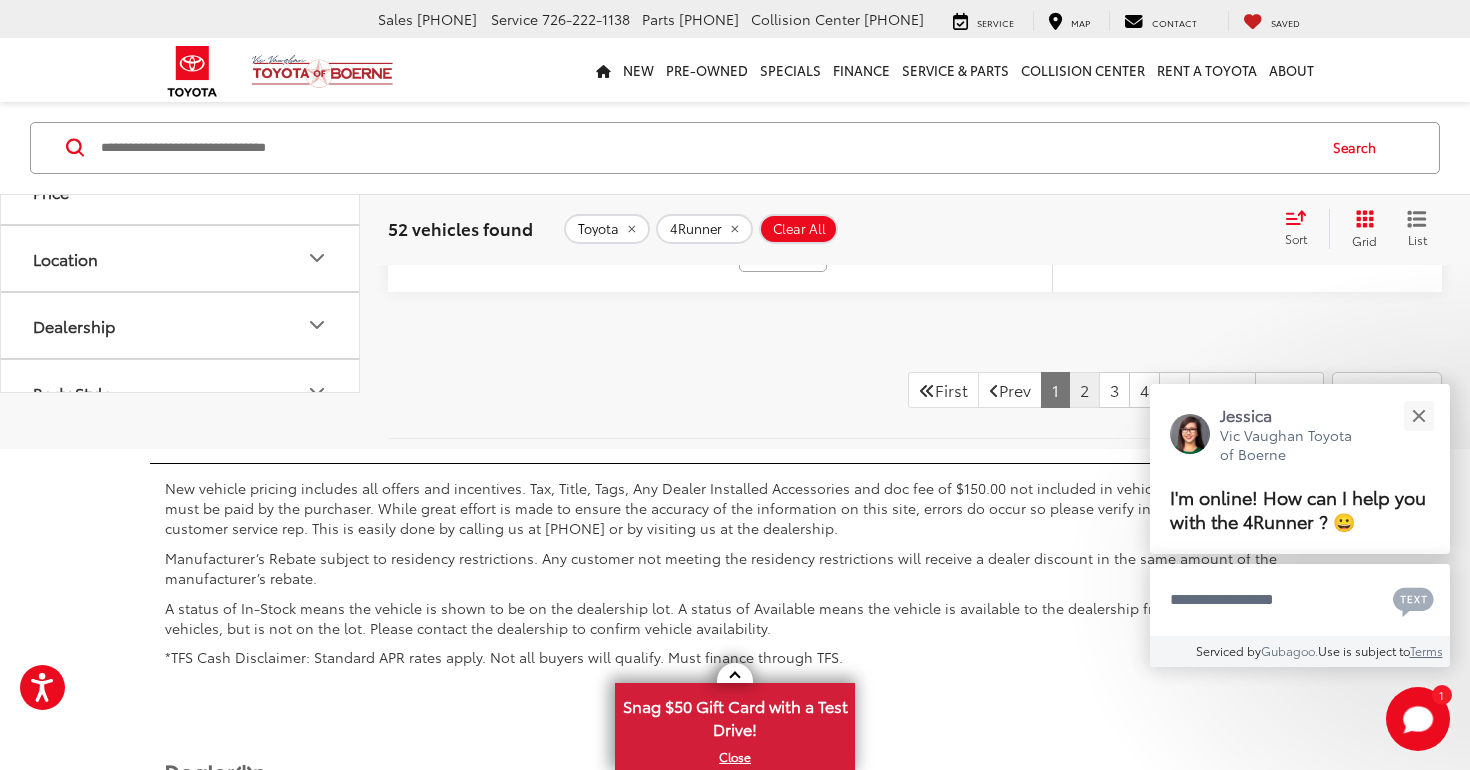 click on "2" at bounding box center [1084, 390] 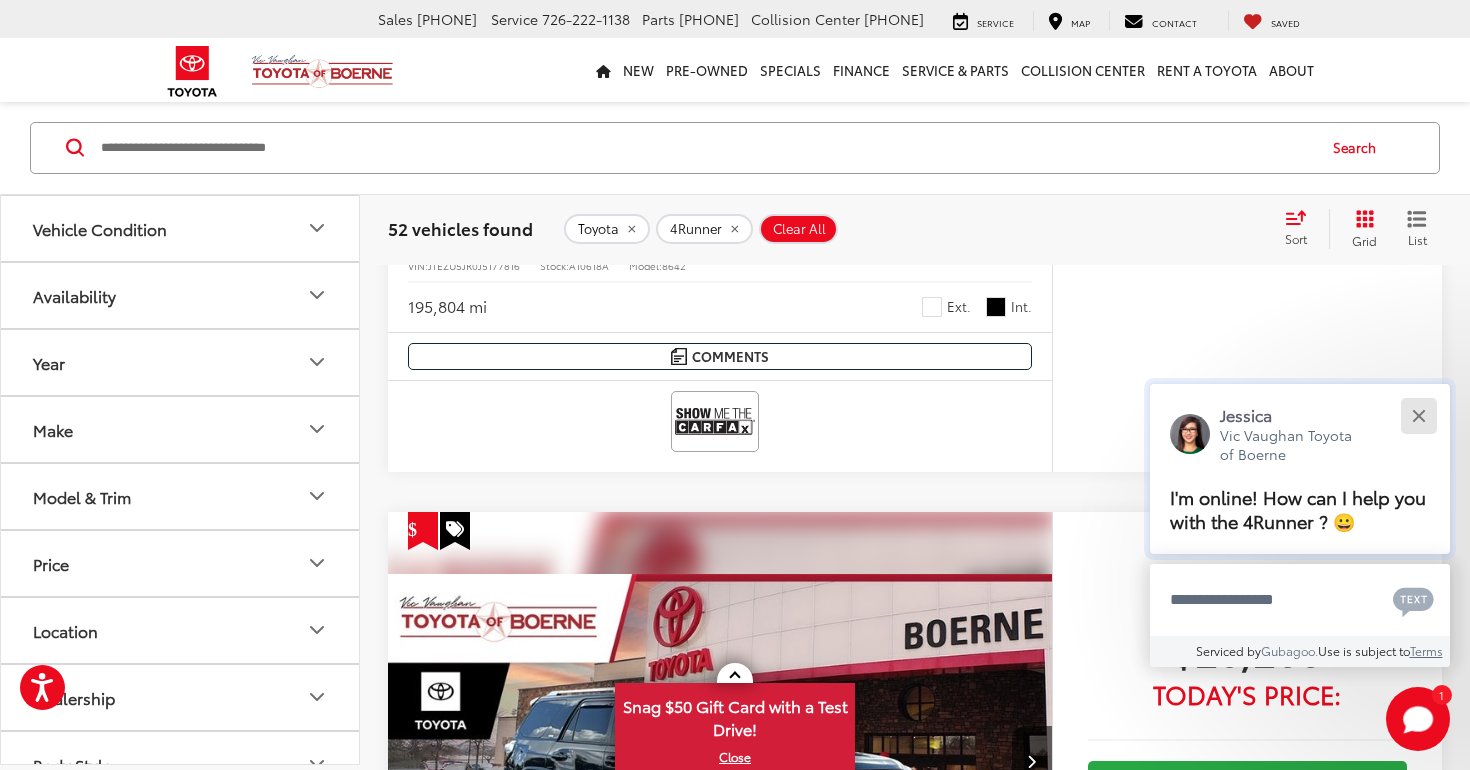scroll, scrollTop: 72, scrollLeft: 0, axis: vertical 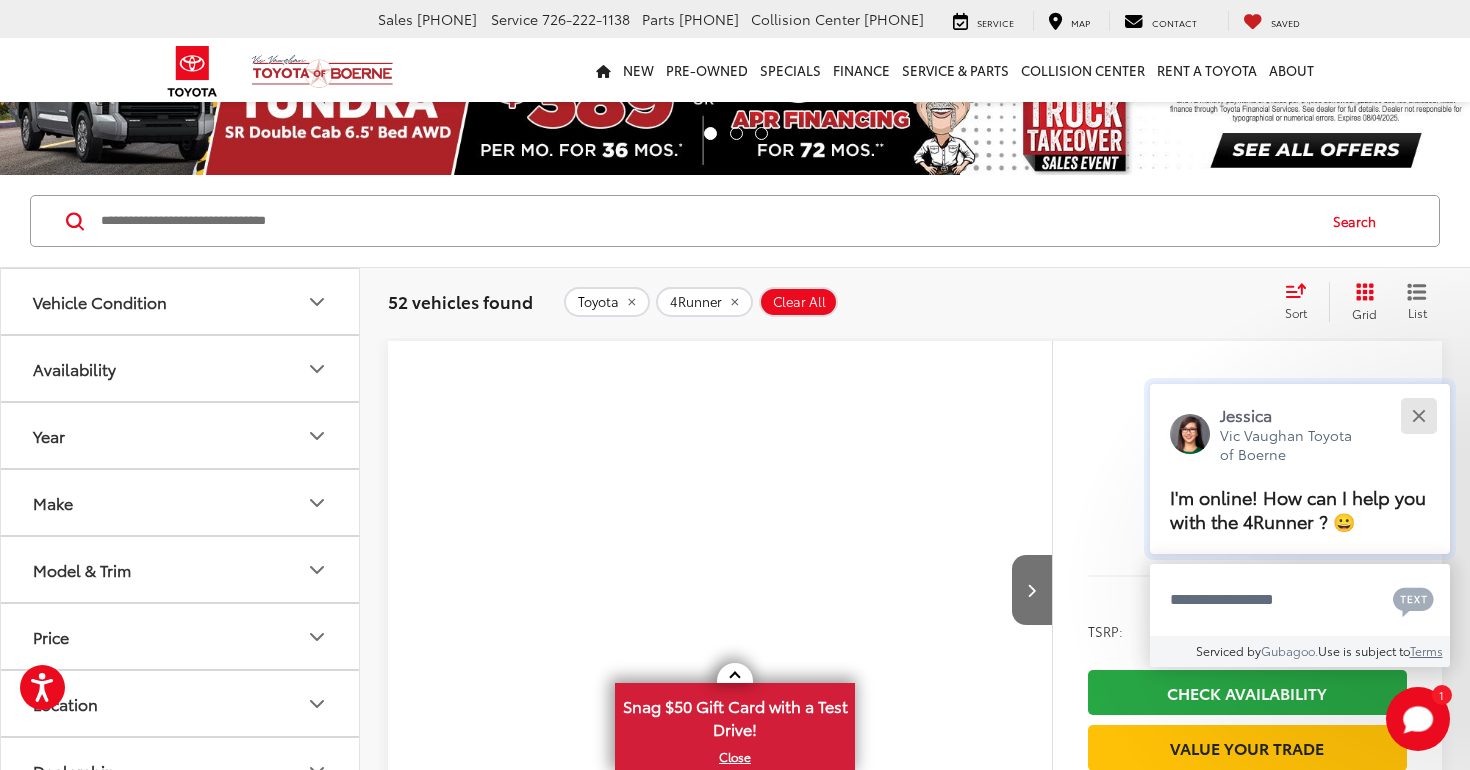 click at bounding box center (1418, 415) 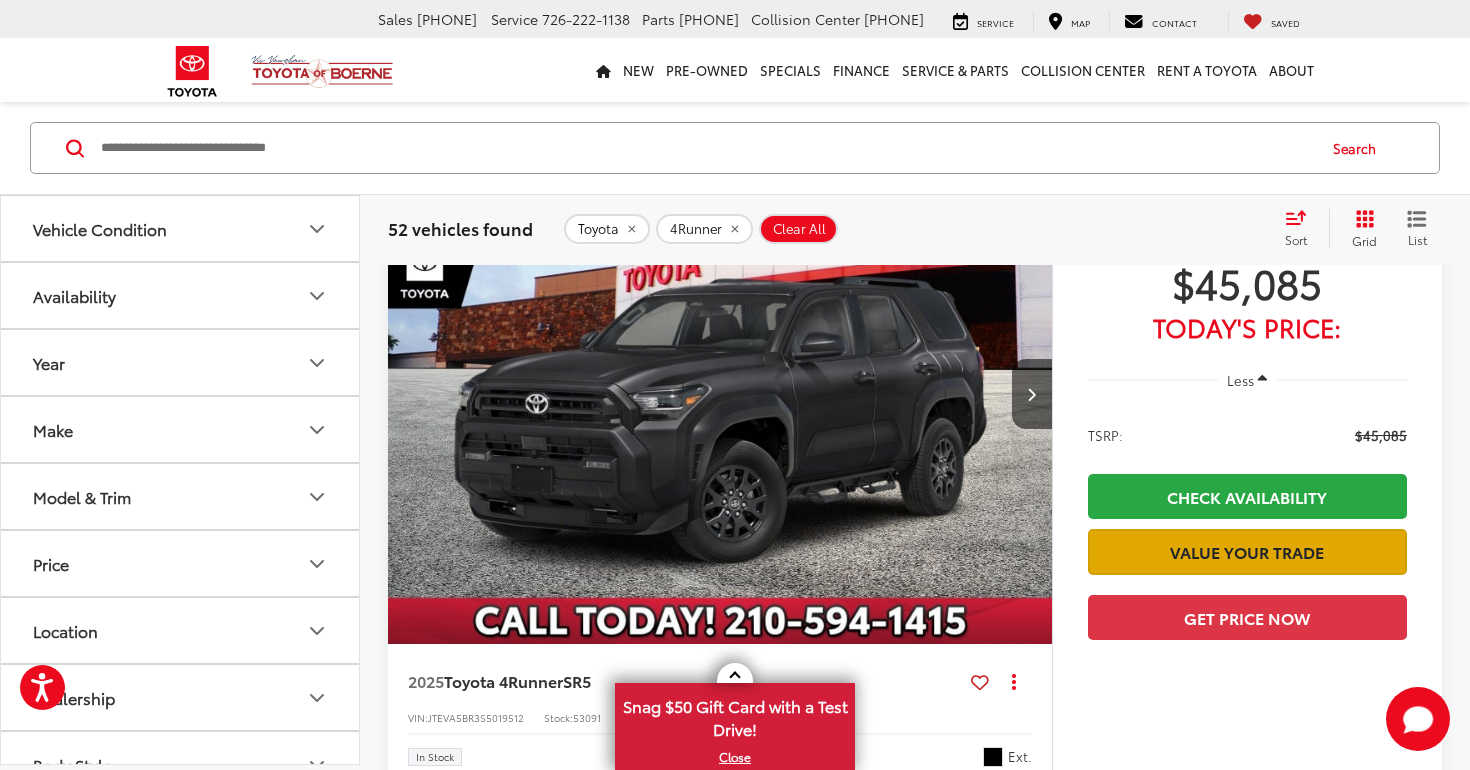 scroll, scrollTop: 280, scrollLeft: 0, axis: vertical 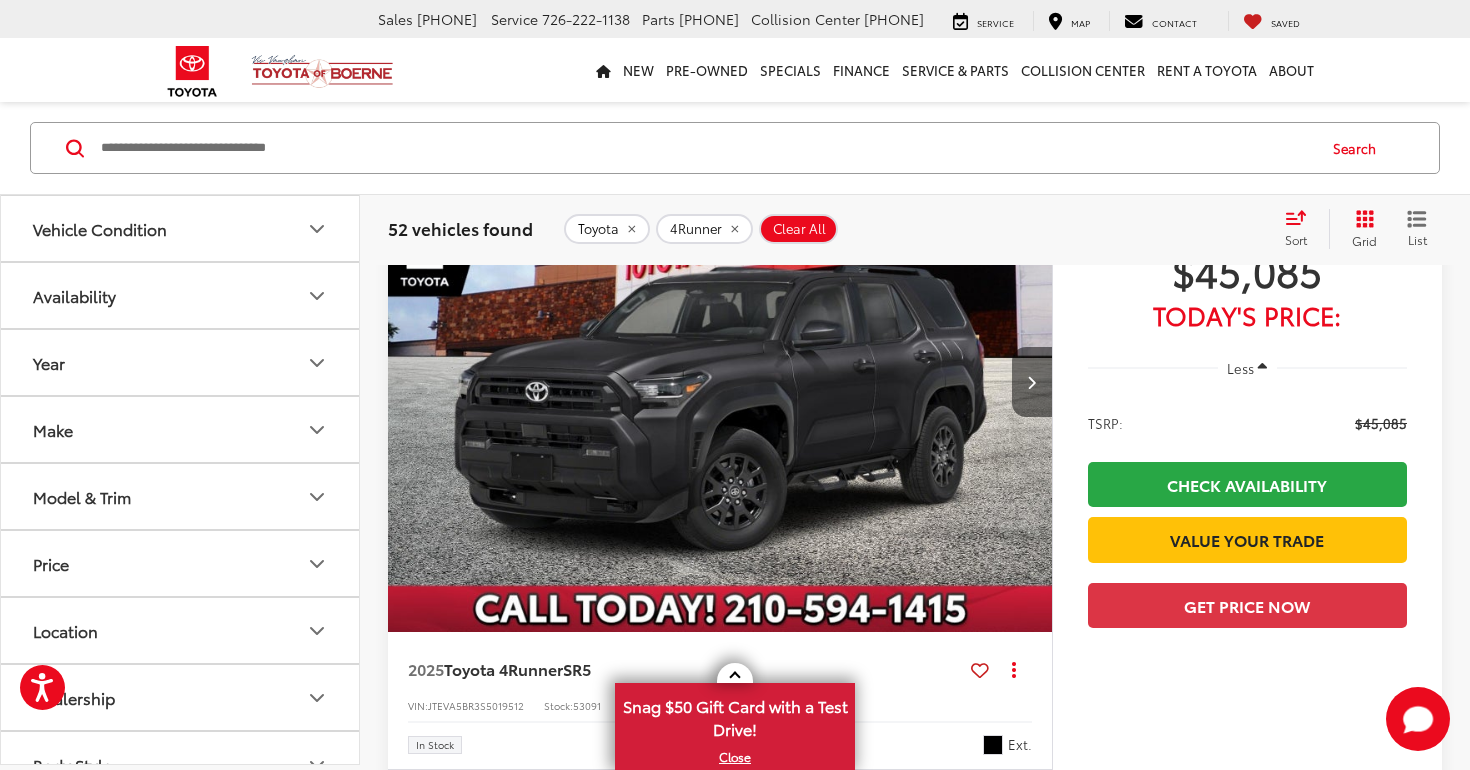 click at bounding box center [1032, 382] 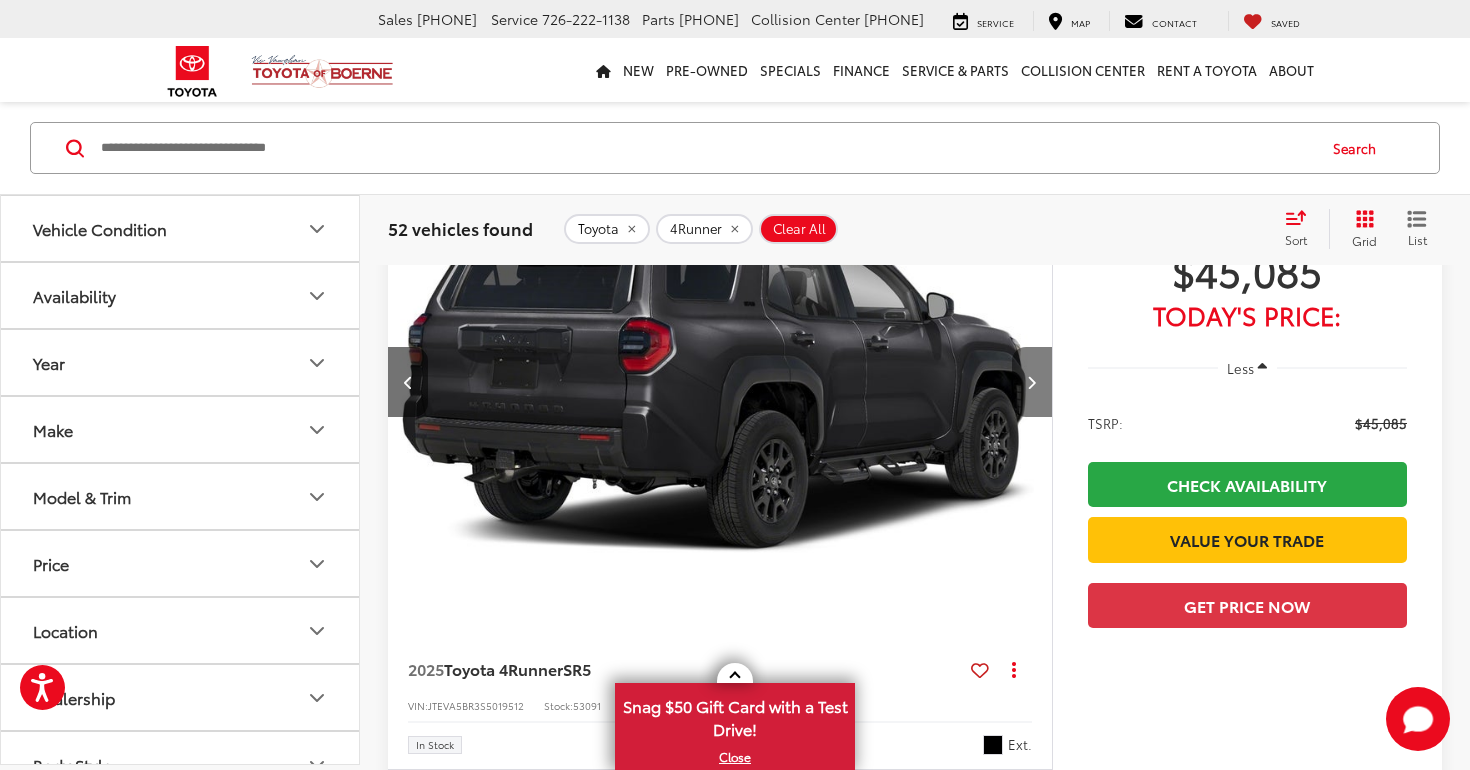 click at bounding box center (1032, 382) 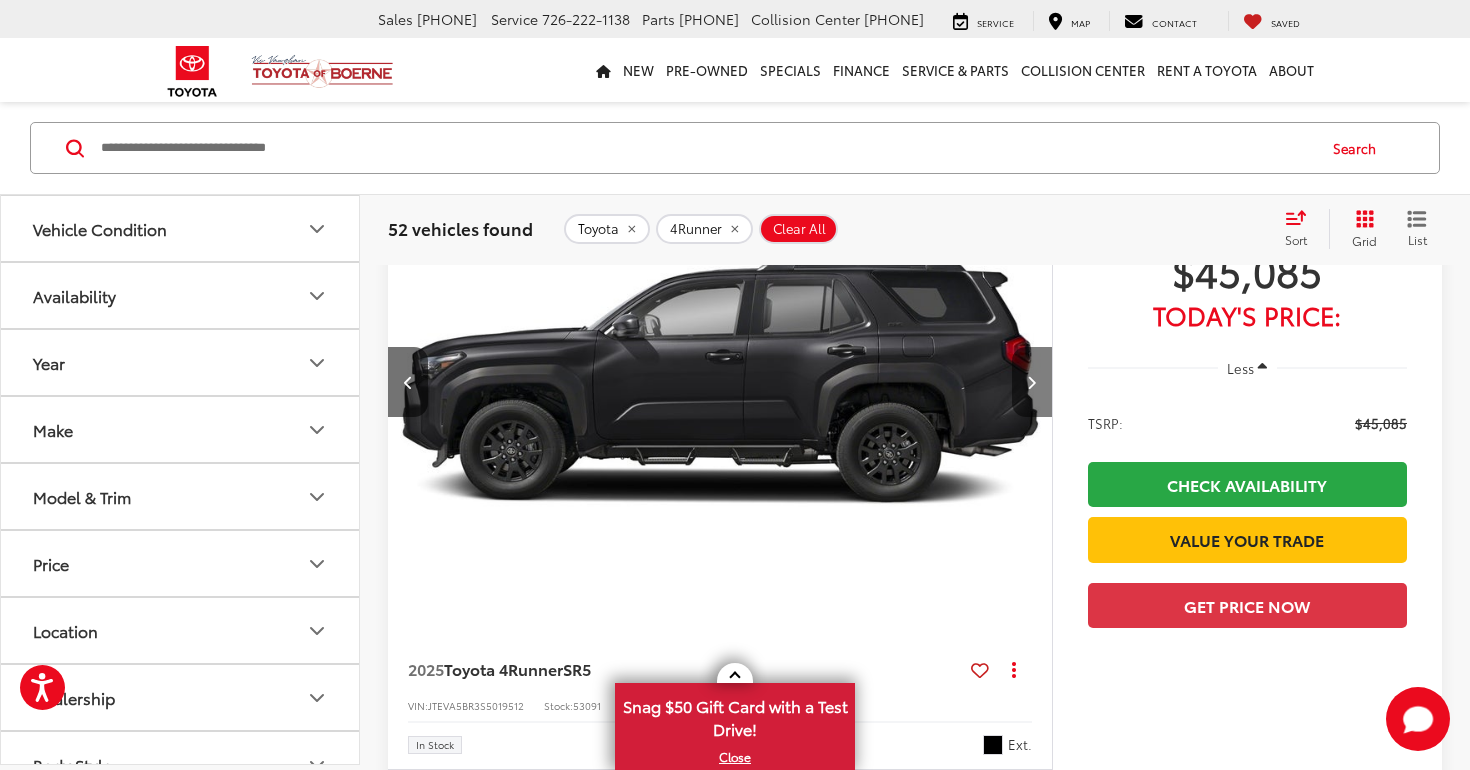click at bounding box center (1032, 382) 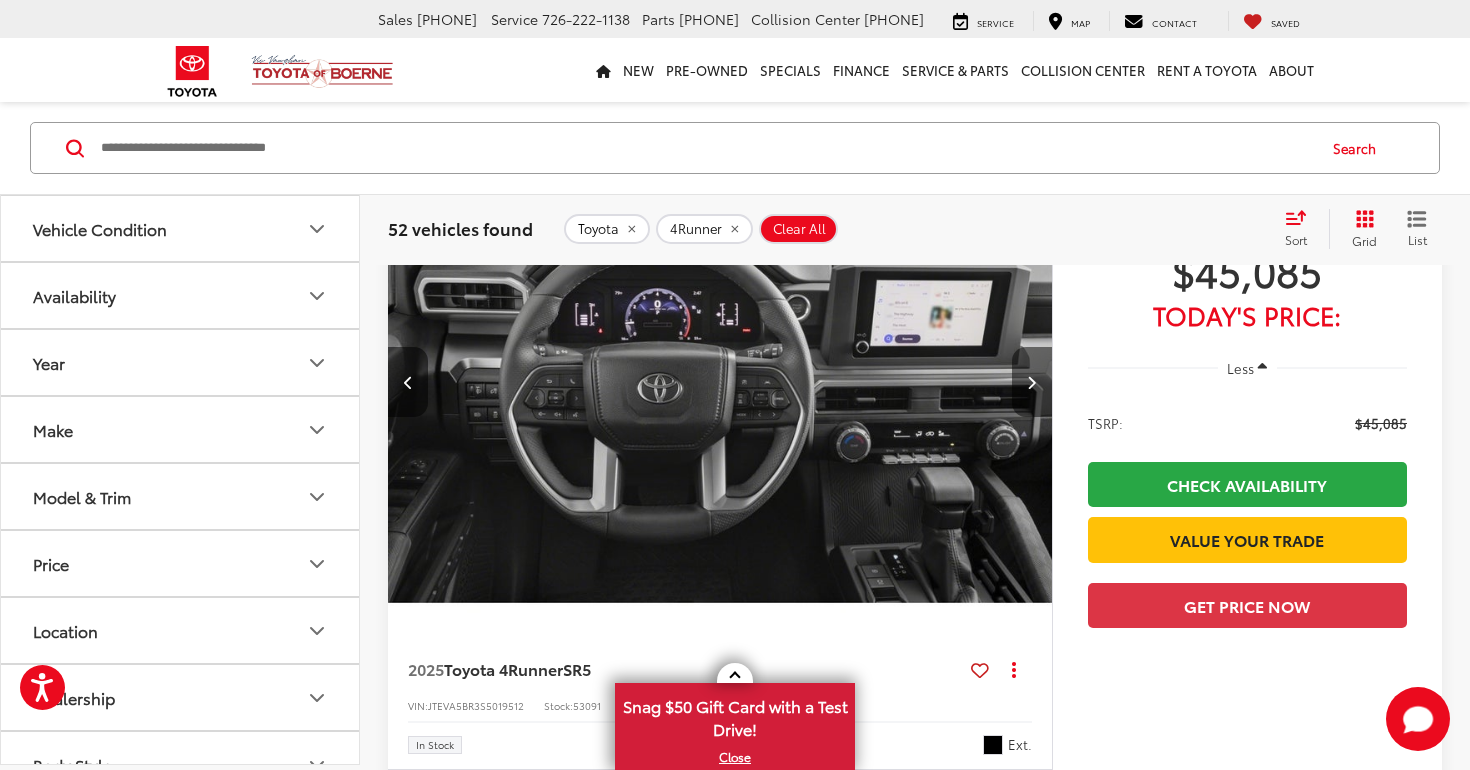click at bounding box center (1032, 382) 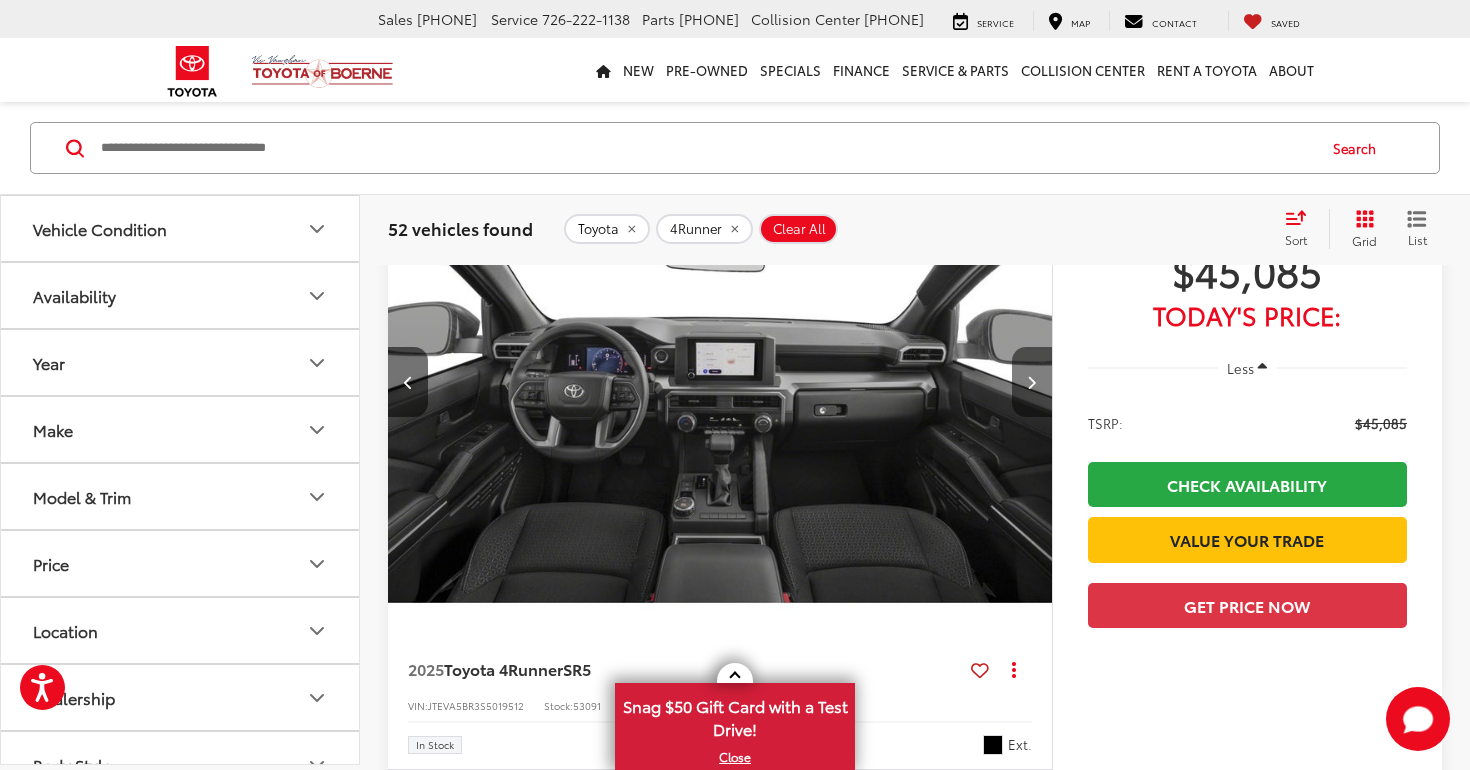 click at bounding box center (1032, 382) 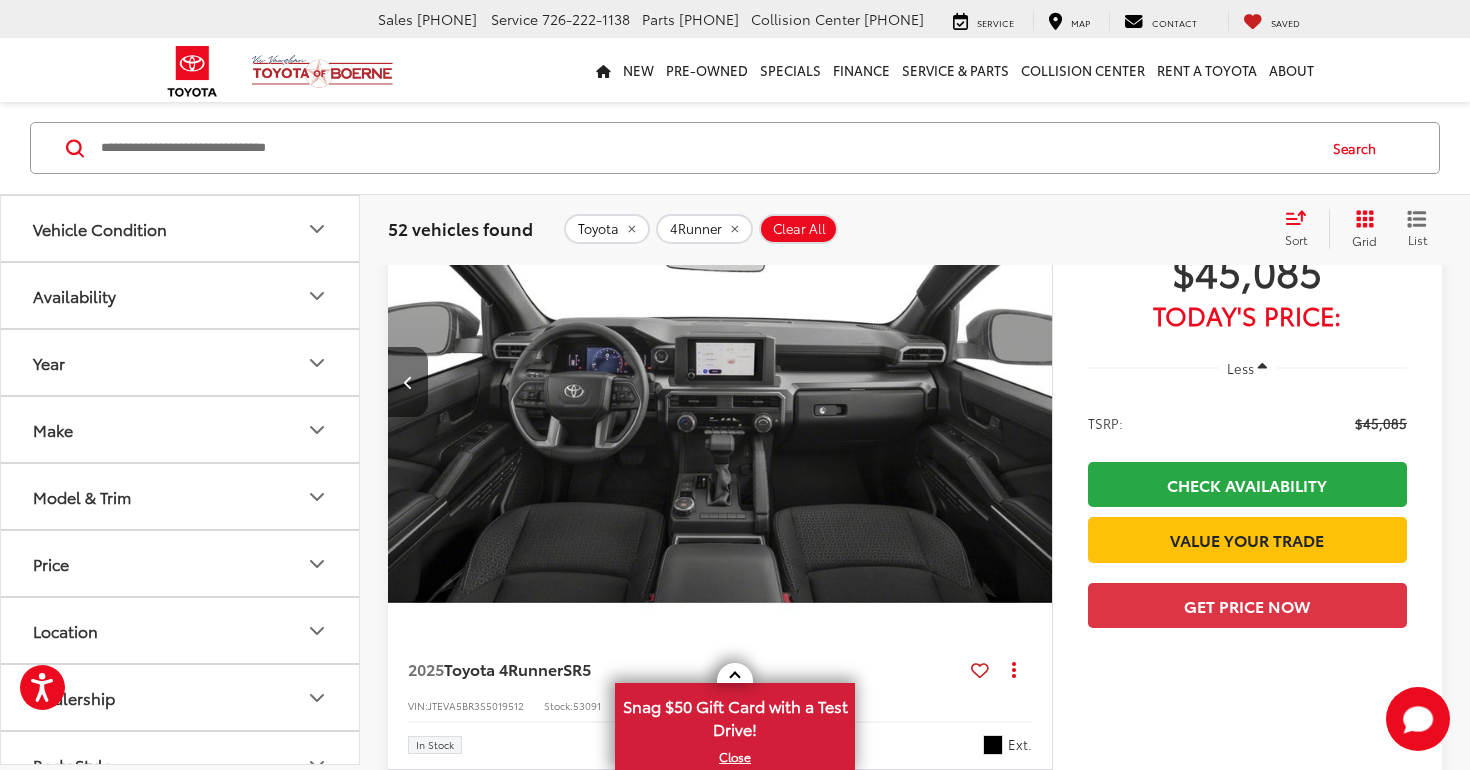 scroll, scrollTop: 0, scrollLeft: 3335, axis: horizontal 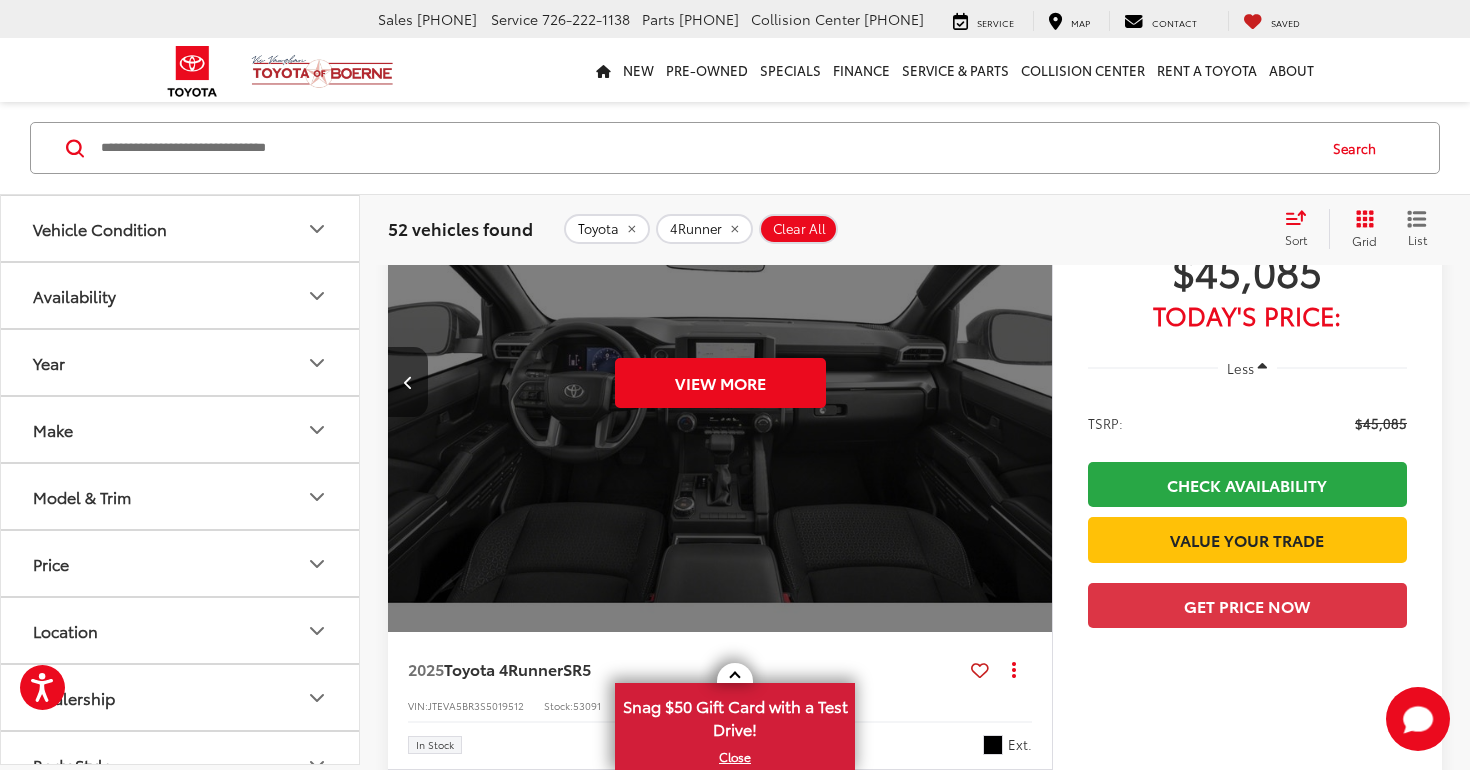 click on "View More" at bounding box center (720, 383) 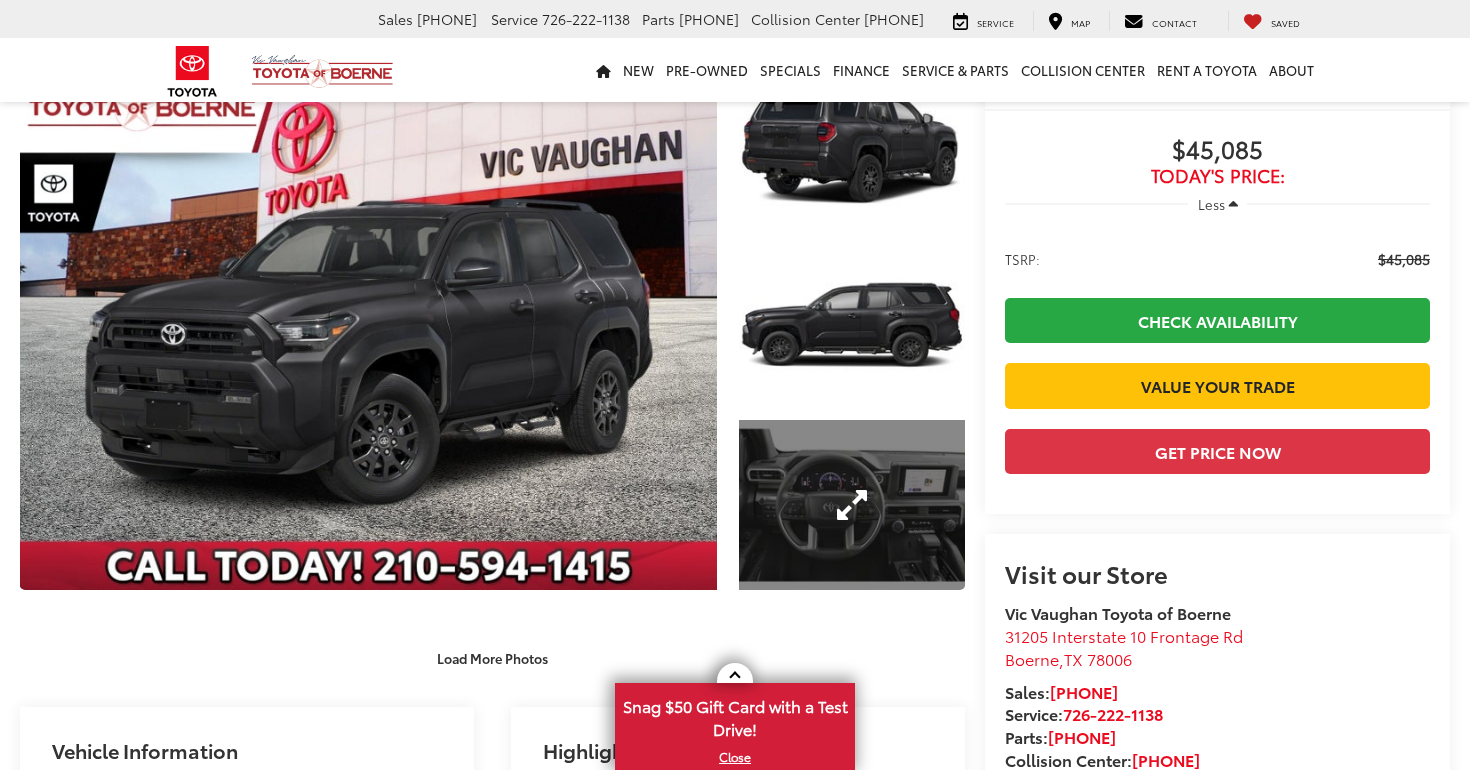 scroll, scrollTop: 120, scrollLeft: 0, axis: vertical 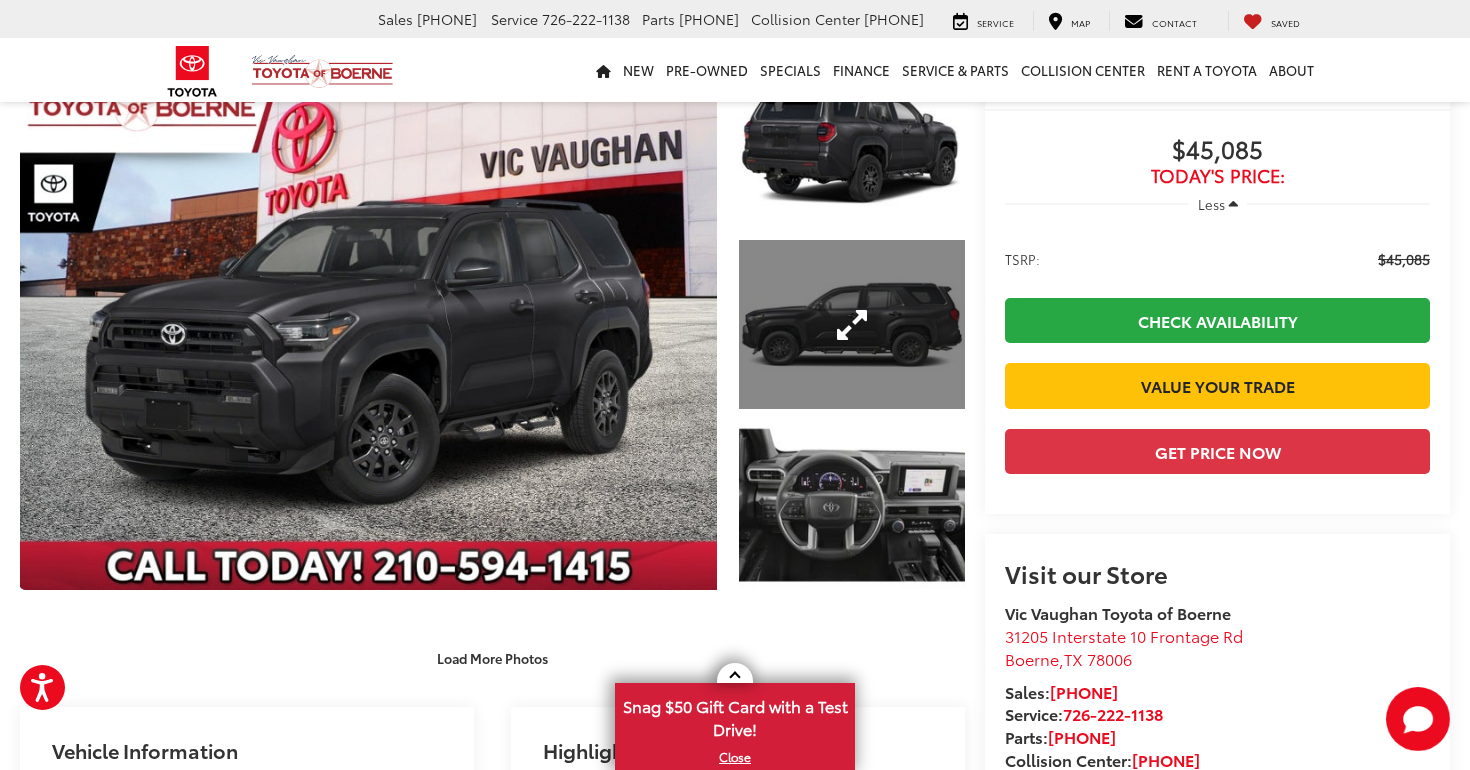 click at bounding box center (852, 324) 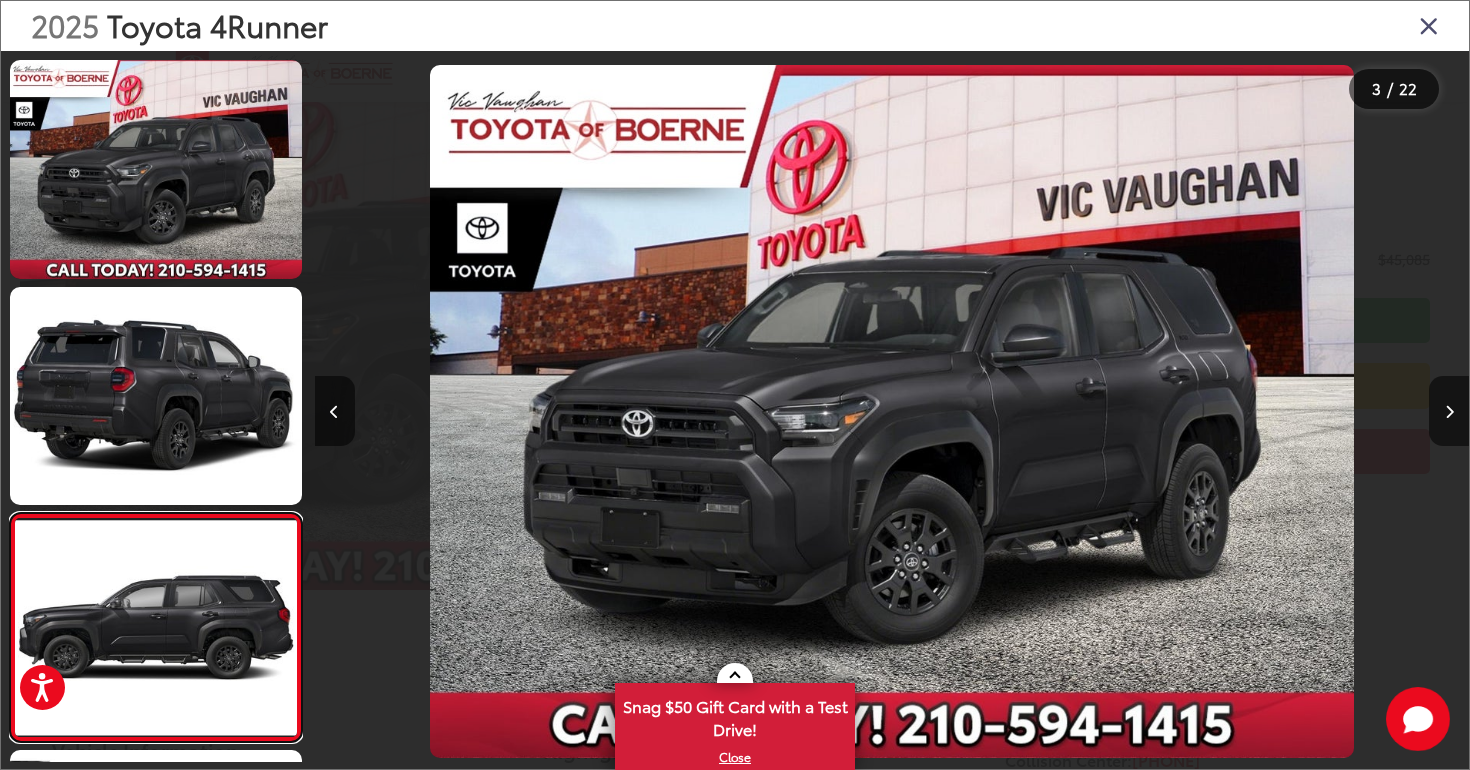 scroll, scrollTop: 0, scrollLeft: 2309, axis: horizontal 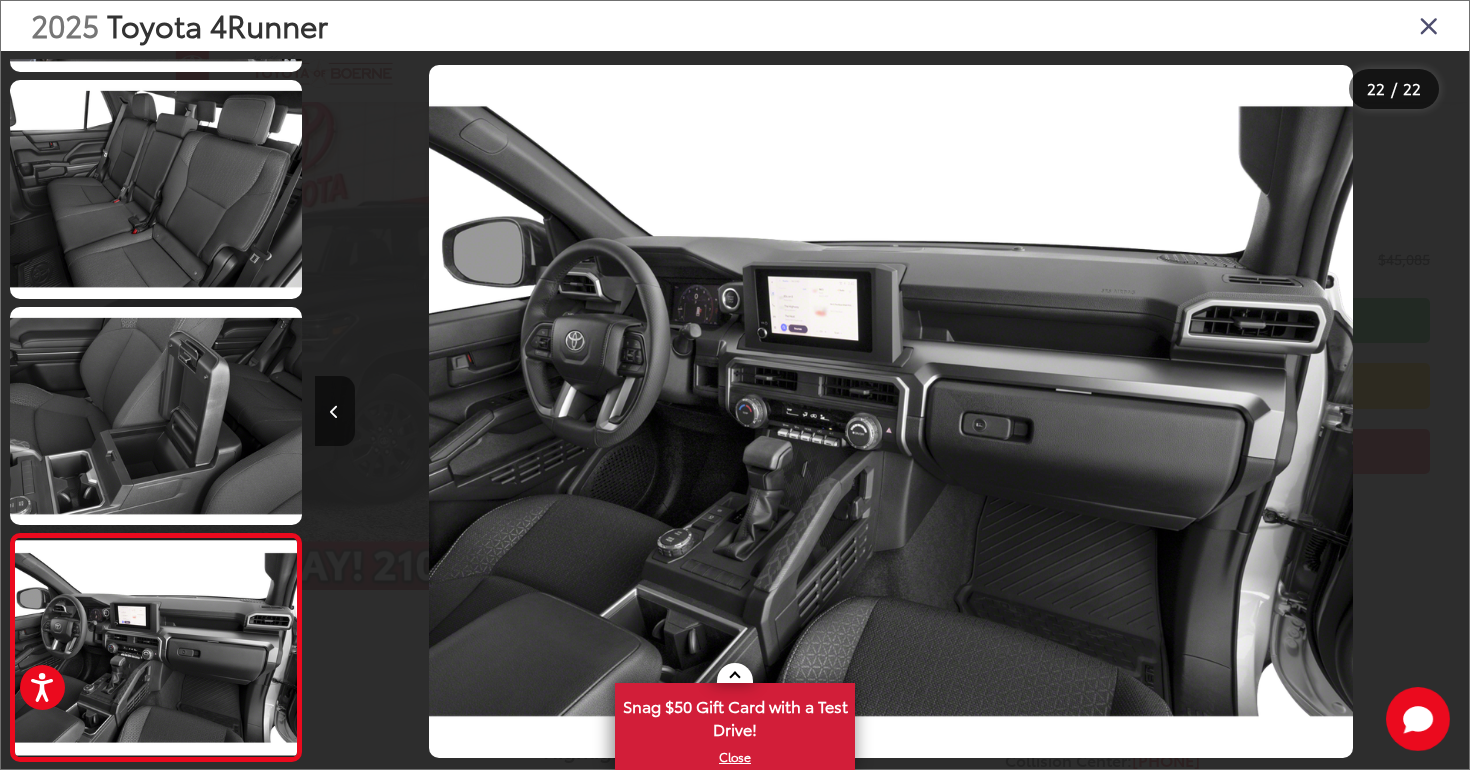 click at bounding box center (1429, 25) 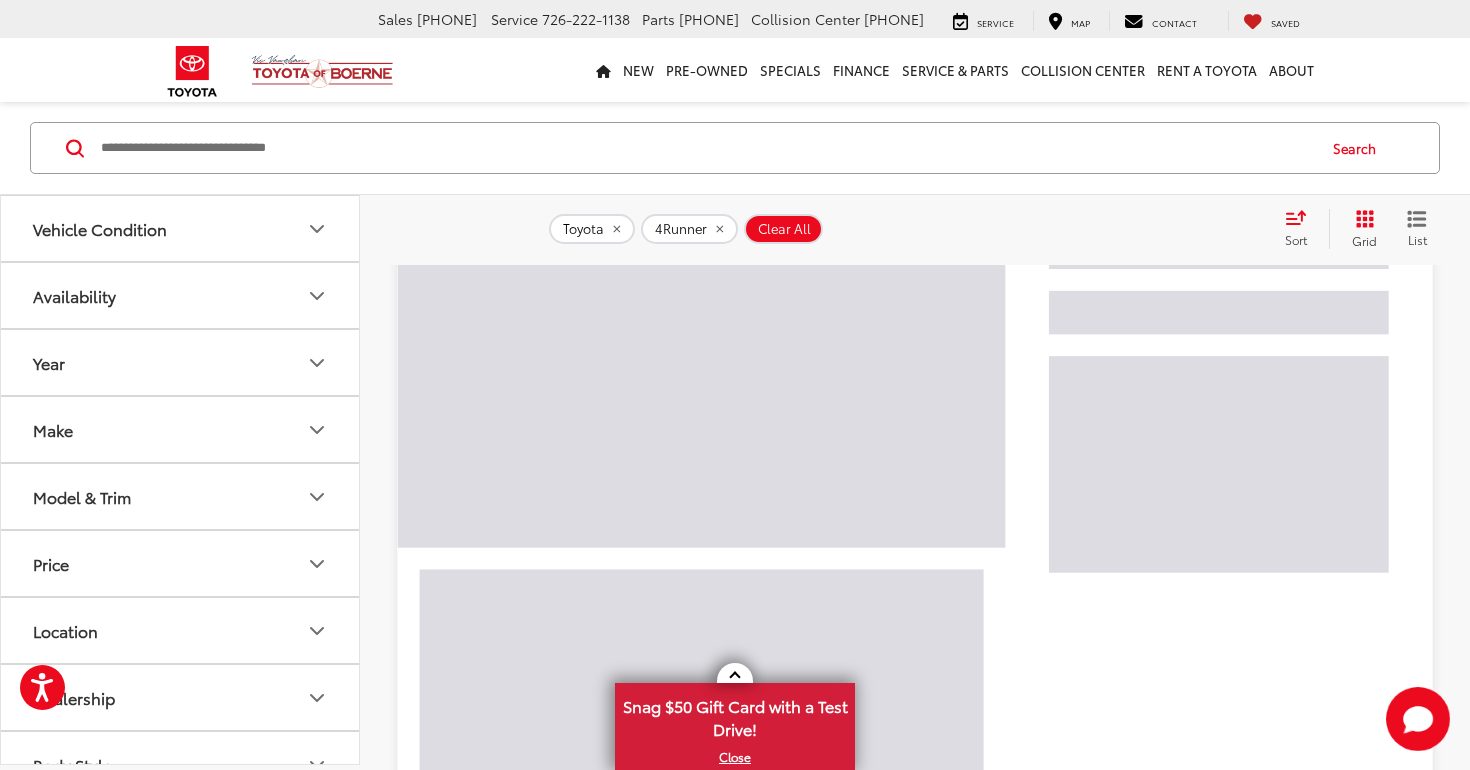 scroll, scrollTop: 0, scrollLeft: 0, axis: both 